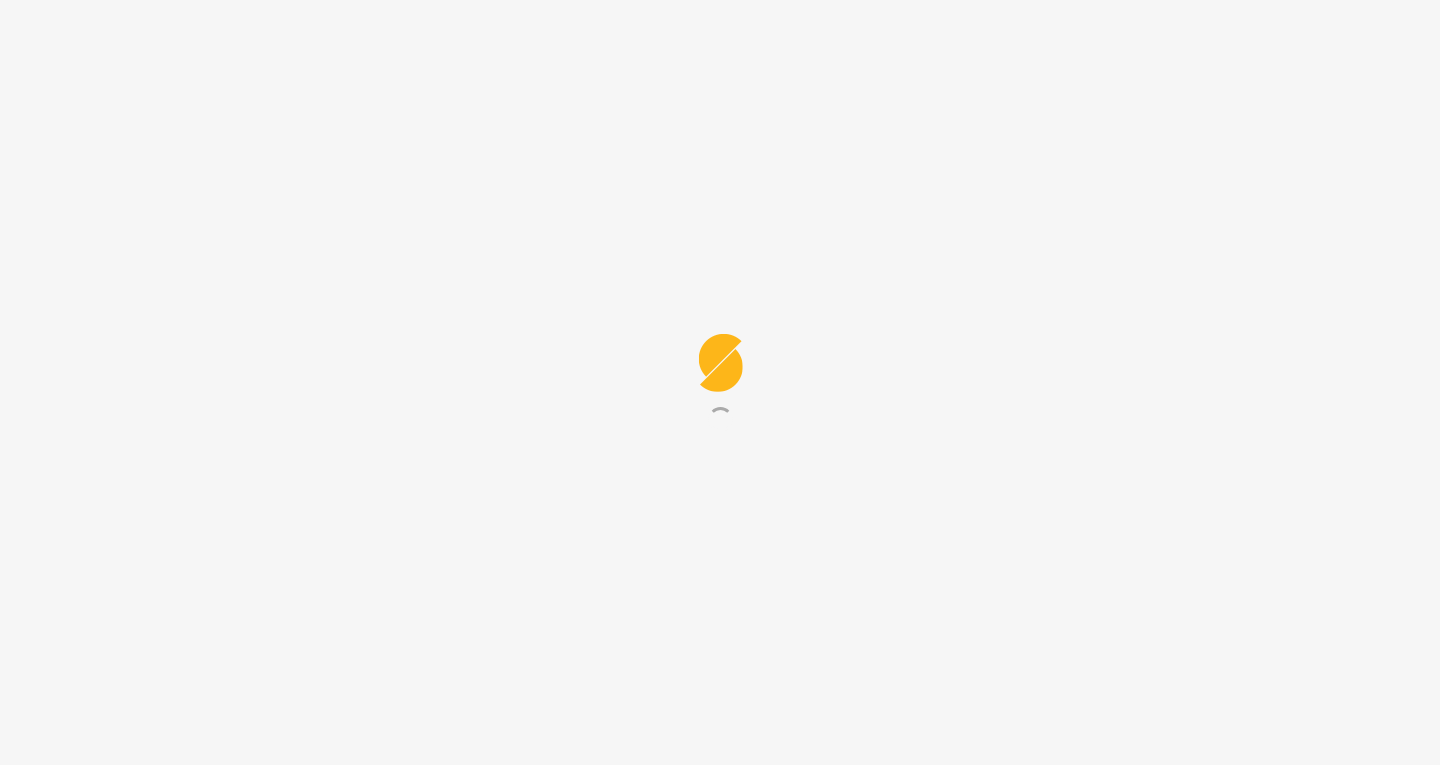 scroll, scrollTop: 0, scrollLeft: 0, axis: both 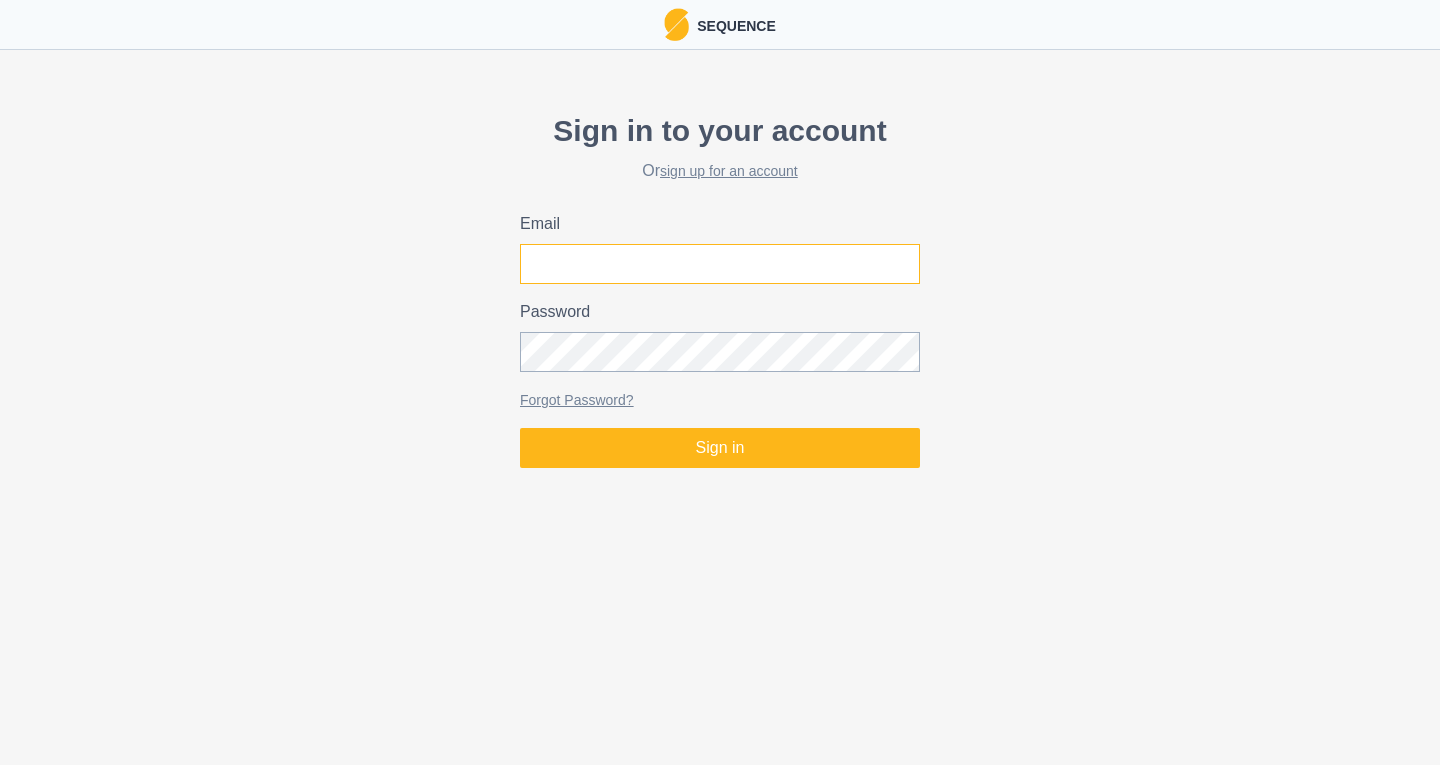 click on "Email" at bounding box center (720, 264) 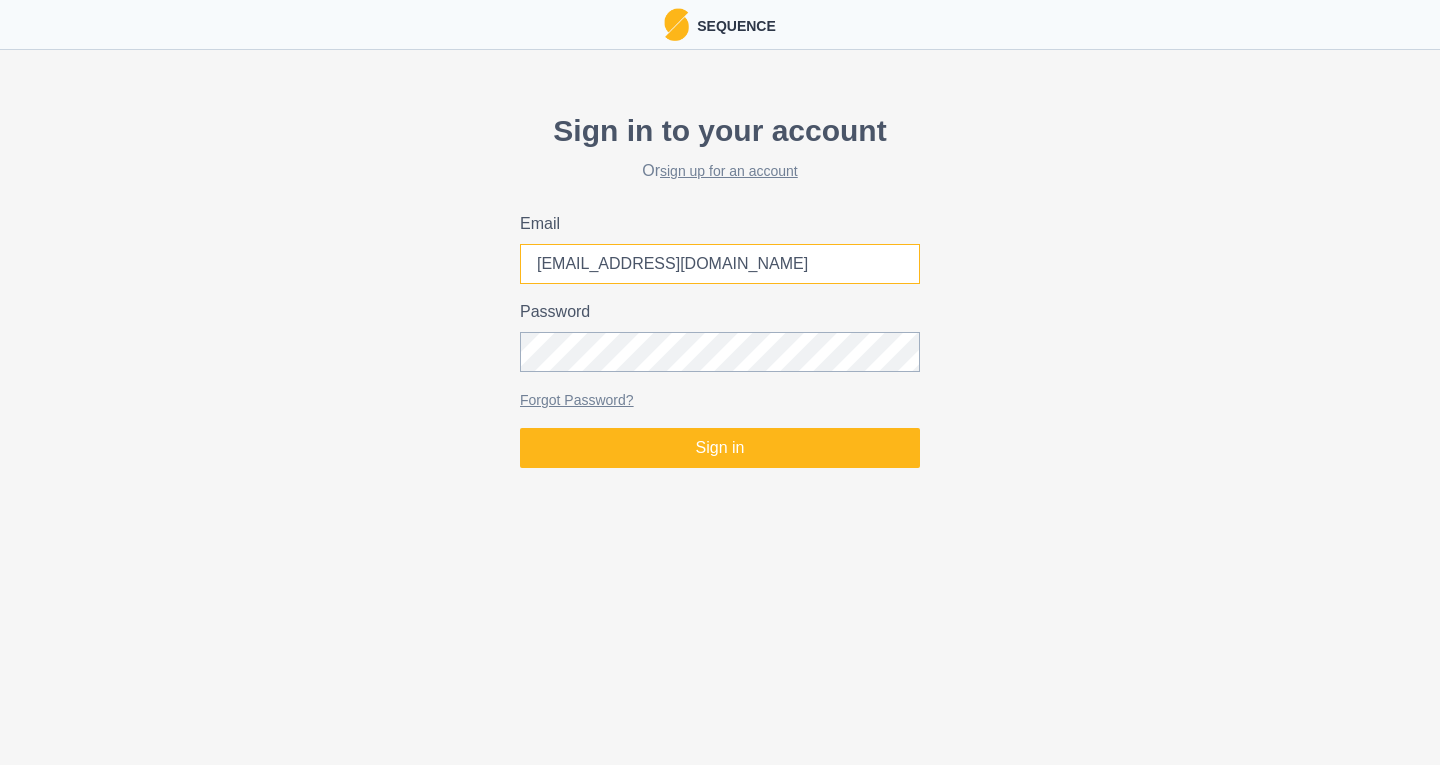 type on "[EMAIL_ADDRESS][DOMAIN_NAME]" 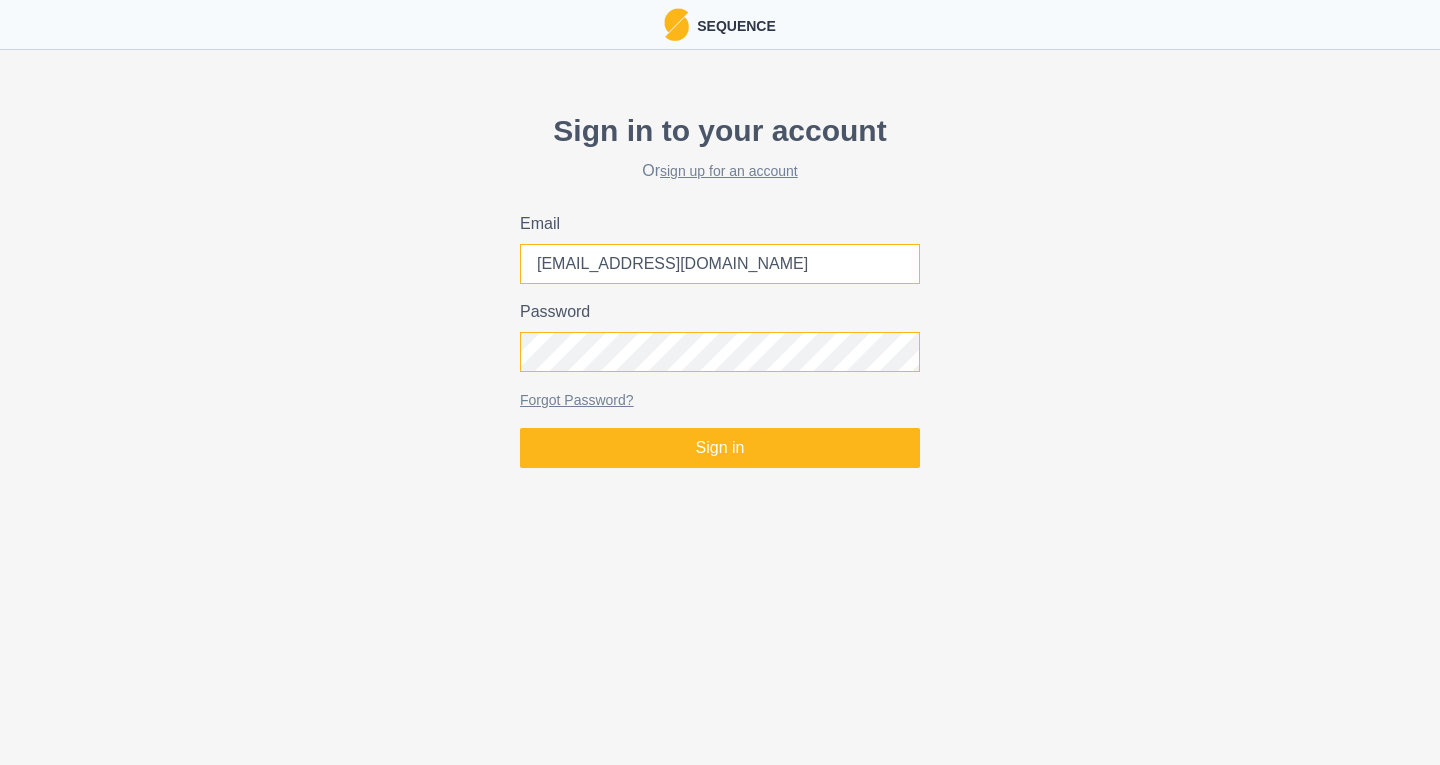 click on "Sign in" at bounding box center (720, 448) 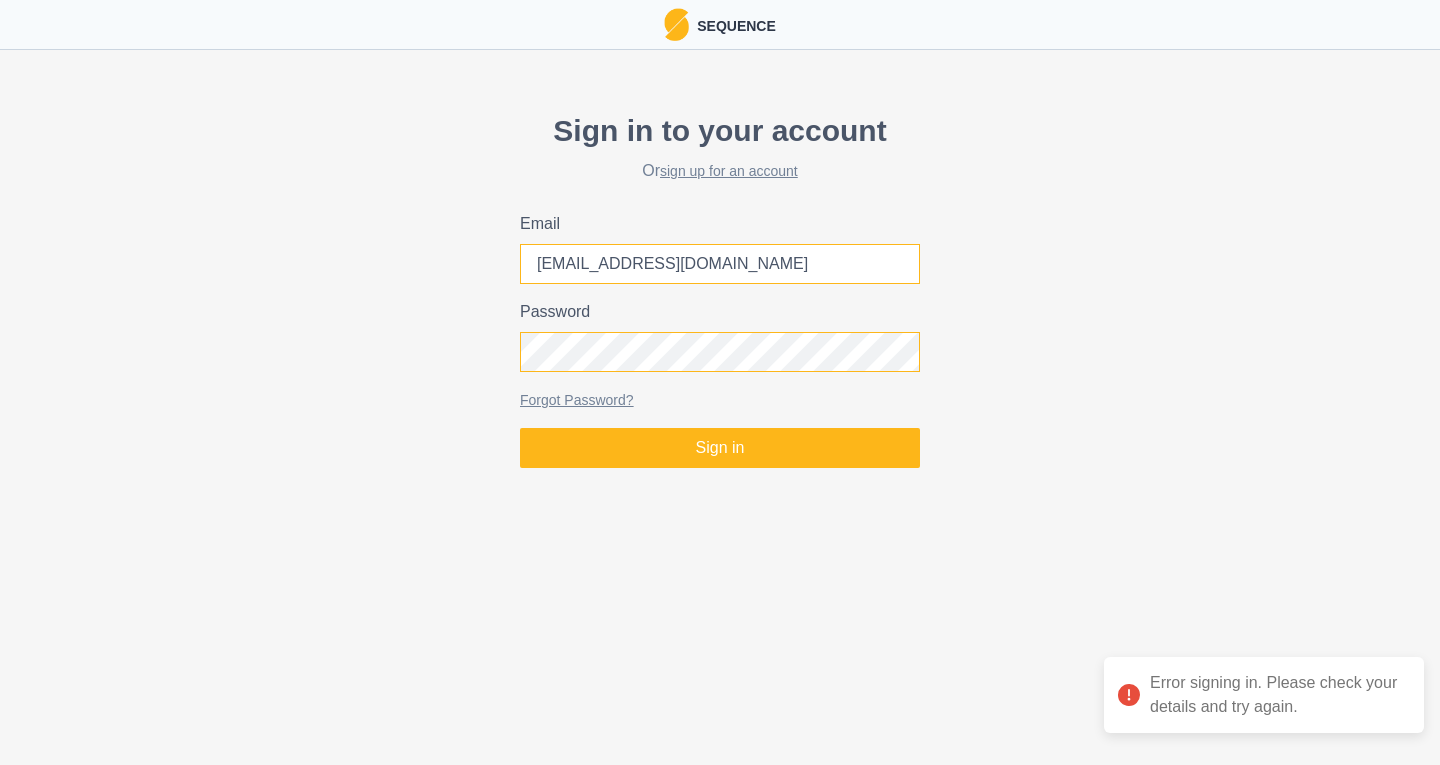 click on "Sign in" at bounding box center [720, 448] 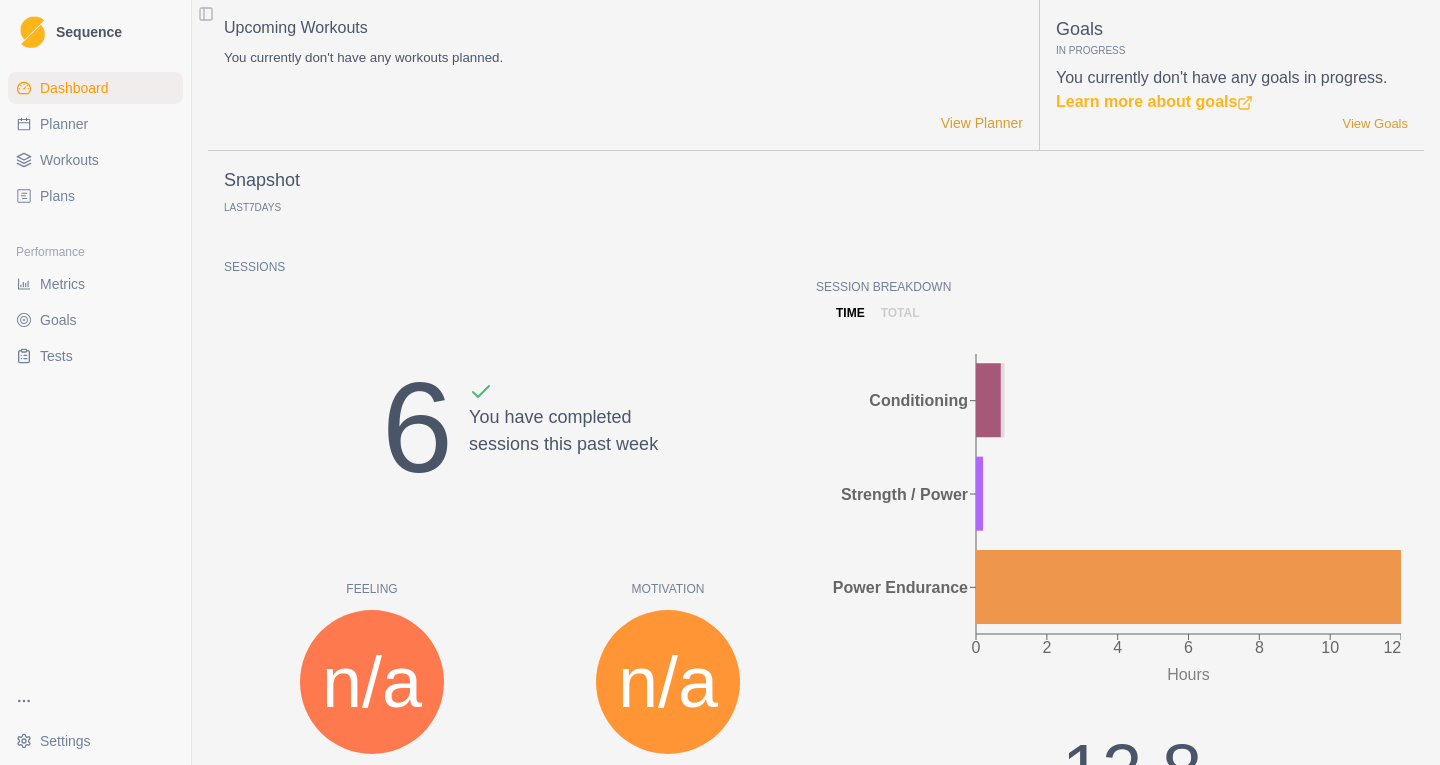 click on "Planner" at bounding box center (95, 124) 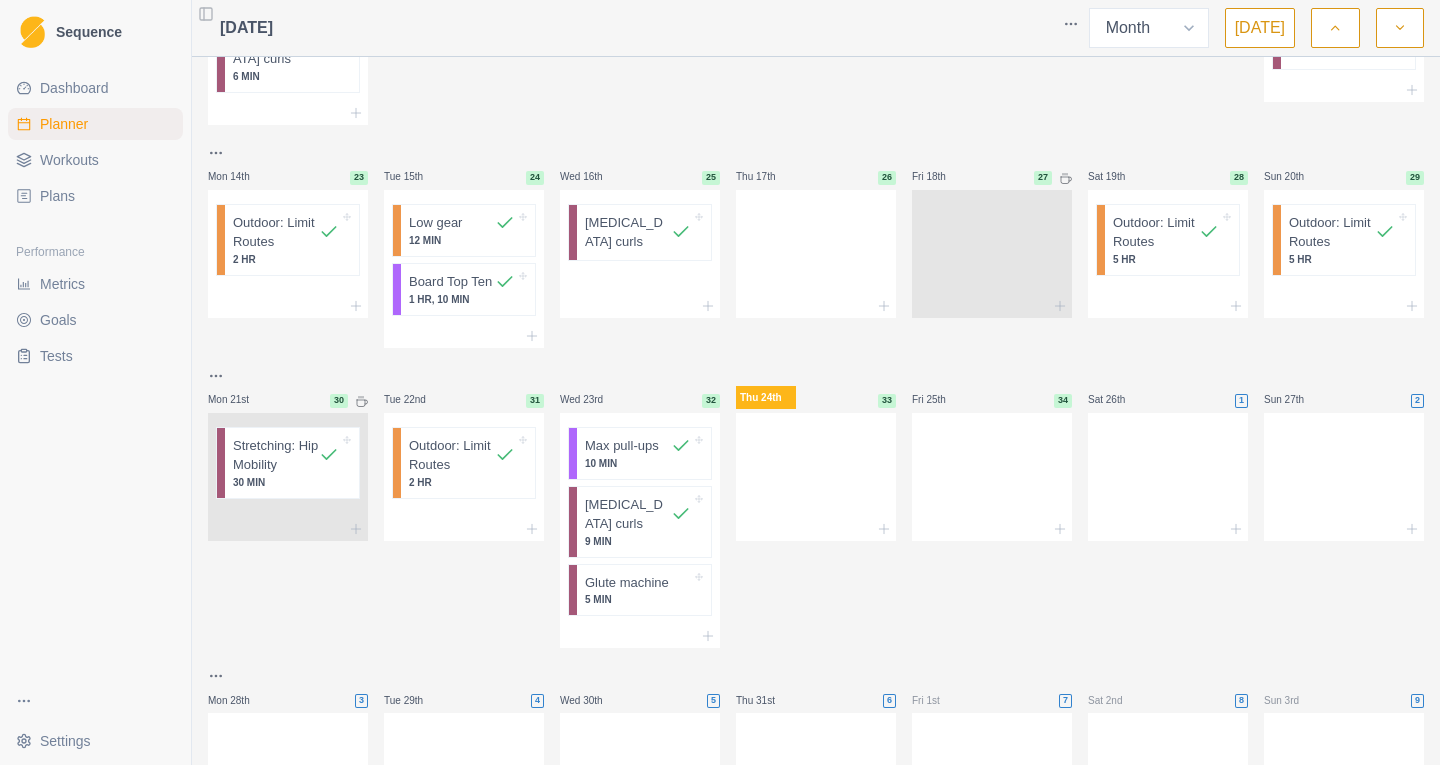 scroll, scrollTop: 819, scrollLeft: 0, axis: vertical 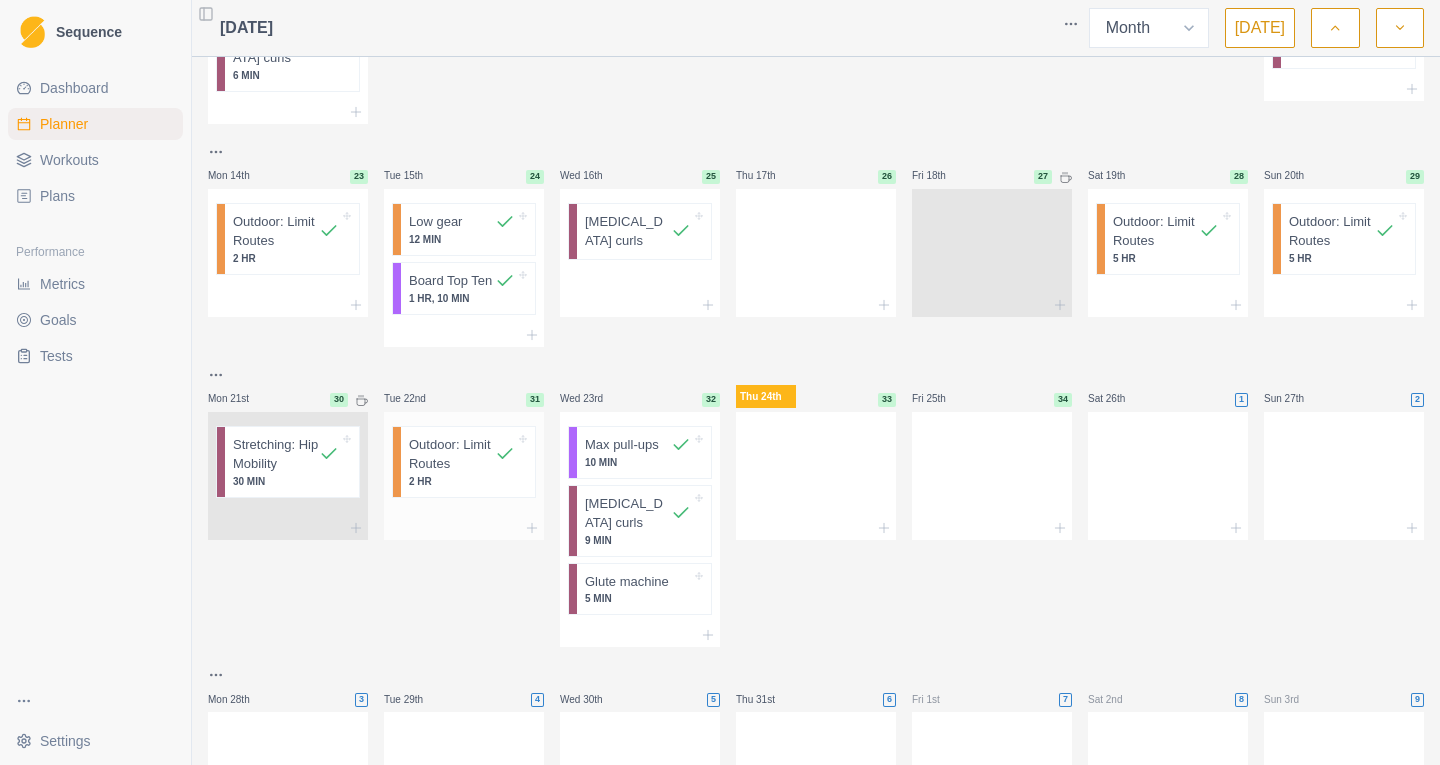 click on "2 HR" at bounding box center [462, 481] 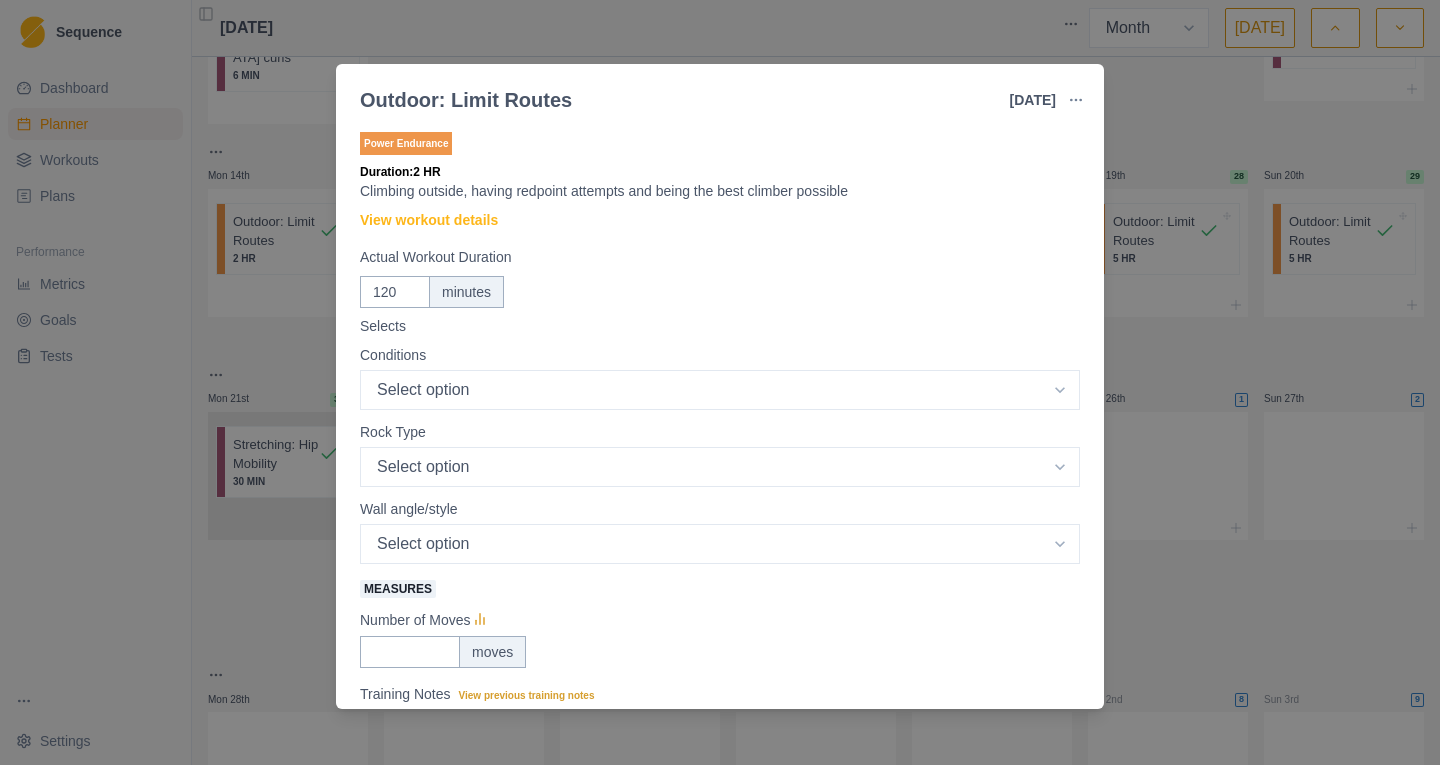 scroll, scrollTop: 70, scrollLeft: 0, axis: vertical 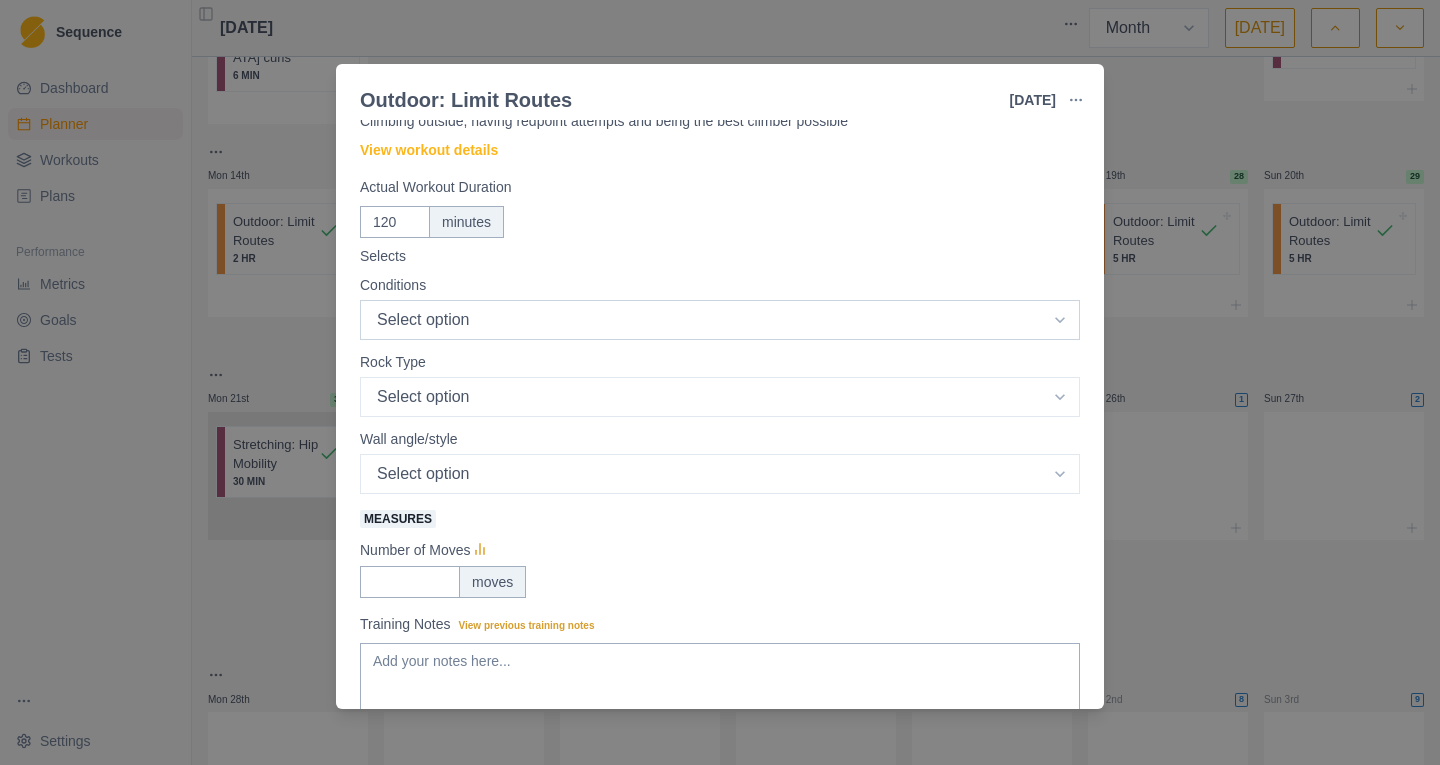 click on "Select option Great Okay Bad" at bounding box center [720, 320] 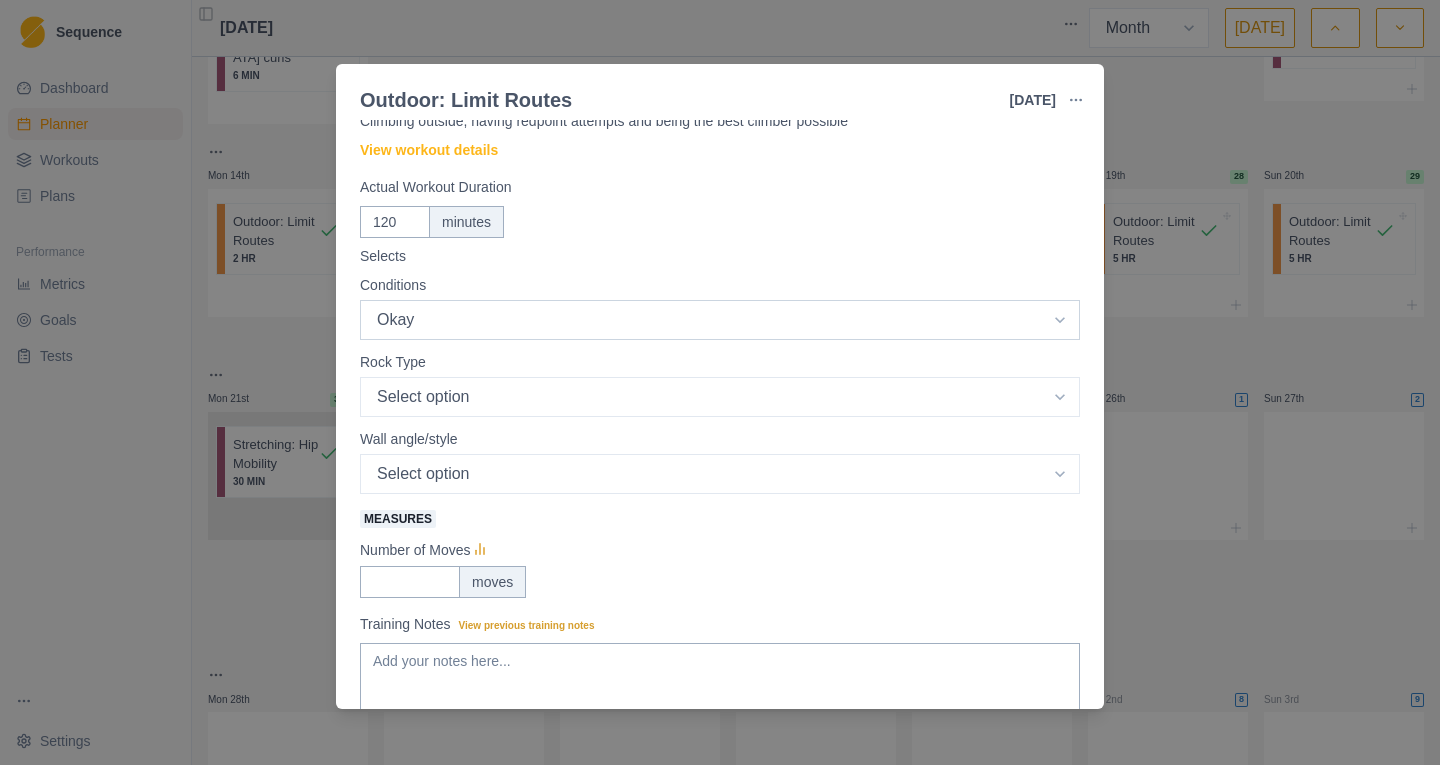 click on "Select option Great Okay Bad" at bounding box center (720, 320) 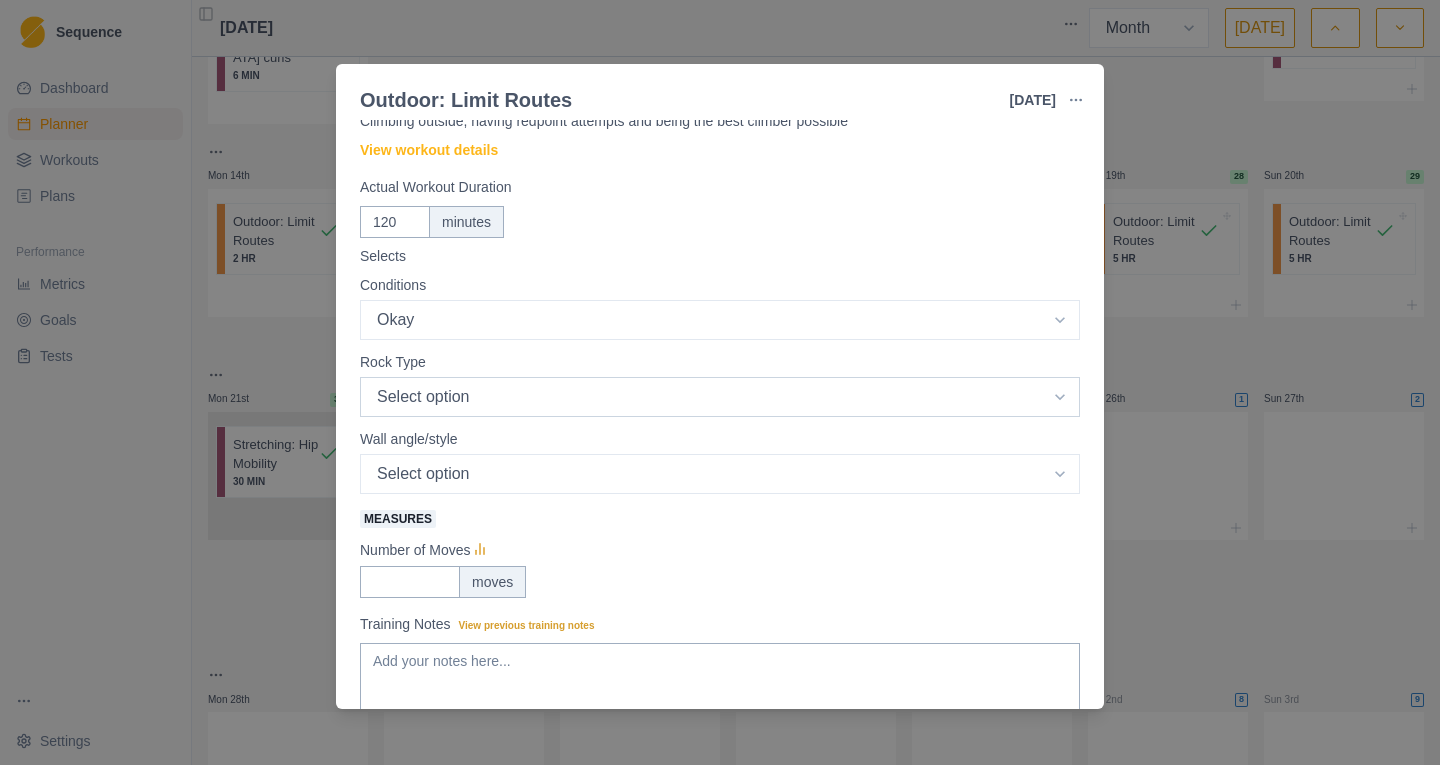 click on "Select option Limestone Granite/Gneiss Conglomerate Other/Unknown" at bounding box center [720, 320] 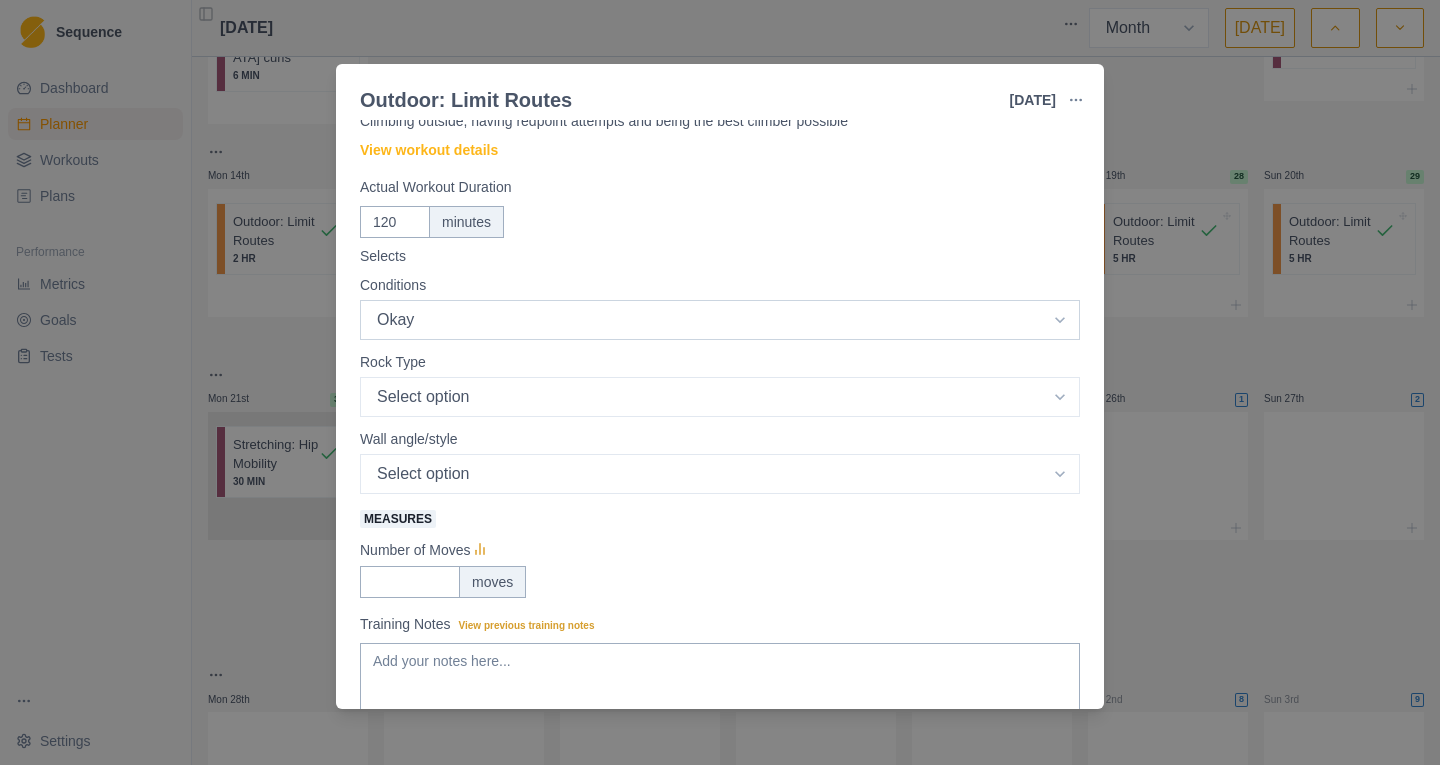 click on "Select option Great Okay Bad" at bounding box center [720, 320] 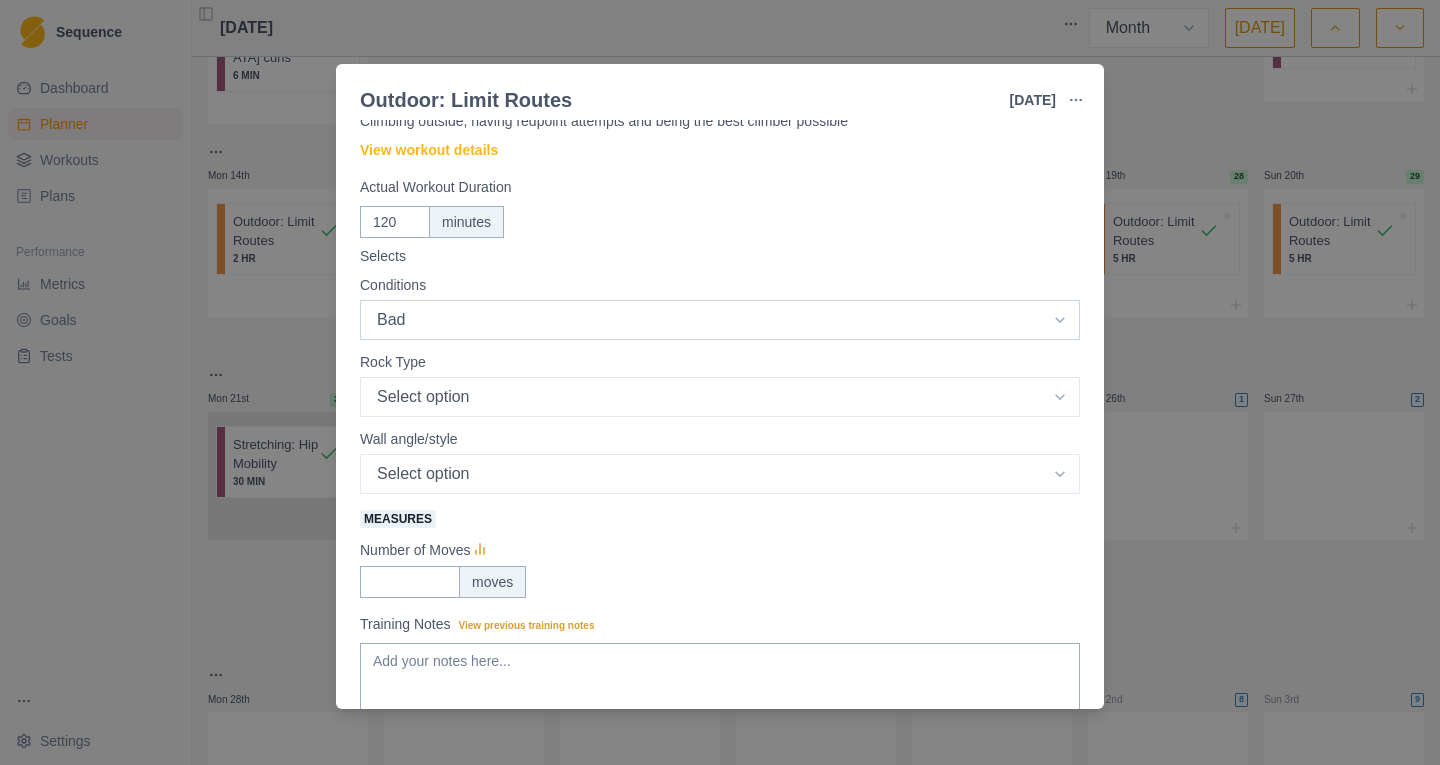 click on "Select option Great Okay Bad" at bounding box center [720, 320] 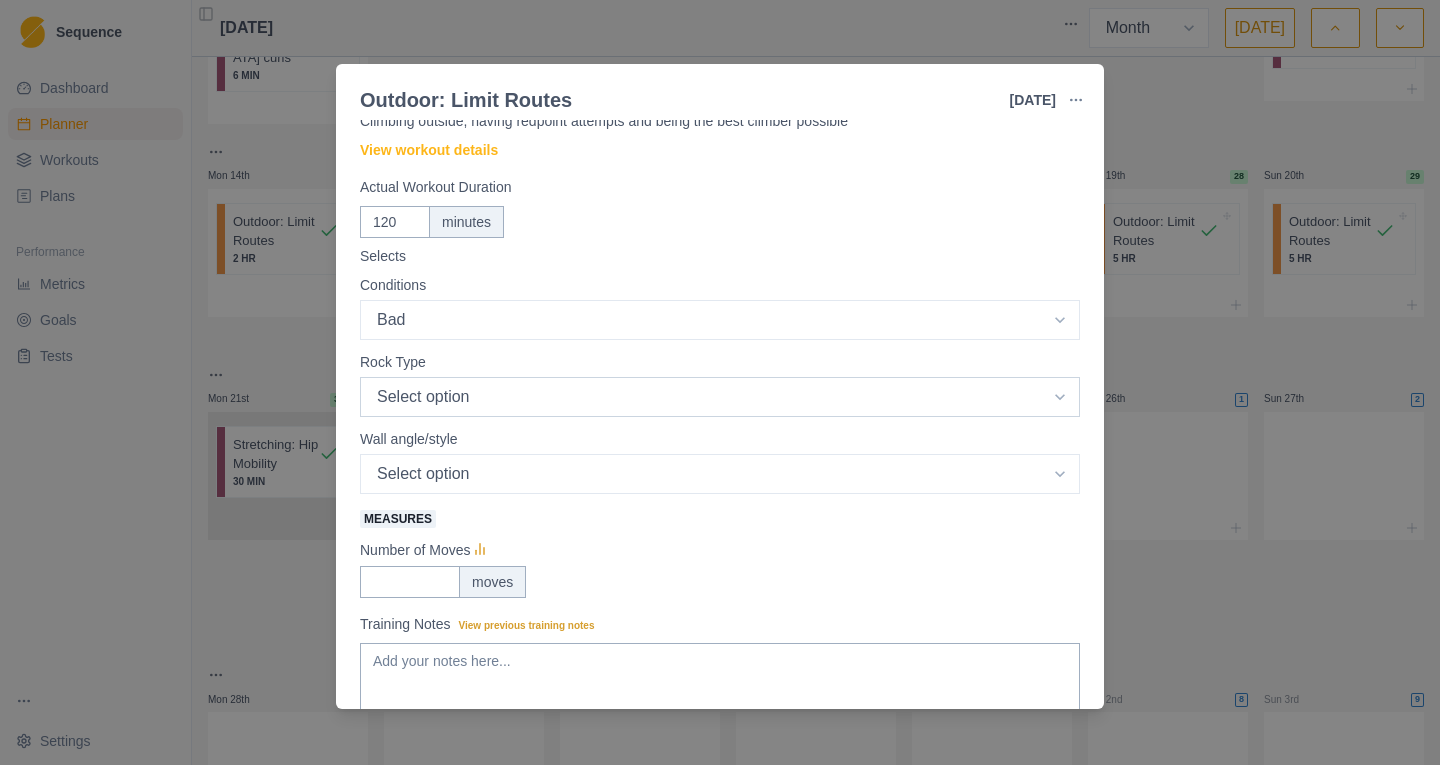 click on "Select option Limestone Granite/Gneiss Conglomerate Other/Unknown" at bounding box center [720, 320] 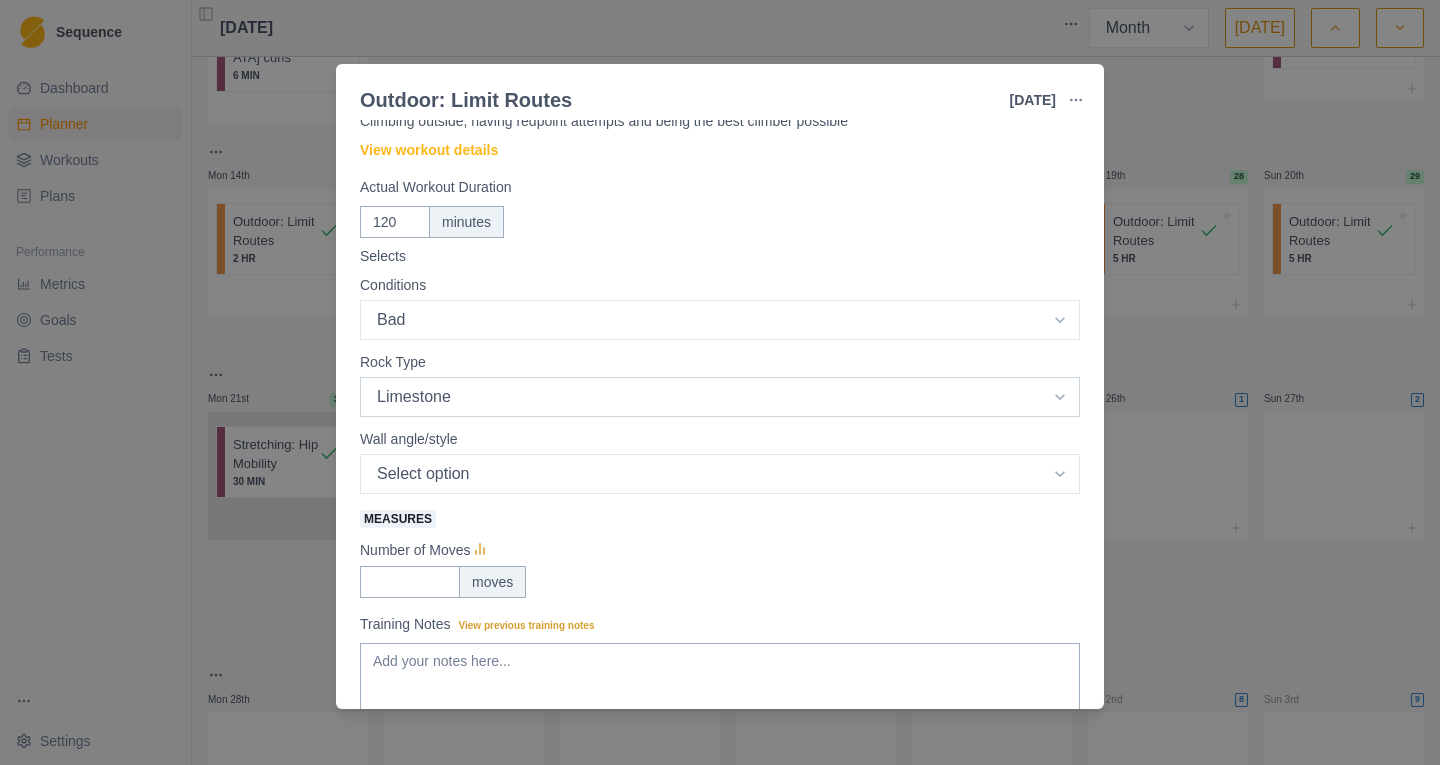 click on "Select option Limestone Granite/Gneiss Conglomerate Other/Unknown" at bounding box center (720, 320) 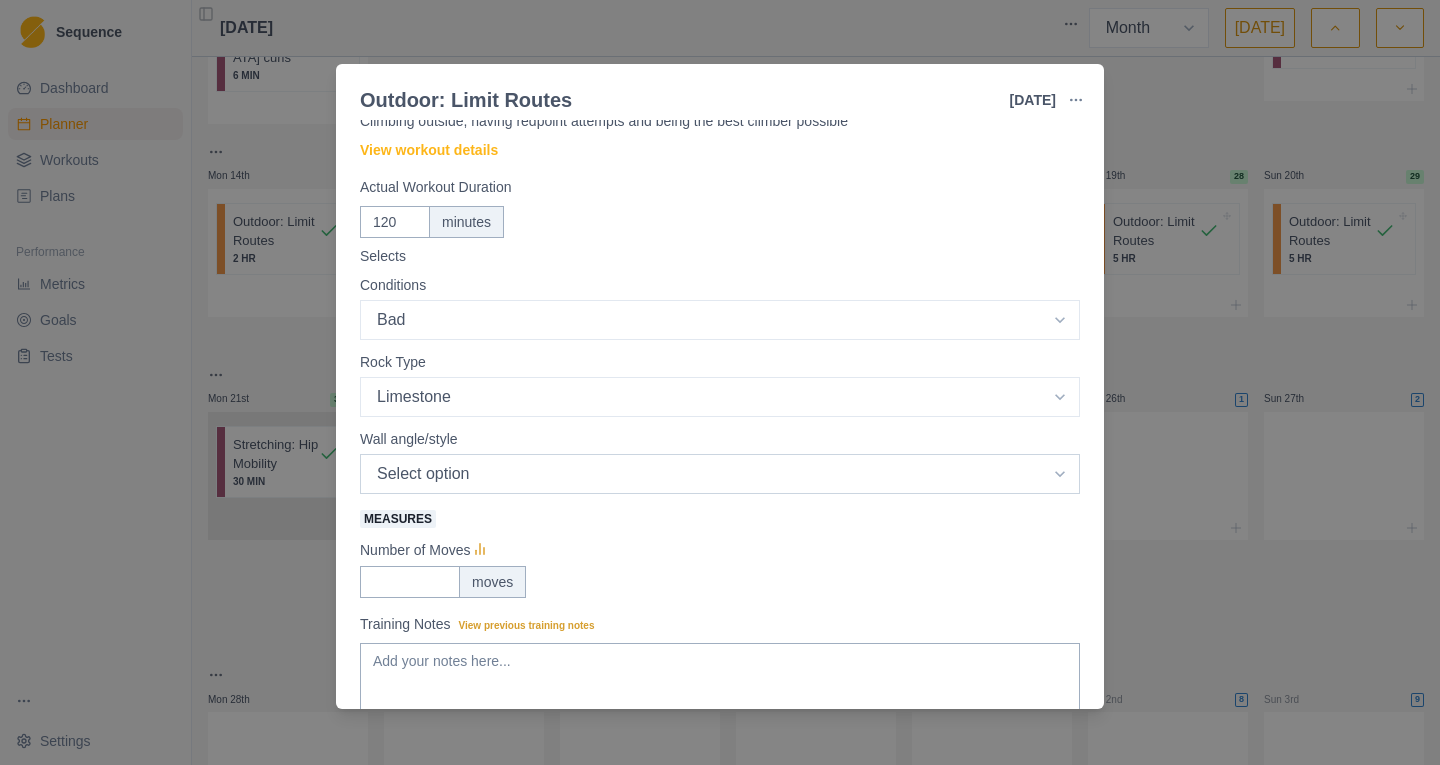 click on "Select option Steeper Vert/Slightly overhanging" at bounding box center [720, 320] 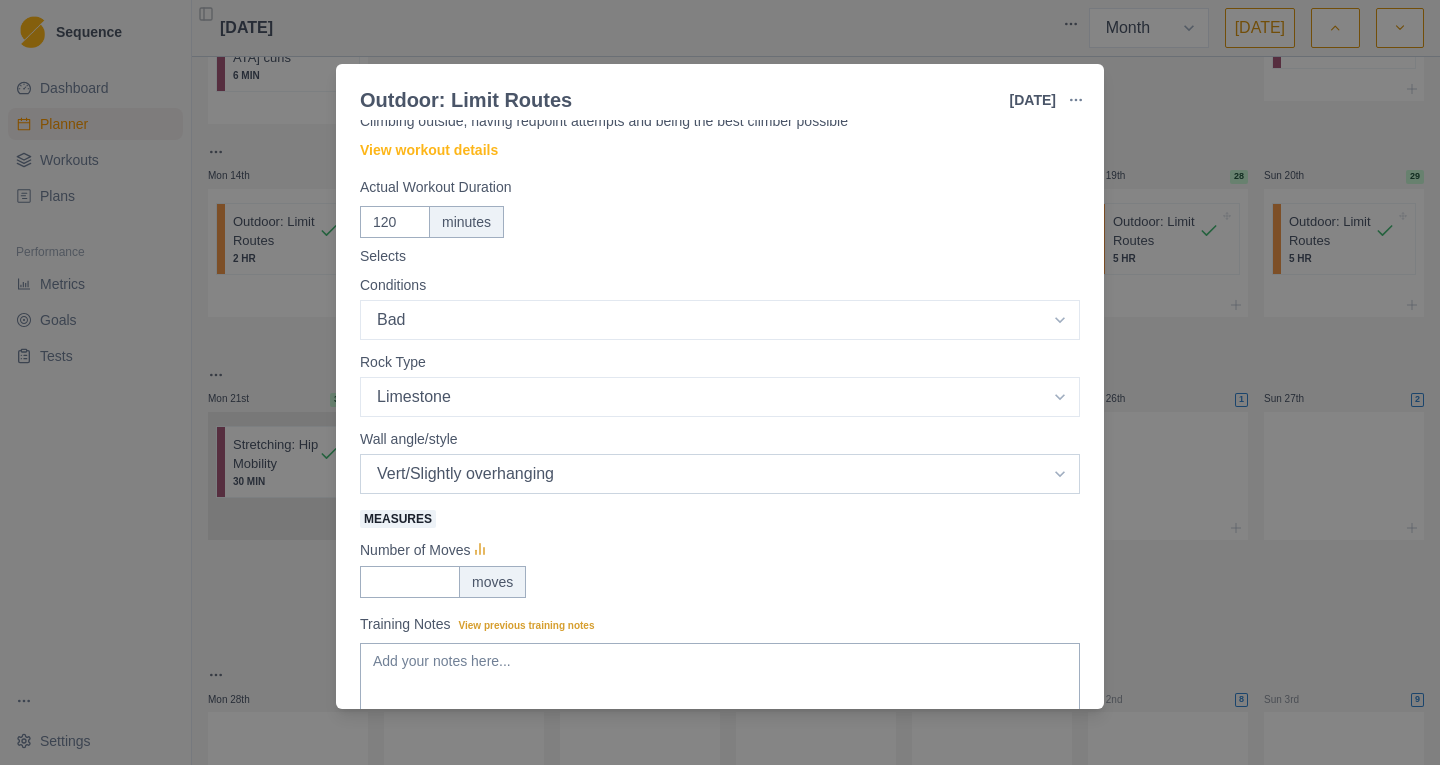 click on "Select option Steeper Vert/Slightly overhanging" at bounding box center [720, 320] 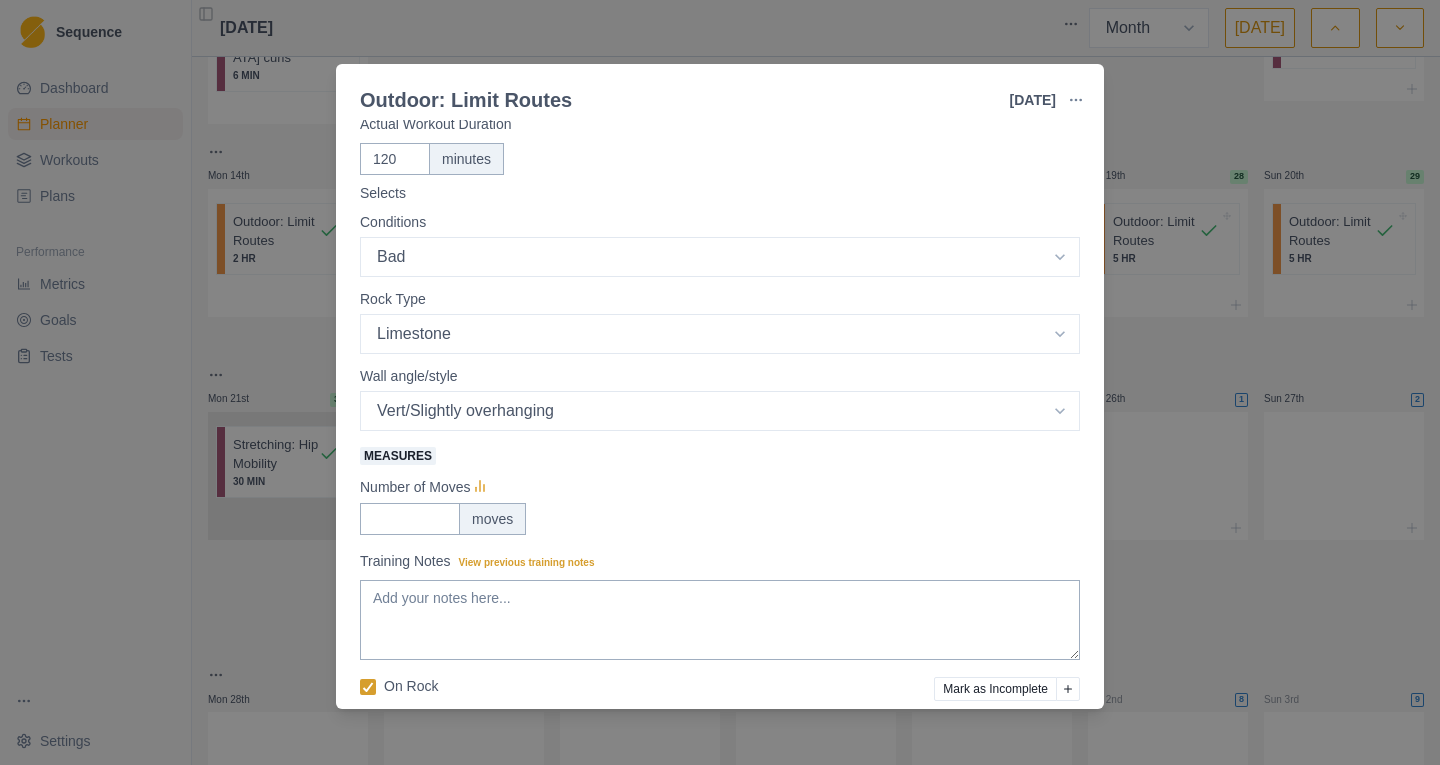 scroll, scrollTop: 134, scrollLeft: 0, axis: vertical 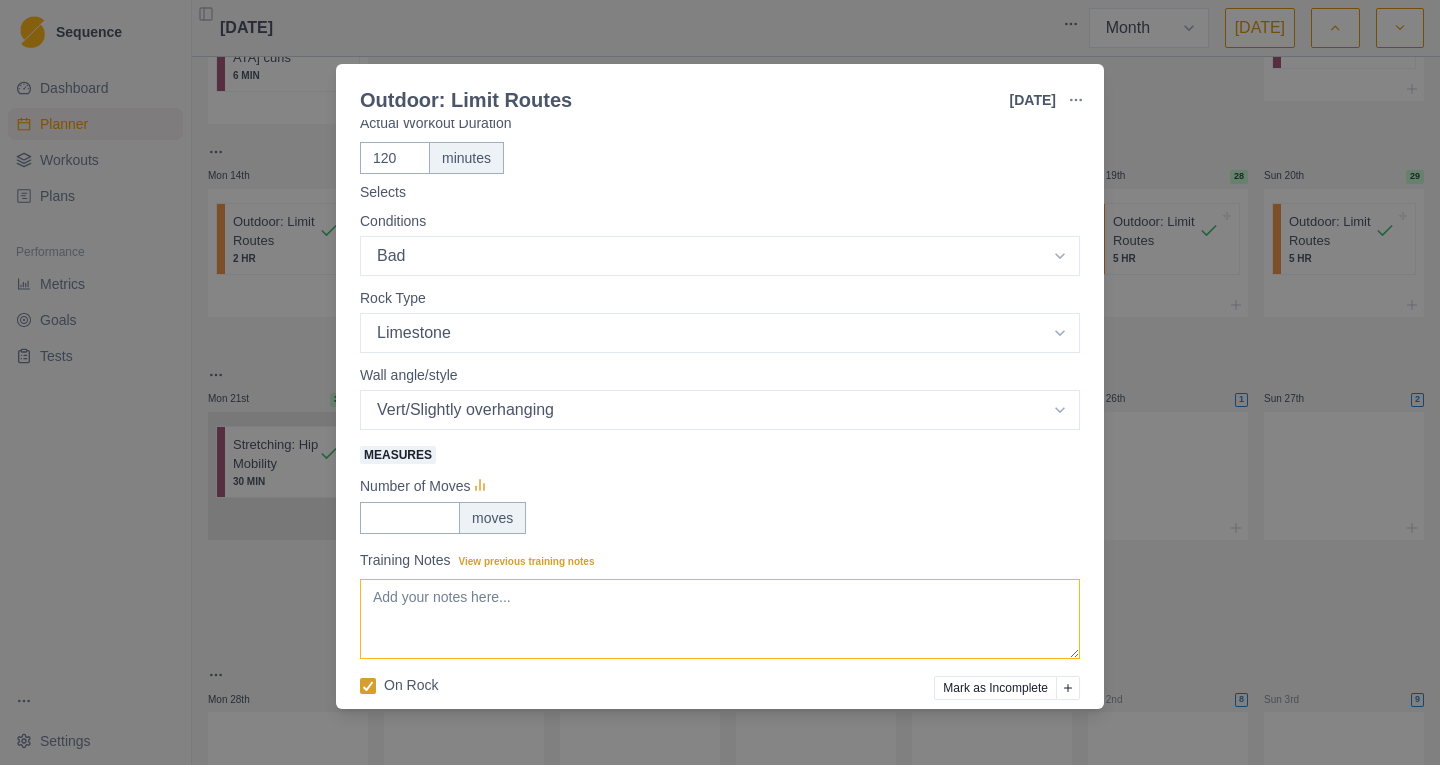 click on "Training Notes View previous training notes" at bounding box center [720, 619] 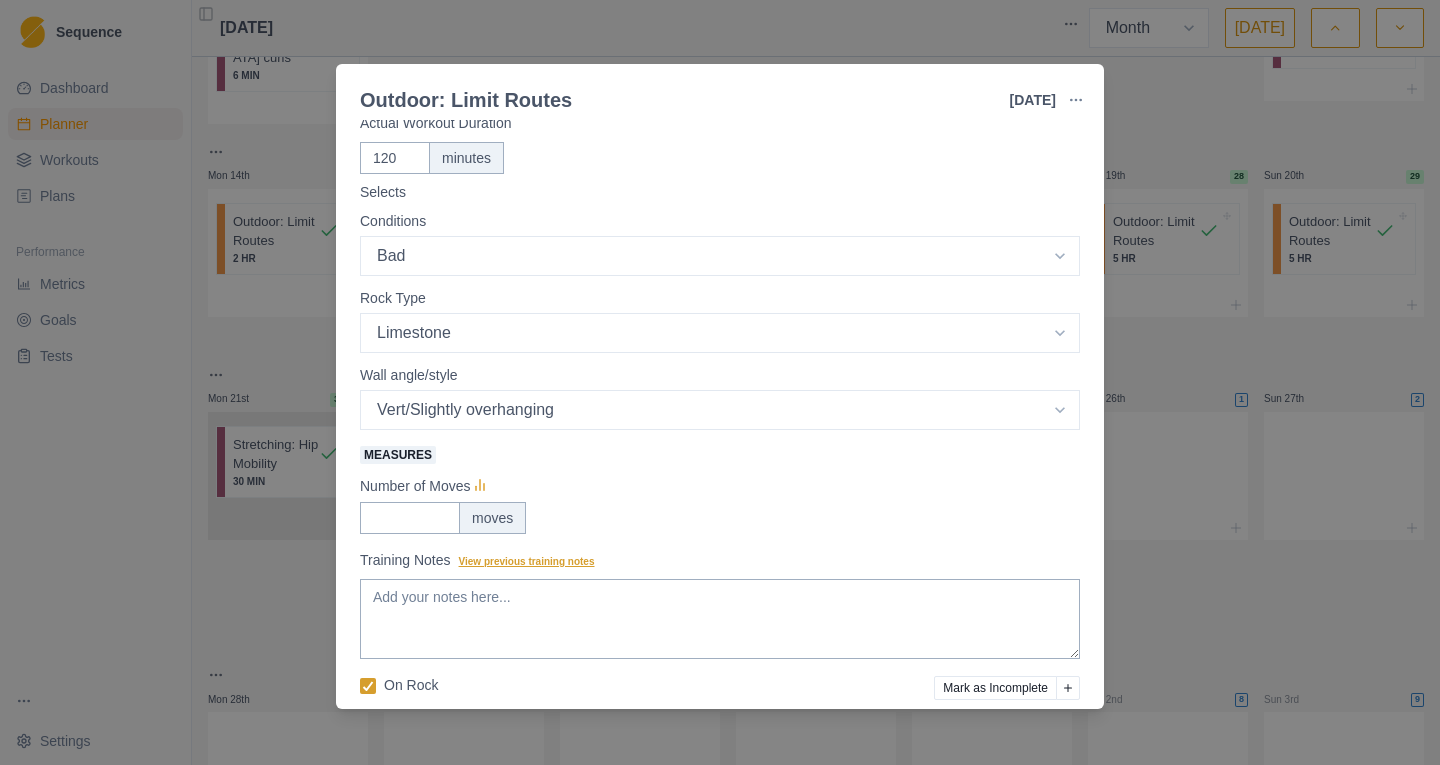click on "View previous training notes" at bounding box center (527, 561) 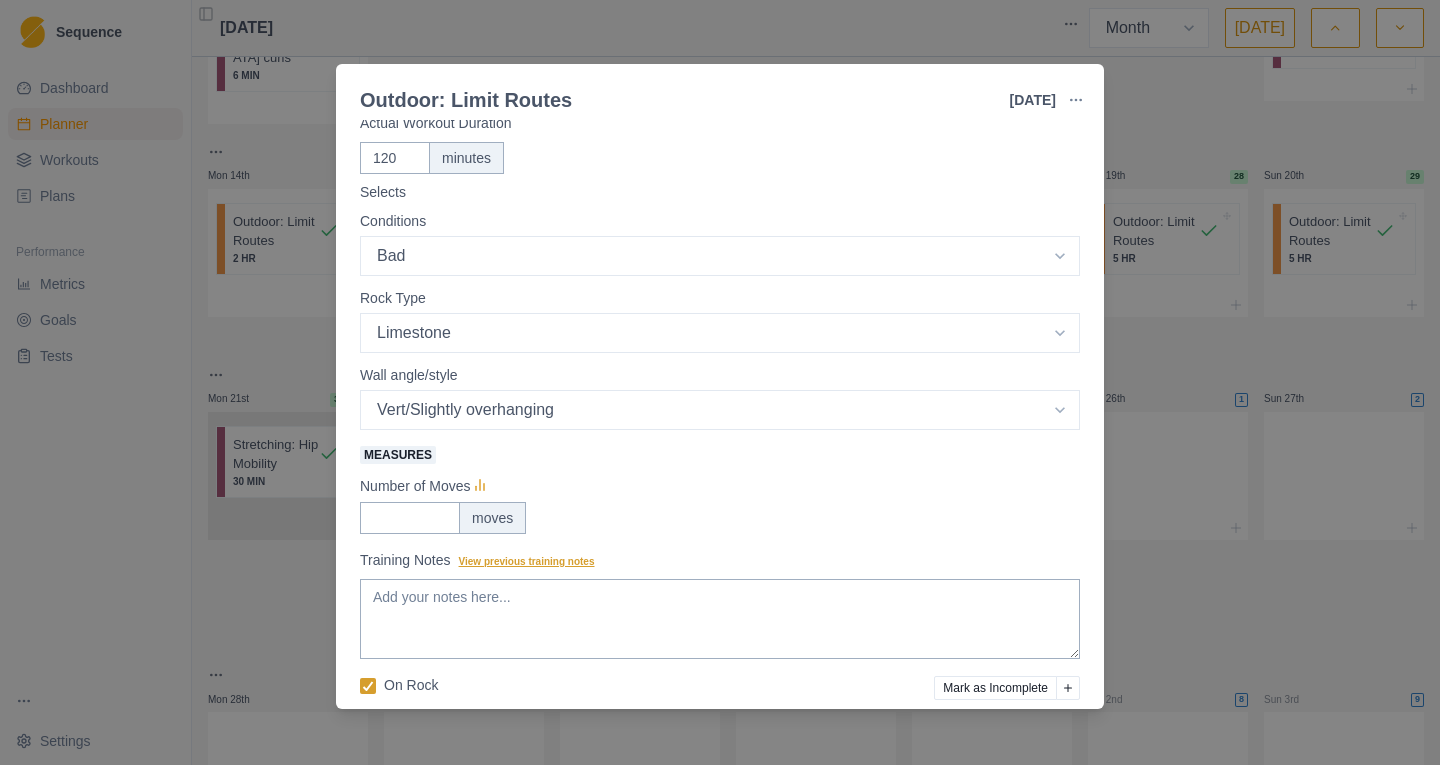 click on "Training Notes View previous training notes" at bounding box center (720, 619) 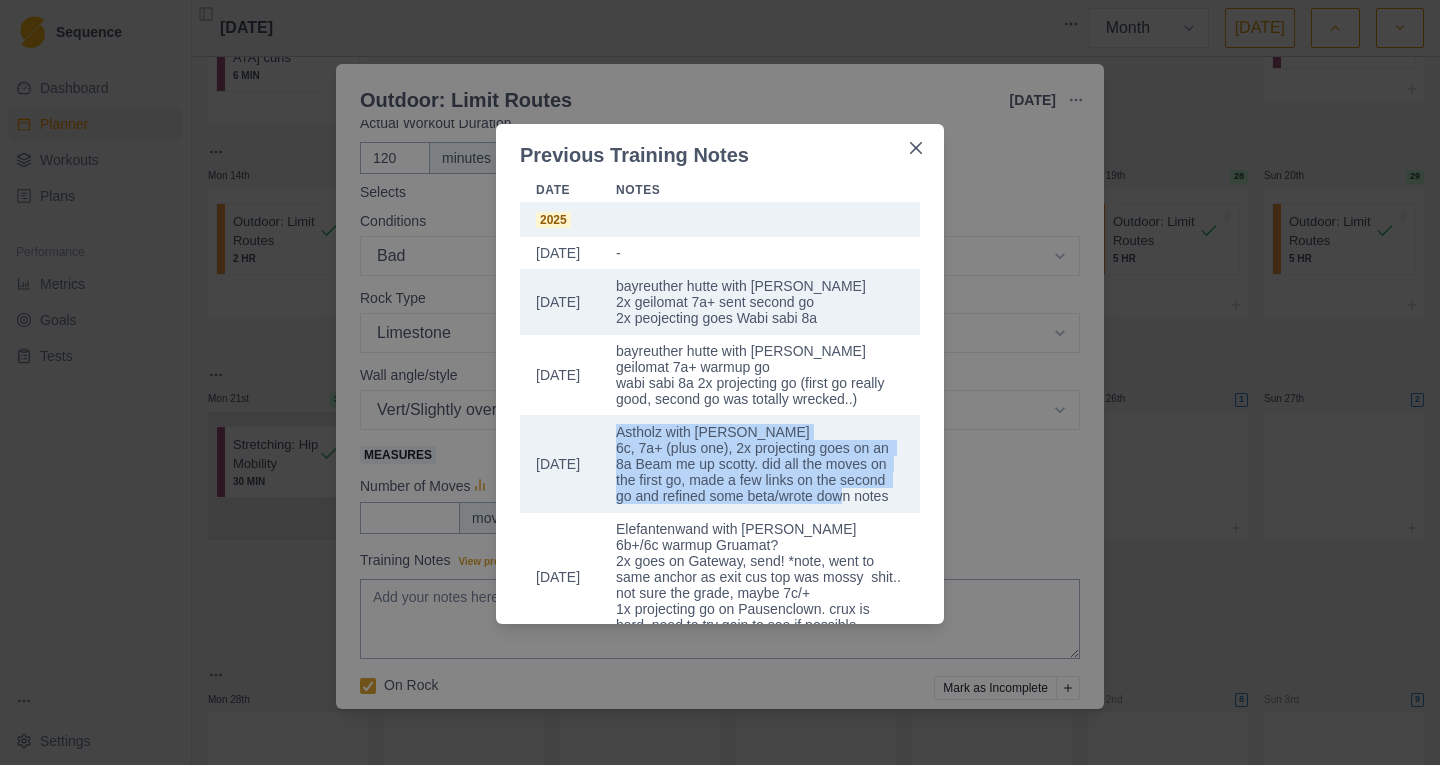 drag, startPoint x: 654, startPoint y: 518, endPoint x: 614, endPoint y: 434, distance: 93.03763 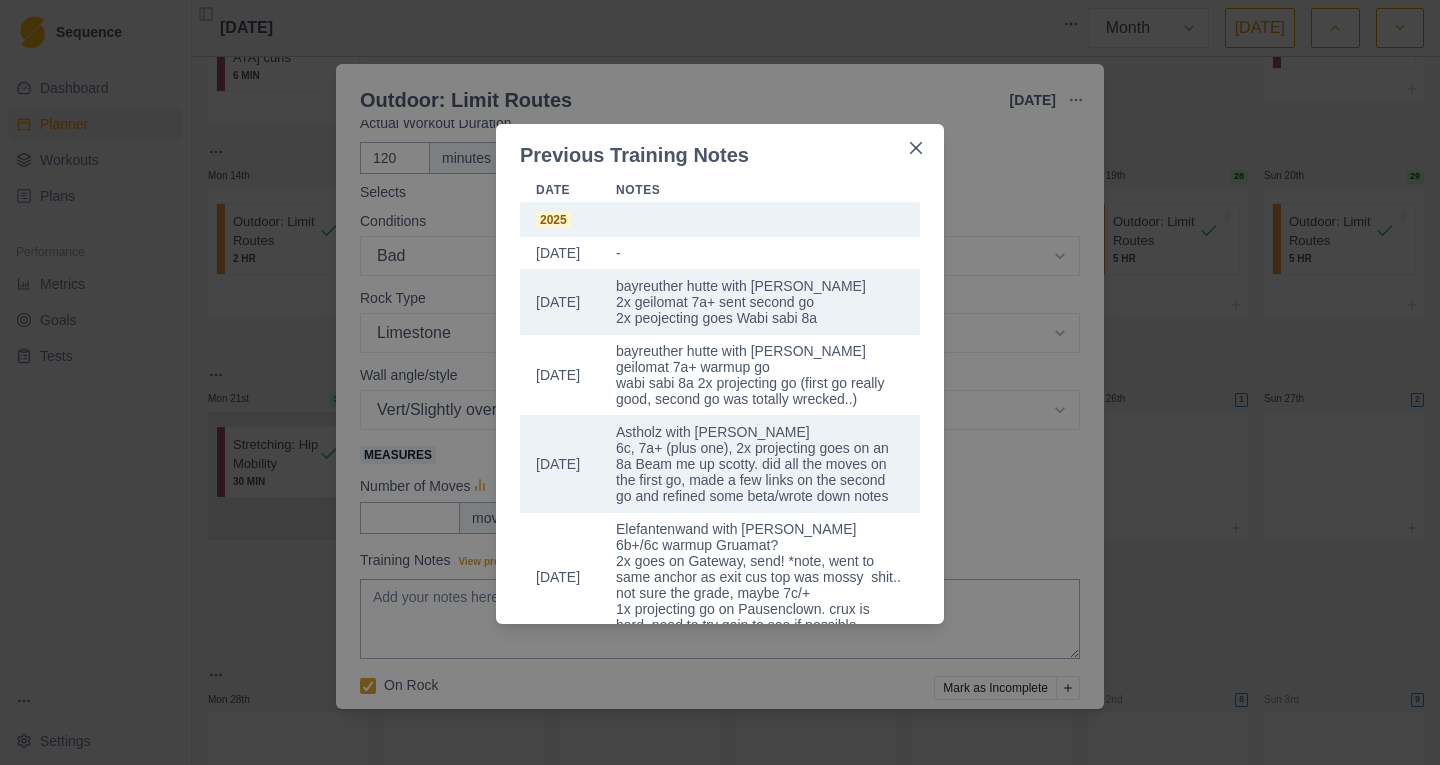 click on "Previous Training Notes Date Notes [DATE] - [DATE] 20 bayreuther hutte with [PERSON_NAME]
2x geilomat 7a+ sent second go
2x peojecting goes Wabi sabi 8a [DATE] bayreuther hutte with [PERSON_NAME] 7a+ warmup go
wabi sabi 8a 2x projecting go (first go really good, second go was totally wrecked..) [DATE] Astholz with [PERSON_NAME]
6c, 7a+ (plus one), 2x projecting goes on an 8a Beam me up scotty. did all the moves on the first go, made a few links on the second go and refined some beta/wrote down notes [DATE] Elefantenwand with [PERSON_NAME]
6b+/6c warmup Gruamat?
2x goes on Gateway, send! *note, went to same anchor as exit cus top was mossy  shit.. not sure the grade, maybe 7c/+
1x projecting go on Pausenclown. crux is hard, need to try gain to see if possible... [DATE] Jun [DATE] Jun 18 chna [PERSON_NAME], car broke down again, had to hike 1:20 mins in with the rope..
got draws of herzogkante and il viscont... try them again in the fall! [DATE] Jun [DATE] [DATE] [DATE] [DATE] May [DATE] May [DATE] May [DATE] May [DATE] 1 -" at bounding box center [720, 382] 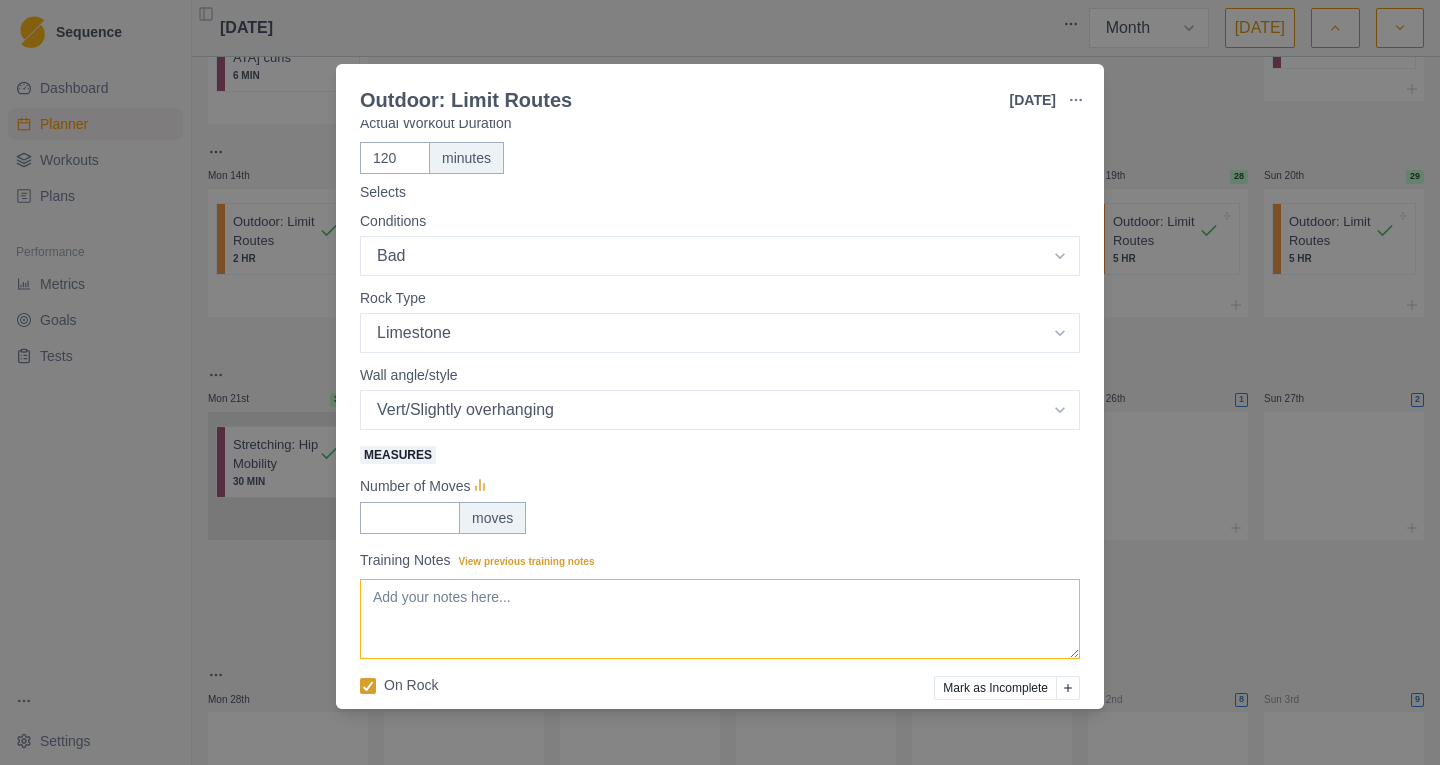 click on "Training Notes View previous training notes" at bounding box center (720, 619) 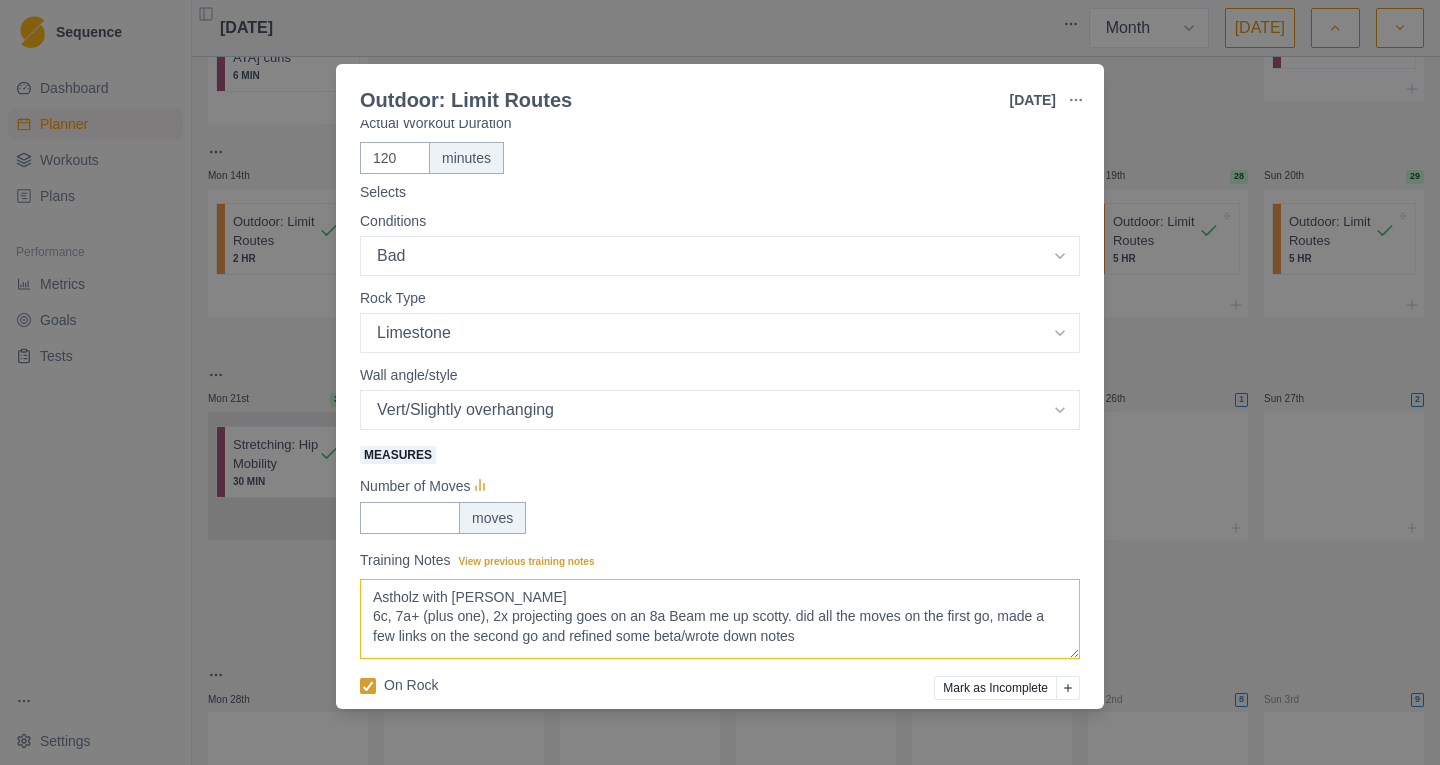 click on "Astholz with [PERSON_NAME]
6c, 7a+ (plus one), 2x projecting goes on an 8a Beam me up scotty. did all the moves on the first go, made a few links on the second go and refined some beta/wrote down notes" at bounding box center (720, 619) 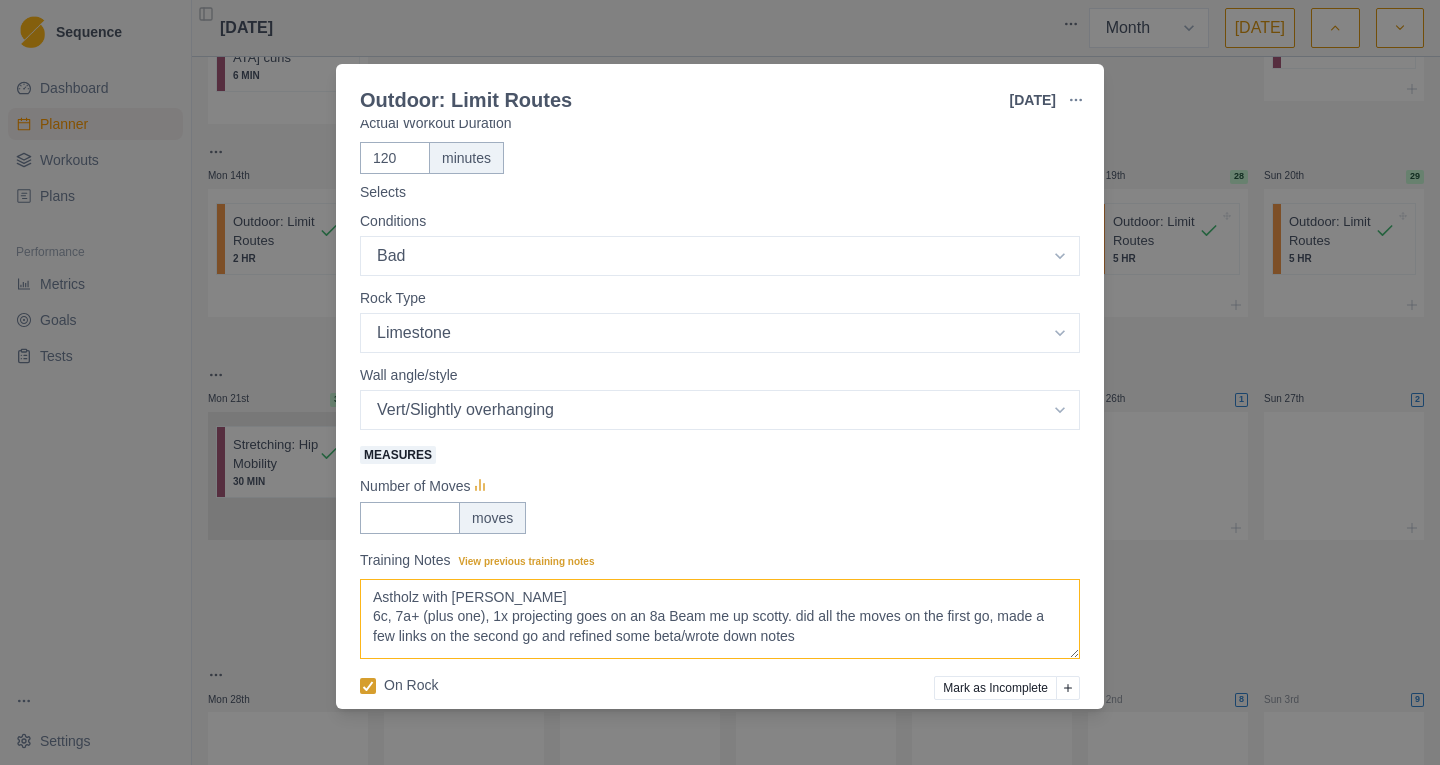 click on "Astholz with [PERSON_NAME]
6c, 7a+ (plus one), 1x projecting goes on an 8a Beam me up scotty. did all the moves on the first go, made a few links on the second go and refined some beta/wrote down notes" at bounding box center (720, 619) 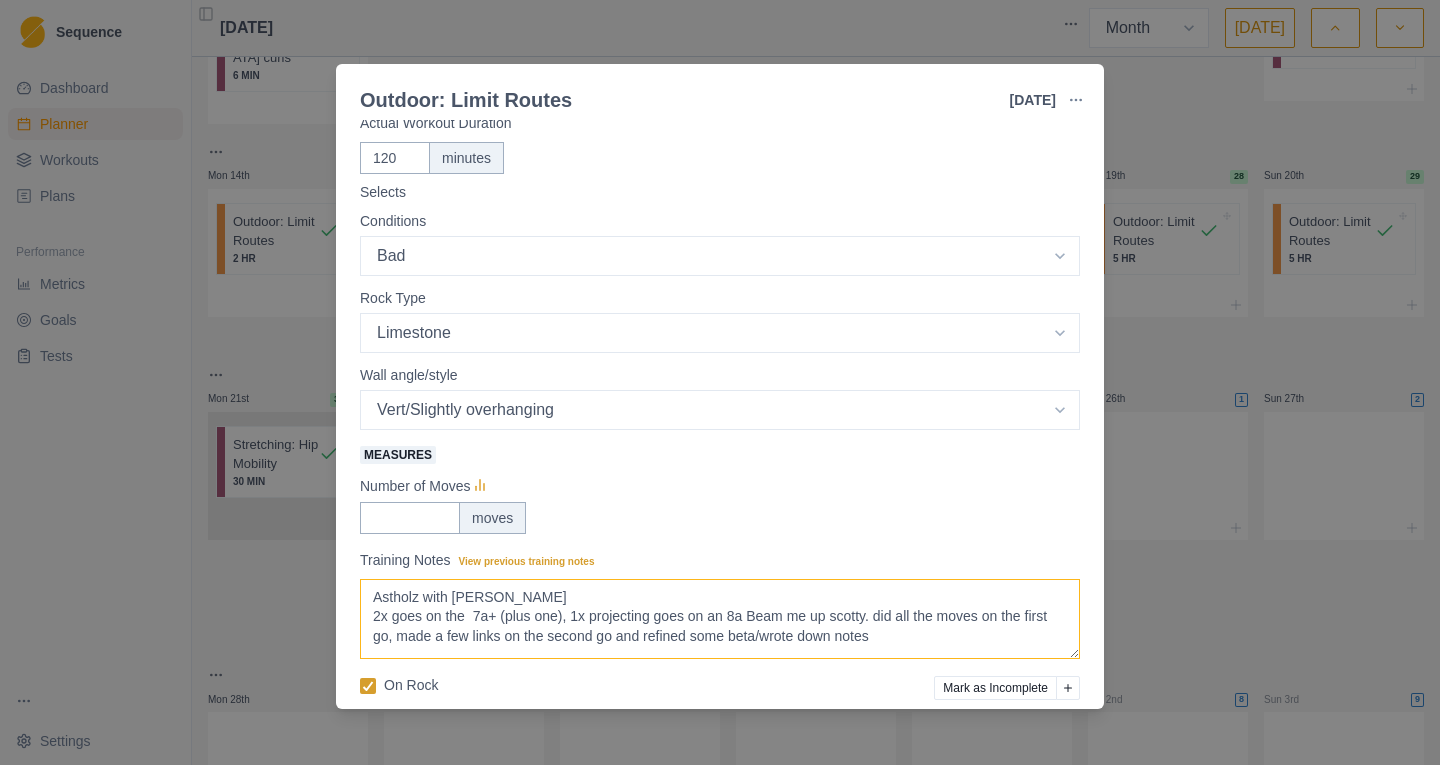 click on "Astholz with [PERSON_NAME]
2x goes on the  7a+ (plus one), 1x projecting goes on an 8a Beam me up scotty. did all the moves on the first go, made a few links on the second go and refined some beta/wrote down notes" at bounding box center [720, 619] 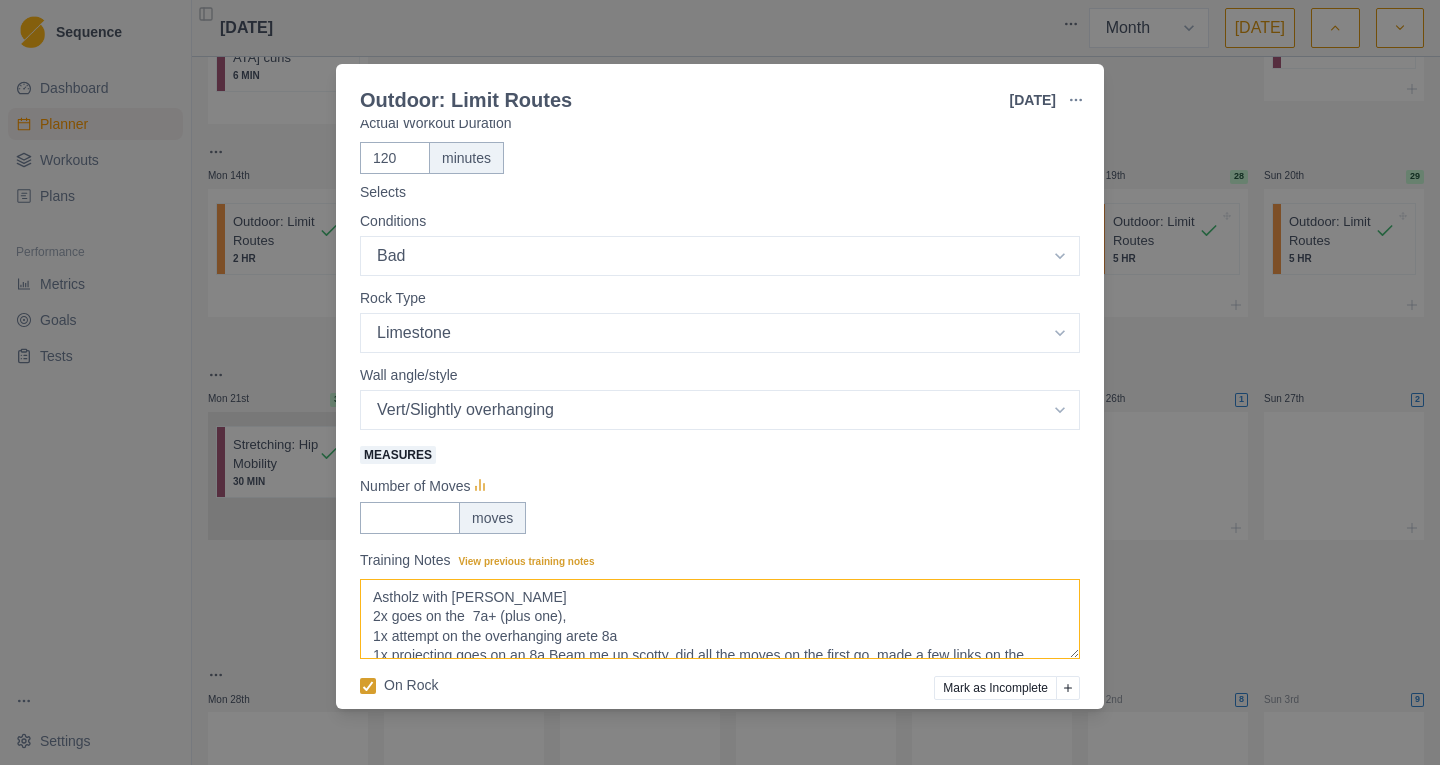 scroll, scrollTop: 6, scrollLeft: 0, axis: vertical 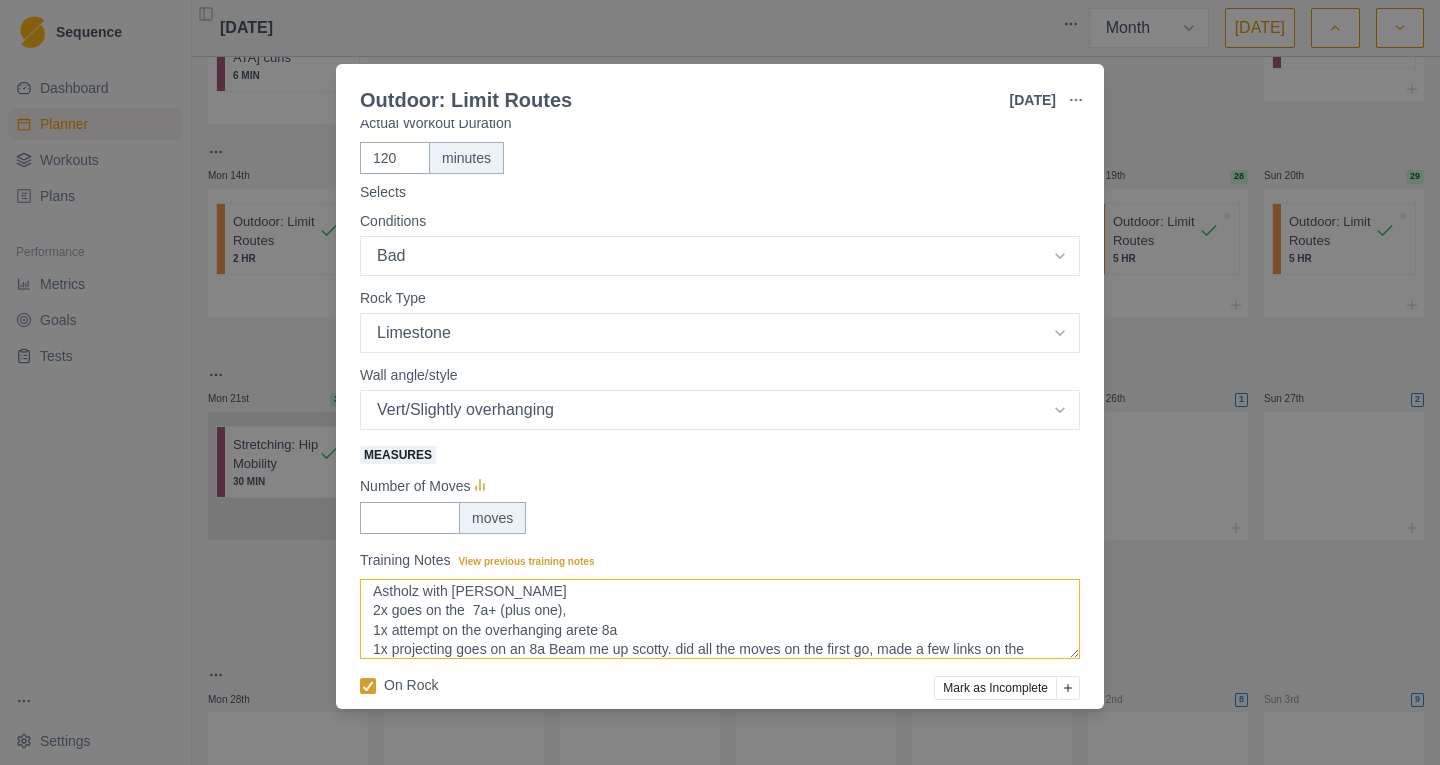 click on "Astholz with [PERSON_NAME]
2x goes on the  7a+ (plus one),
1x attempt on the overhanging arete 8a
1x projecting goes on an 8a Beam me up scotty. did all the moves on the first go, made a few links on the second go and refined some beta/wrote down notes" at bounding box center [720, 619] 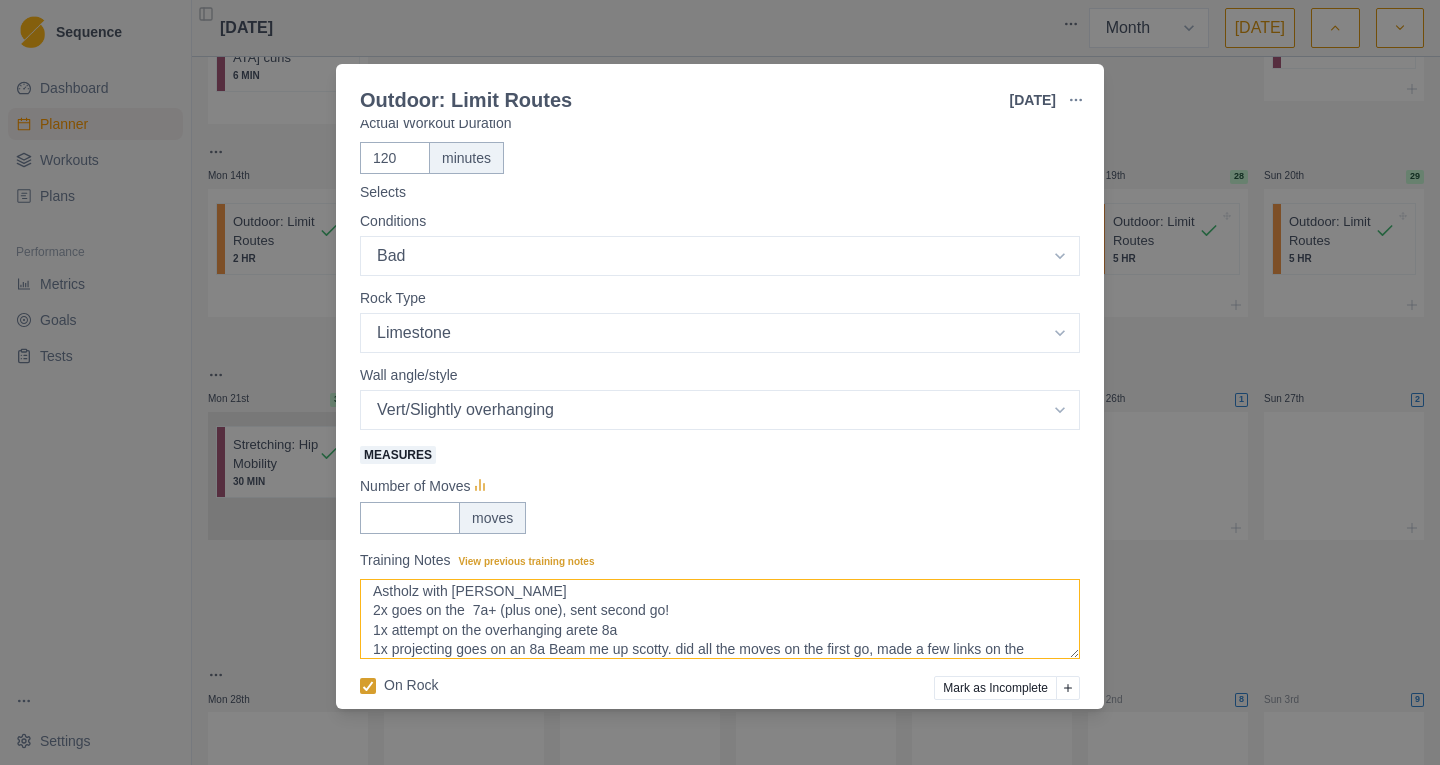 click on "Astholz with [PERSON_NAME]
2x goes on the  7a+ (plus one), sent second go!
1x attempt on the overhanging arete 8a
1x projecting goes on an 8a Beam me up scotty. did all the moves on the first go, made a few links on the second go and refined some beta/wrote down notes" at bounding box center (720, 619) 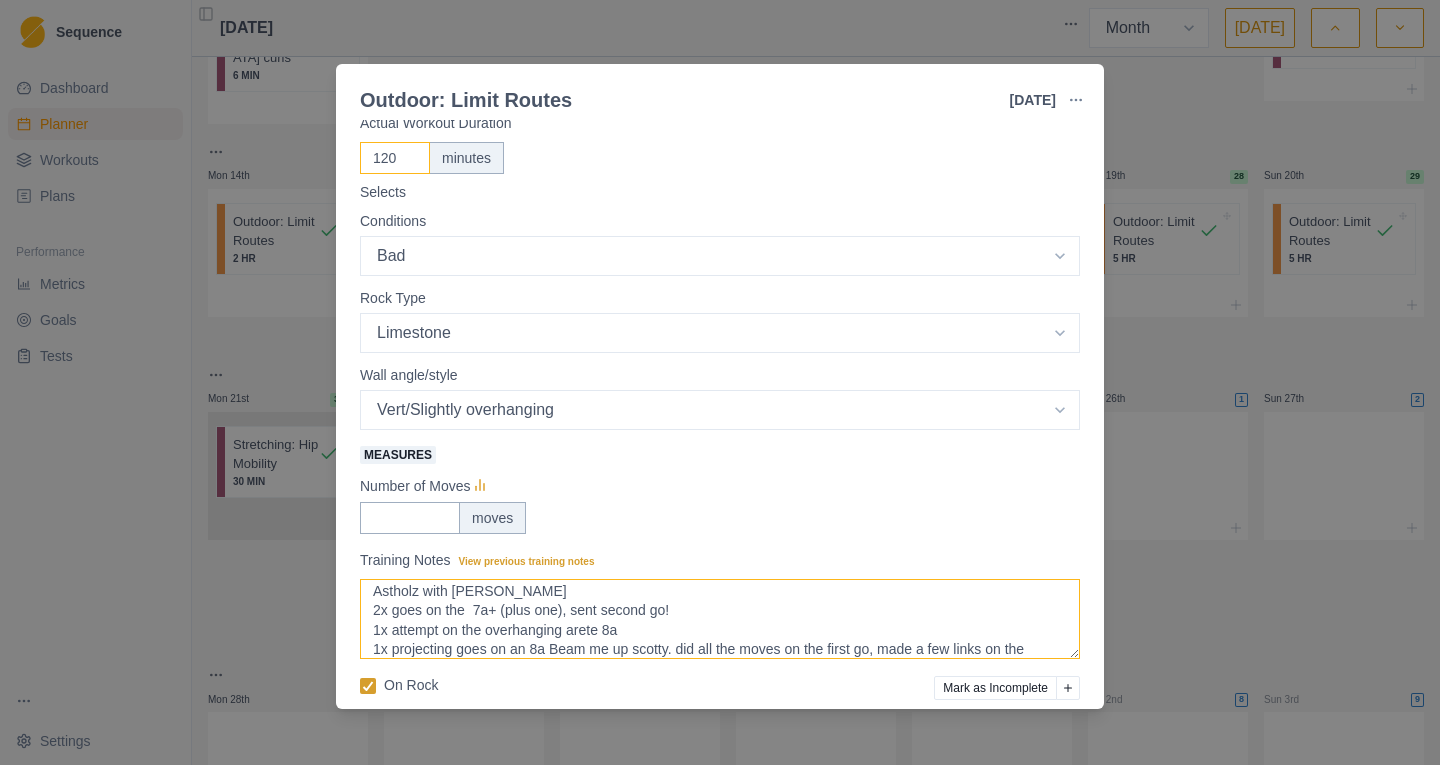 type on "Astholz with [PERSON_NAME]
2x goes on the  7a+ (plus one), sent second go!
1x attempt on the overhanging arete 8a
1x projecting goes on an 8a Beam me up scotty. did all the moves on the first go, made a few links on the second go and refined some beta/wrote down notes" 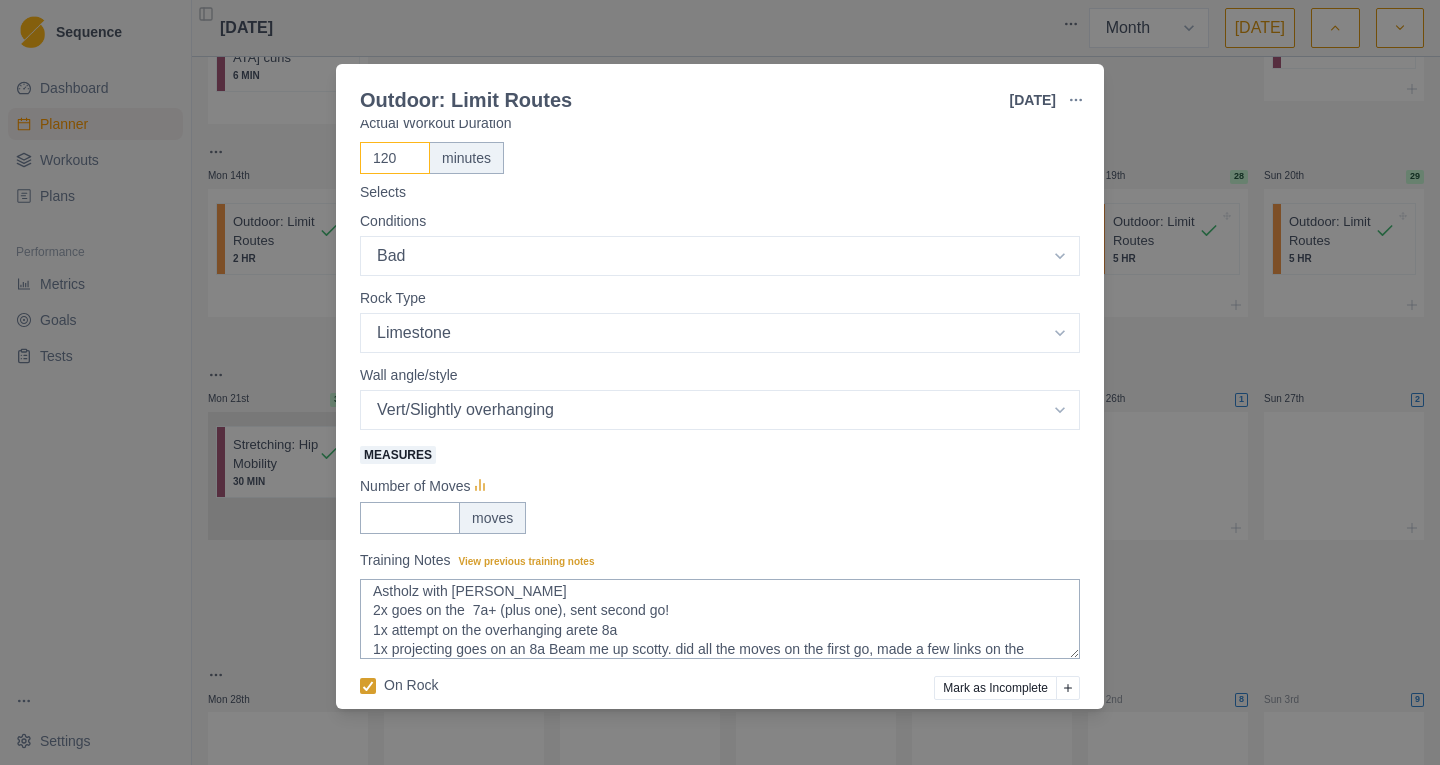 click on "120" at bounding box center (395, 158) 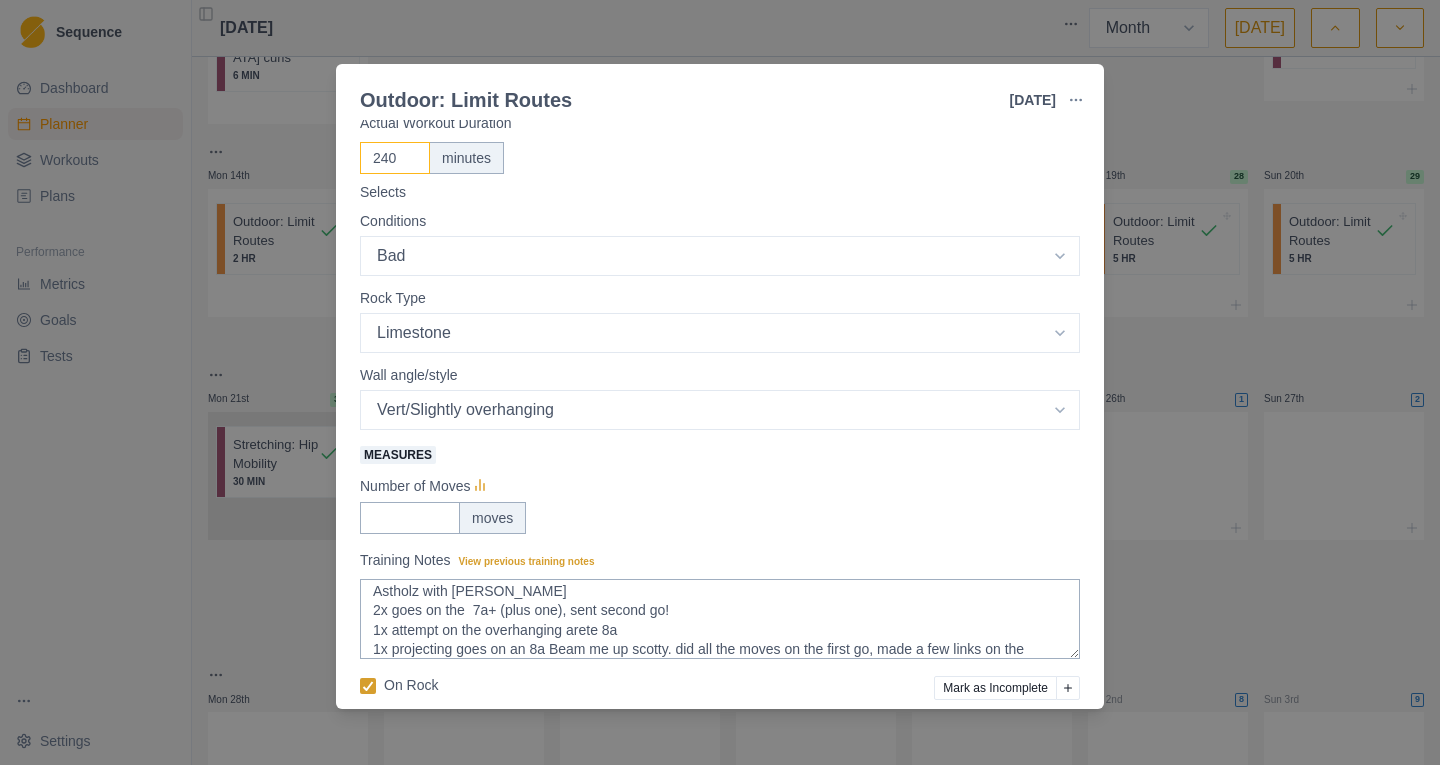 type on "240" 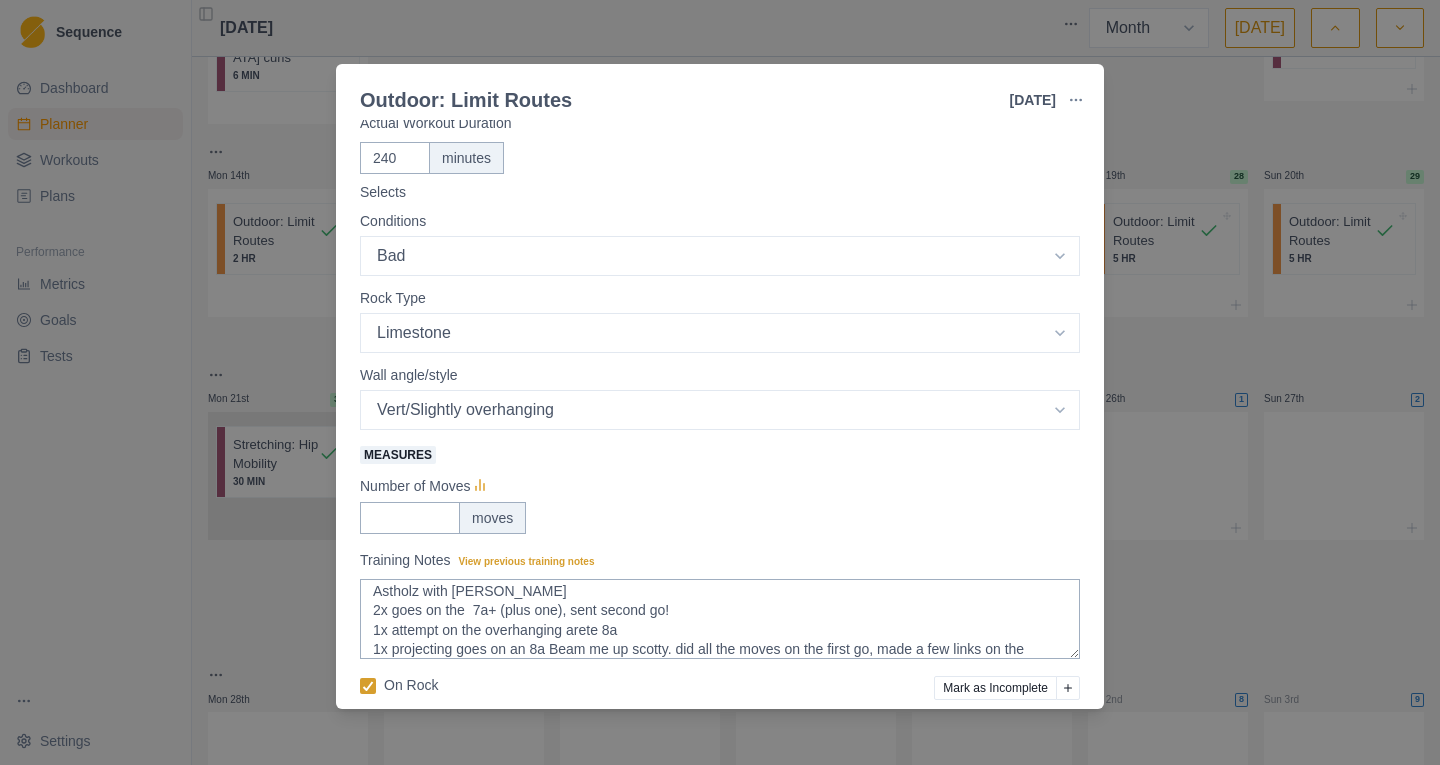 click on "Number of Moves" at bounding box center (720, 486) 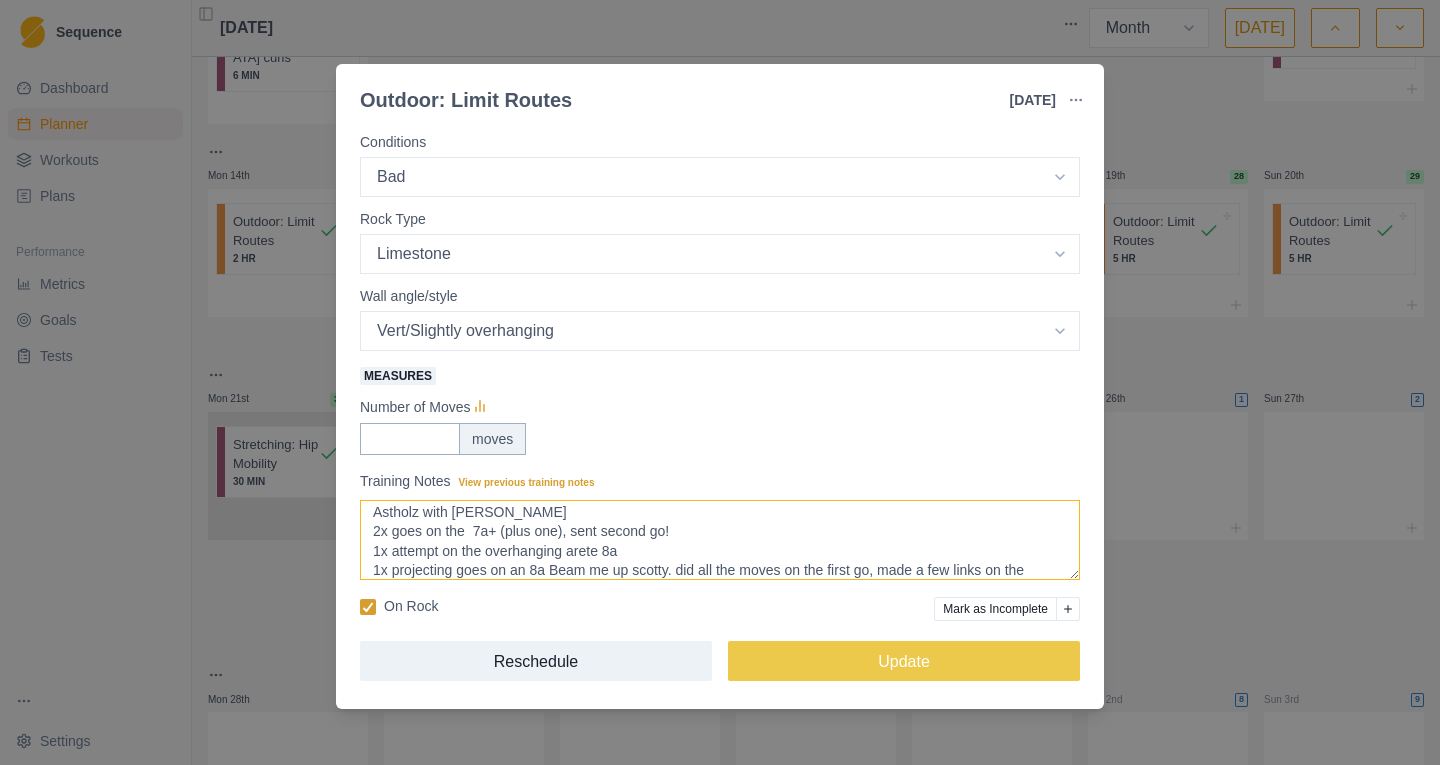scroll, scrollTop: 34, scrollLeft: 0, axis: vertical 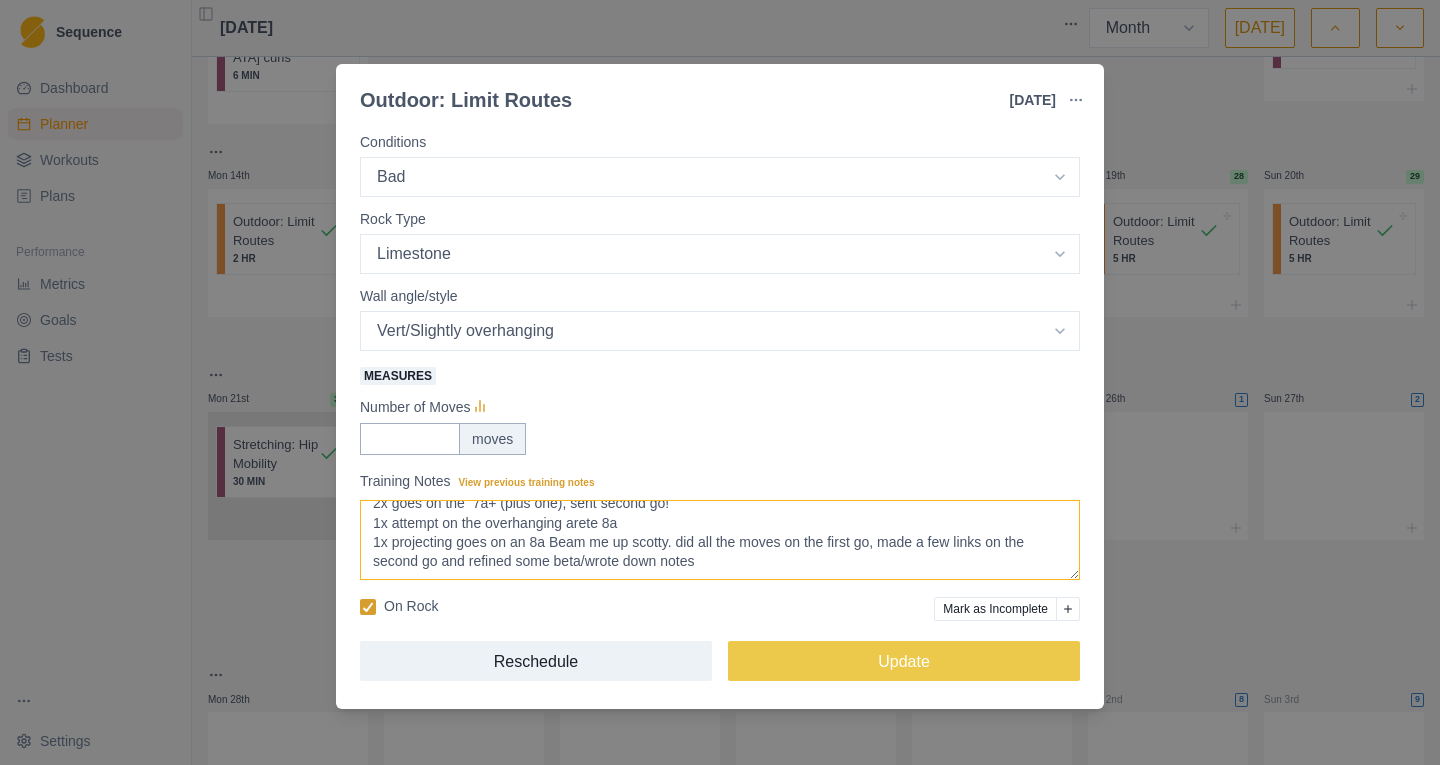 drag, startPoint x: 718, startPoint y: 569, endPoint x: 675, endPoint y: 540, distance: 51.86521 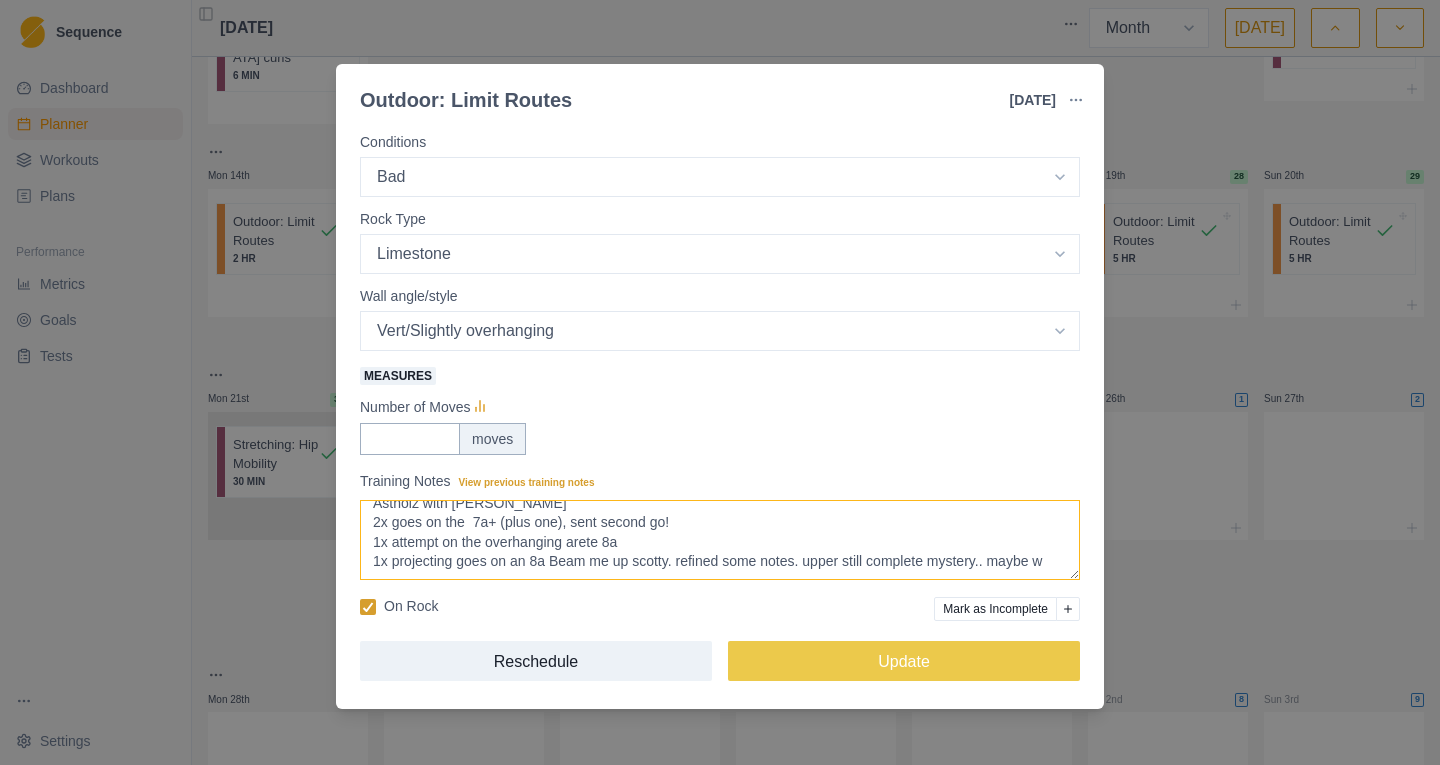 scroll, scrollTop: 34, scrollLeft: 0, axis: vertical 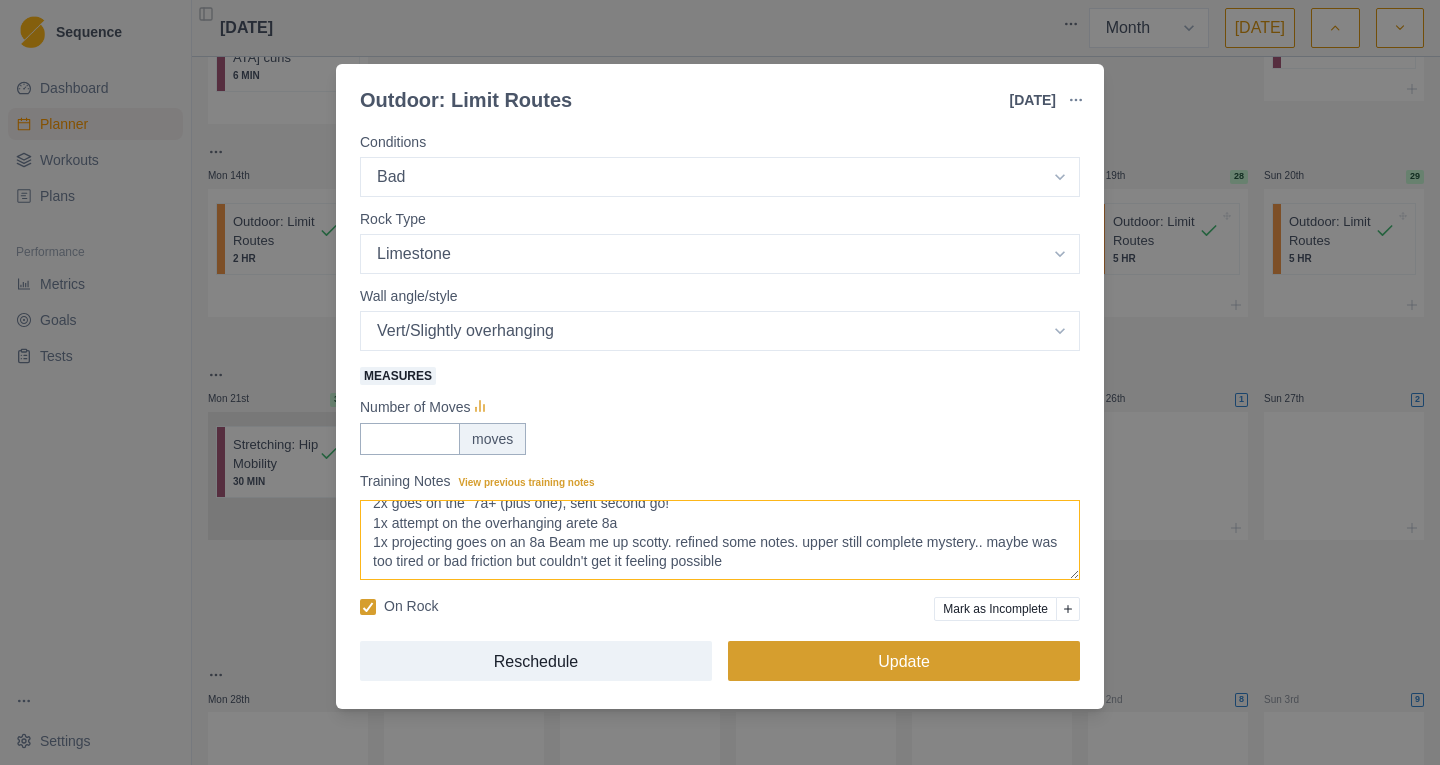 type on "Astholz with [PERSON_NAME]
2x goes on the  7a+ (plus one), sent second go!
1x attempt on the overhanging arete 8a
1x projecting goes on an 8a Beam me up scotty. refined some notes. upper still complete mystery.. maybe was too tired or bad friction but couldn't get it feeling possible" 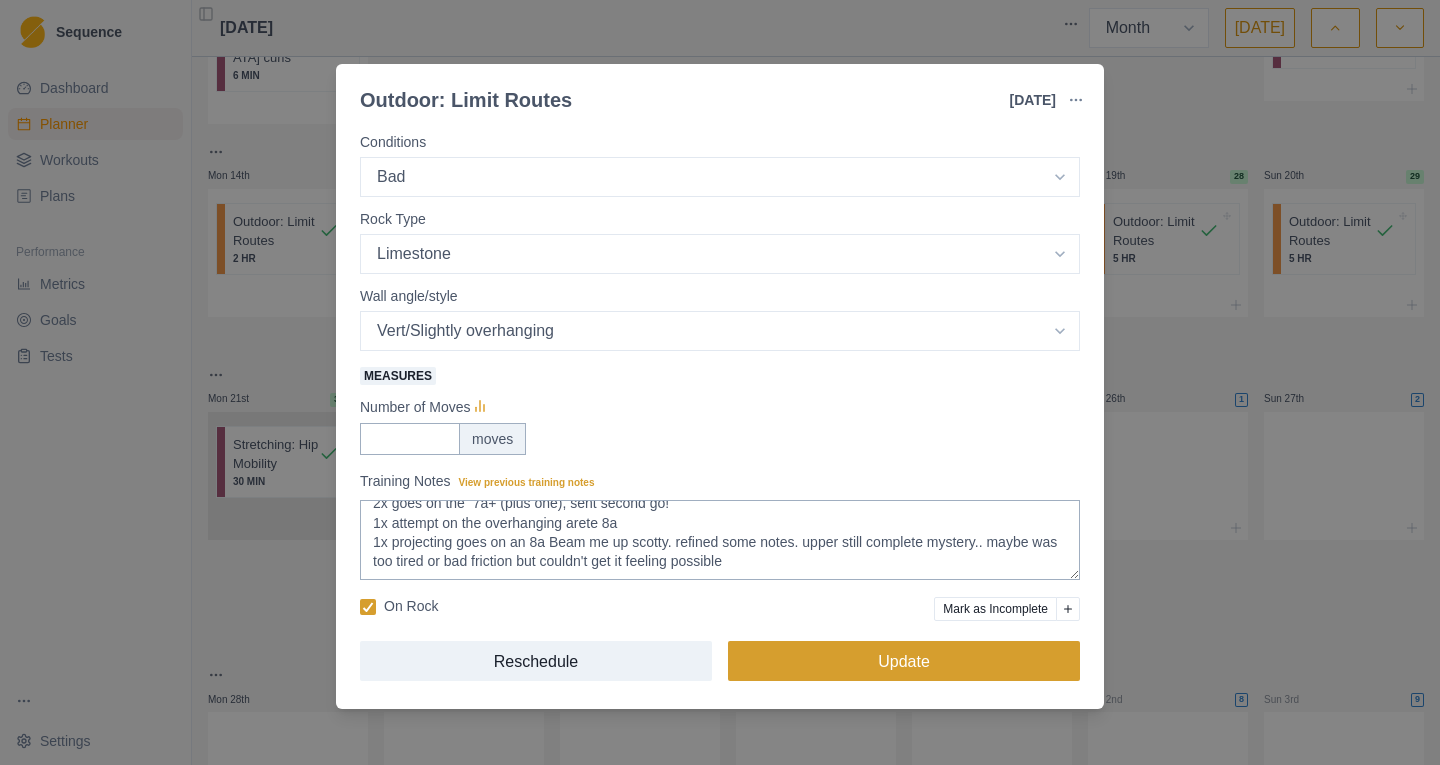 click on "Update" at bounding box center [904, 661] 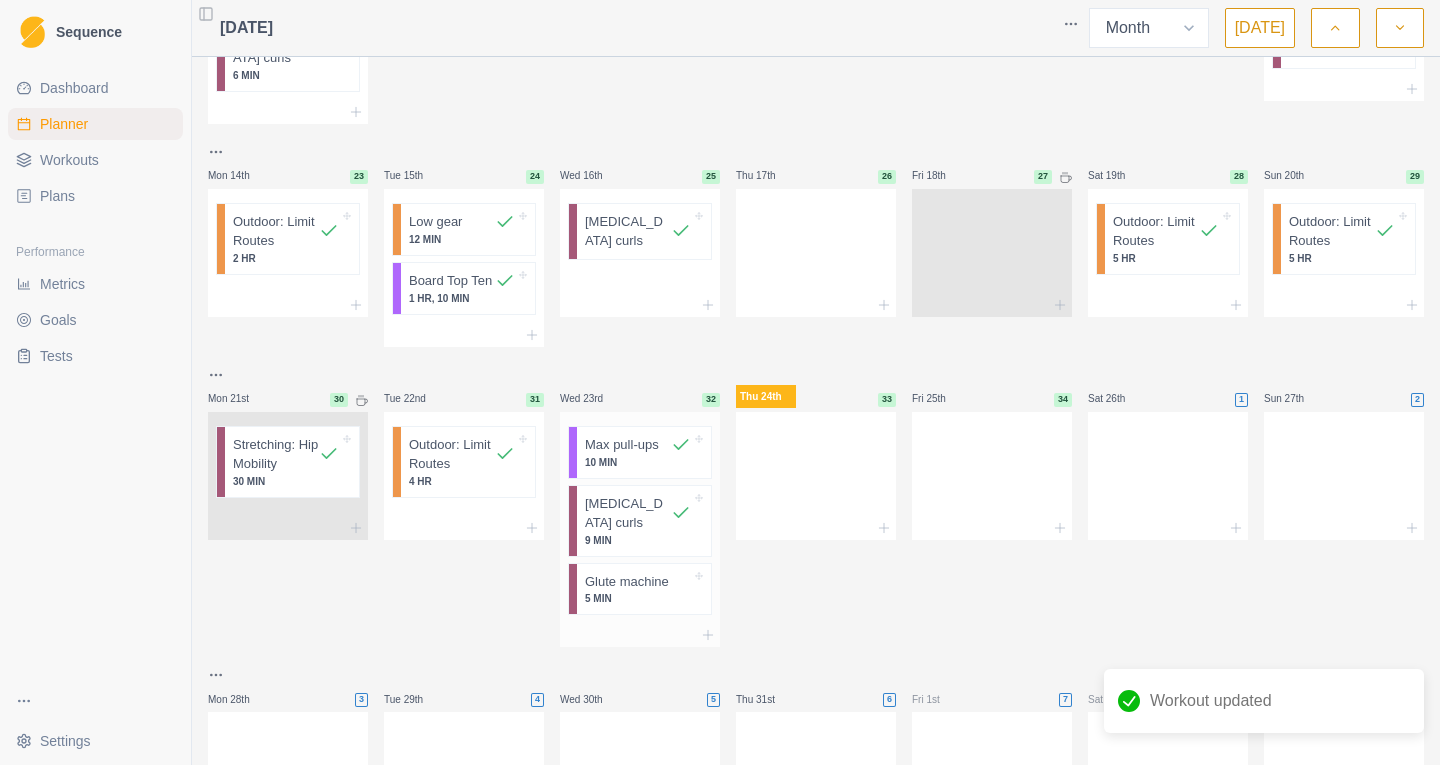 click at bounding box center (680, 582) 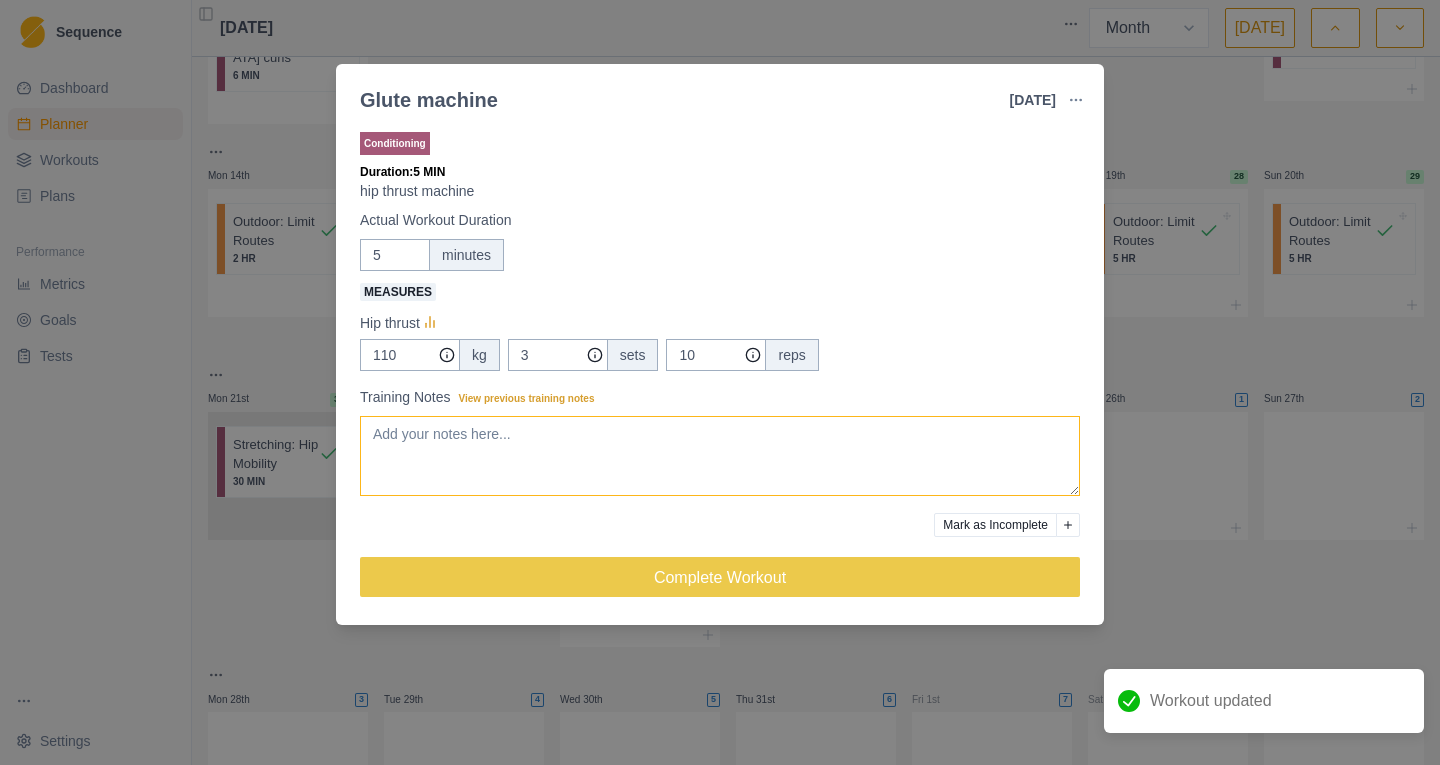 click on "Training Notes View previous training notes" at bounding box center (720, 456) 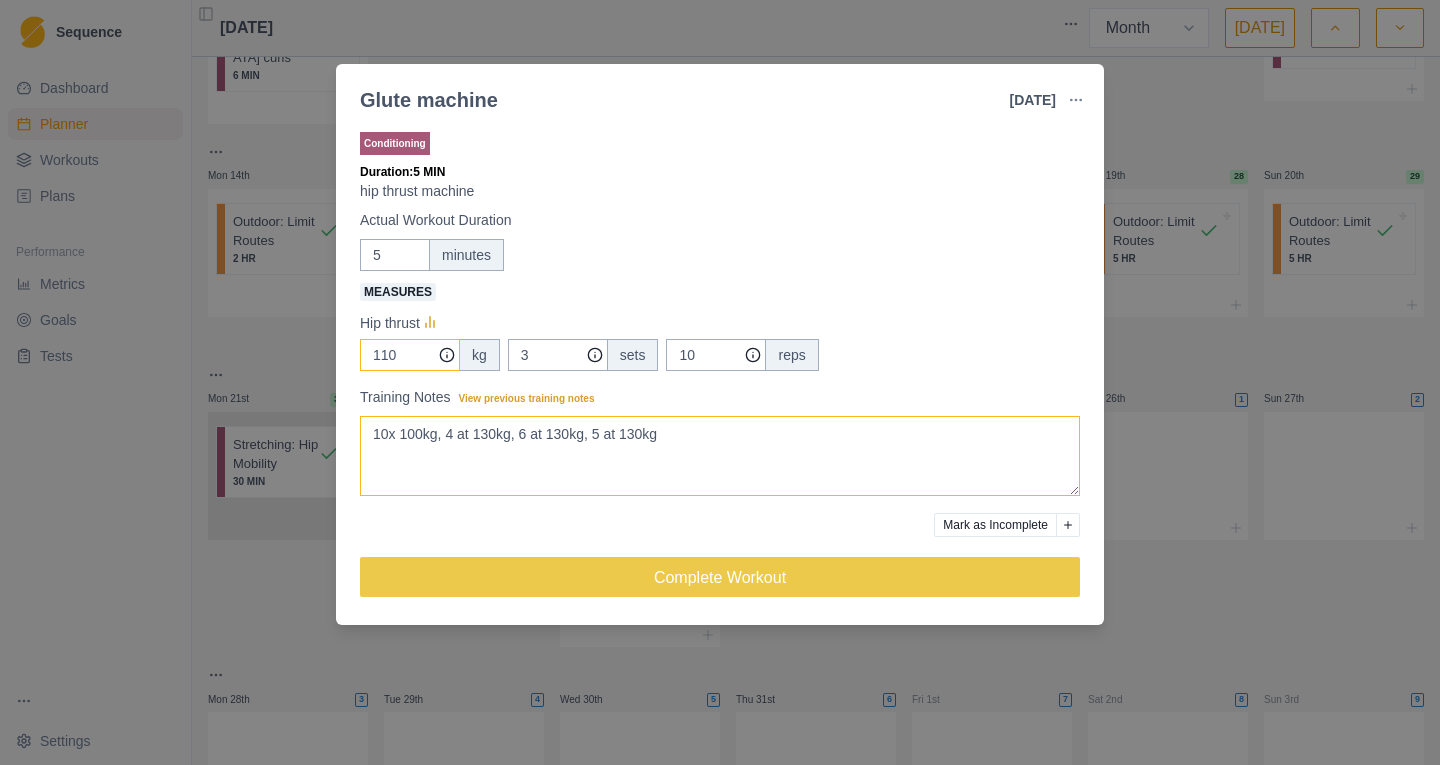 type on "10x 100kg, 4 at 130kg, 6 at 130kg, 5 at 130kg" 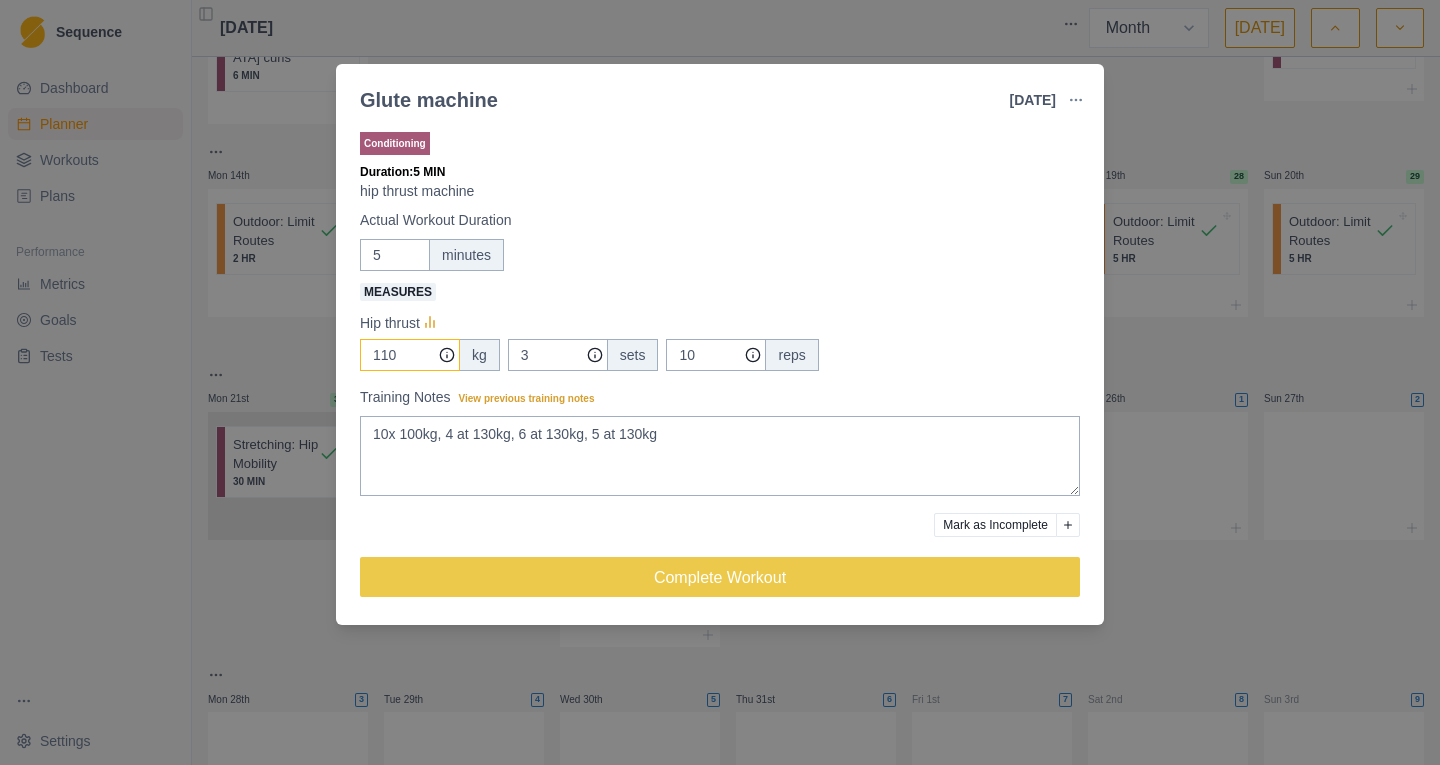 click on "110" at bounding box center [410, 355] 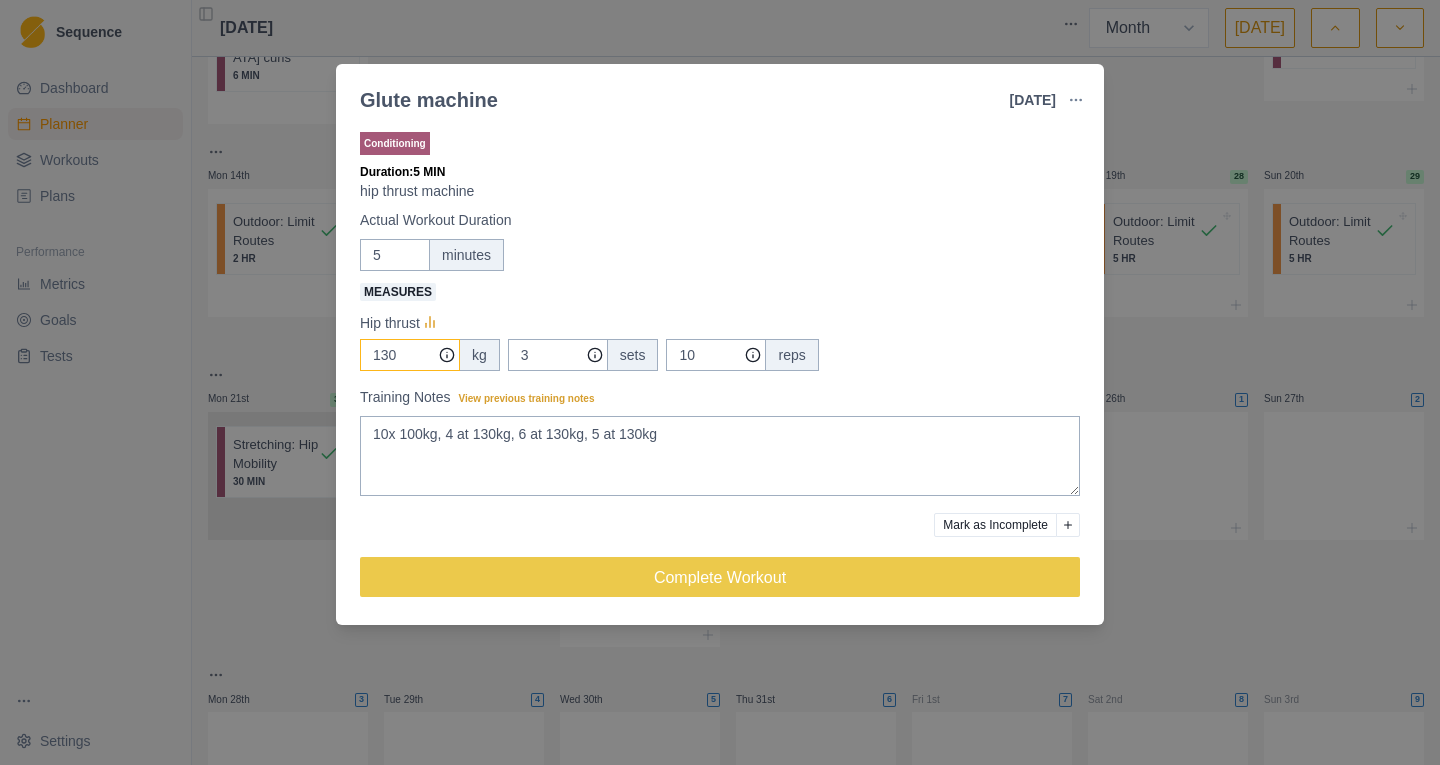type on "130" 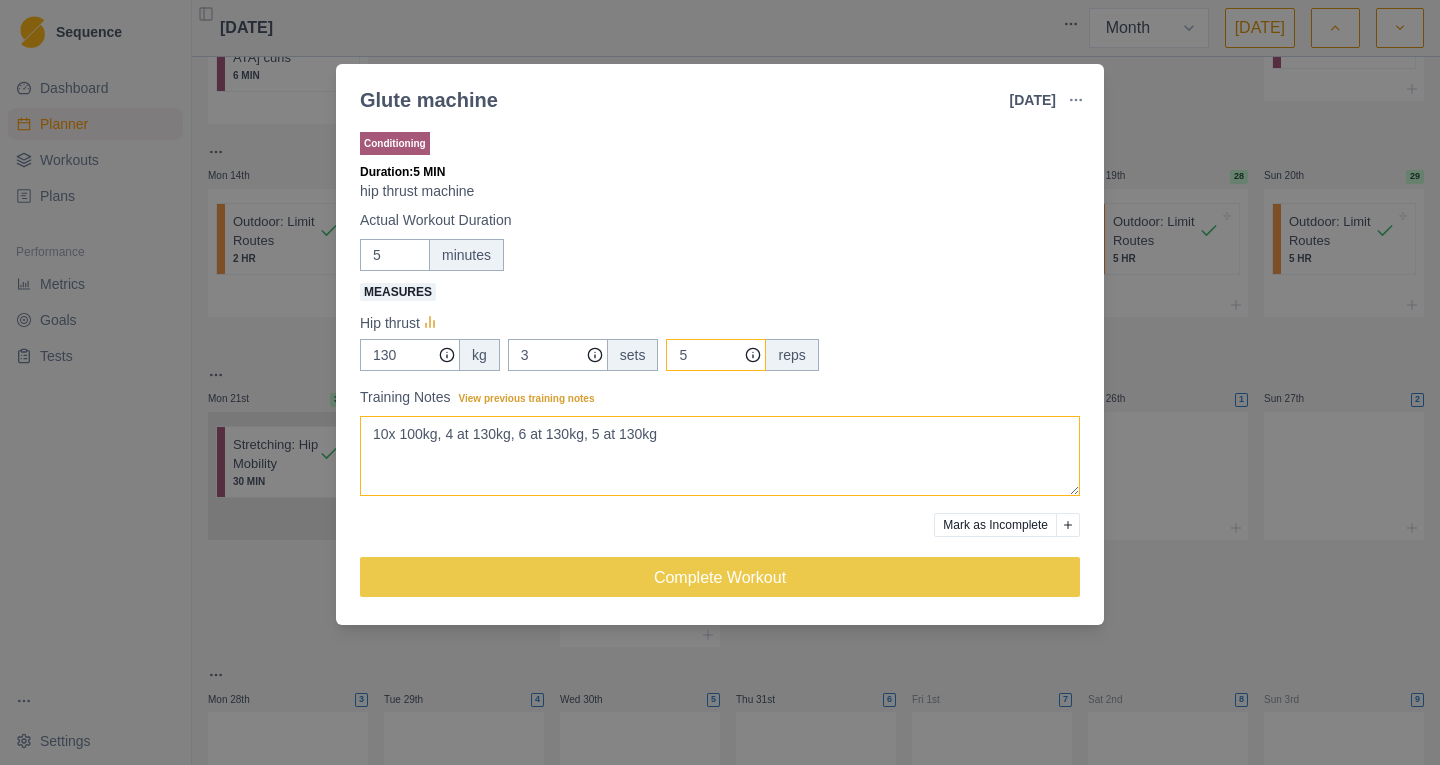type on "5" 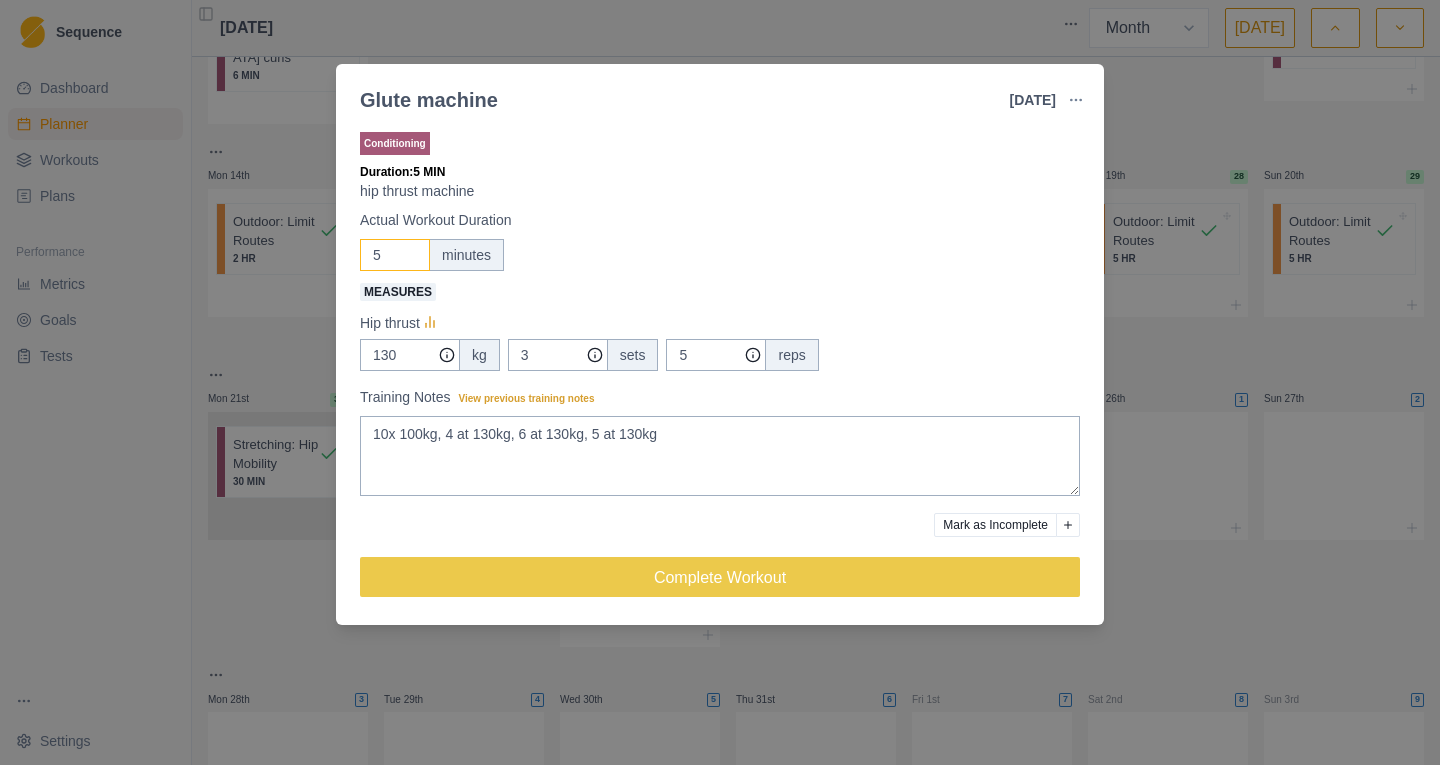 click on "5" at bounding box center [395, 255] 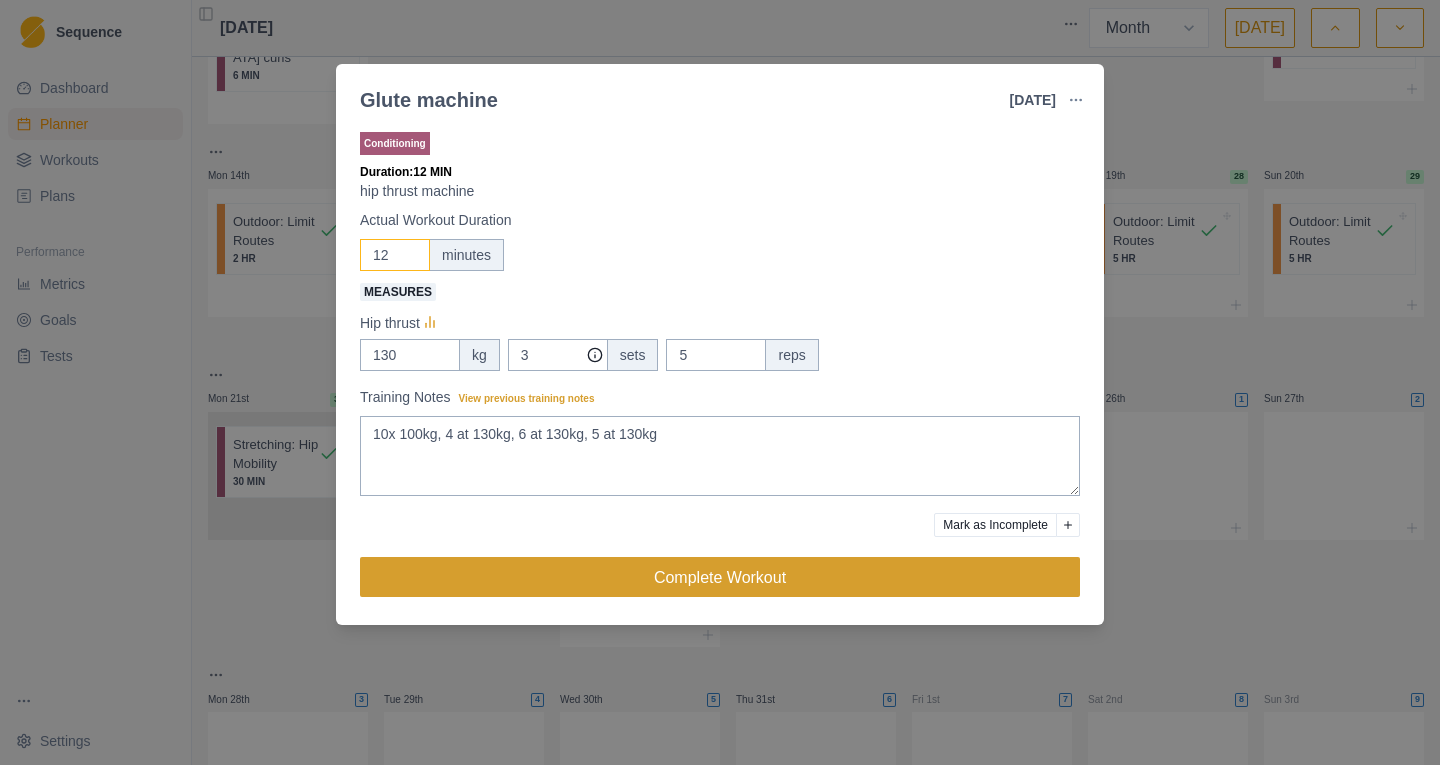 type on "12" 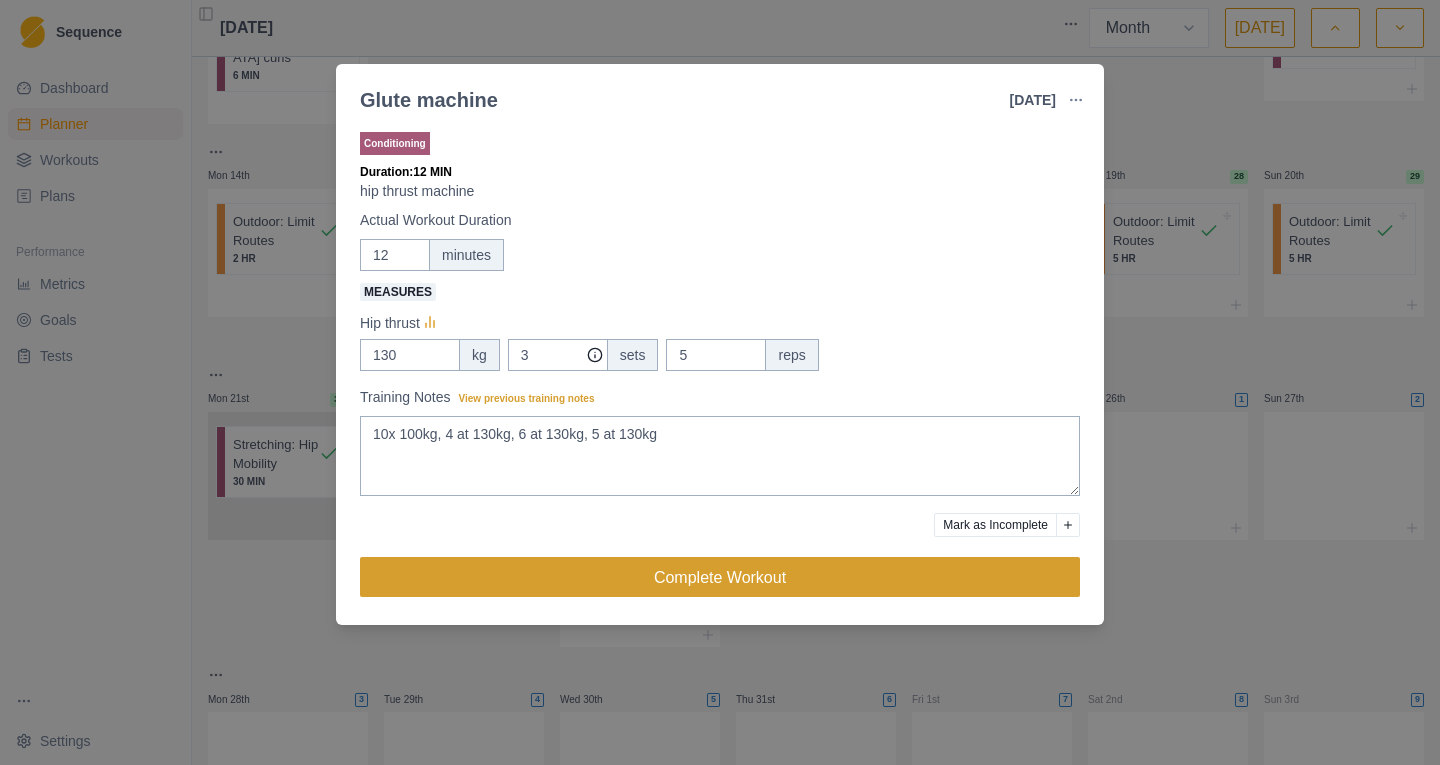 click on "Complete Workout" at bounding box center [720, 577] 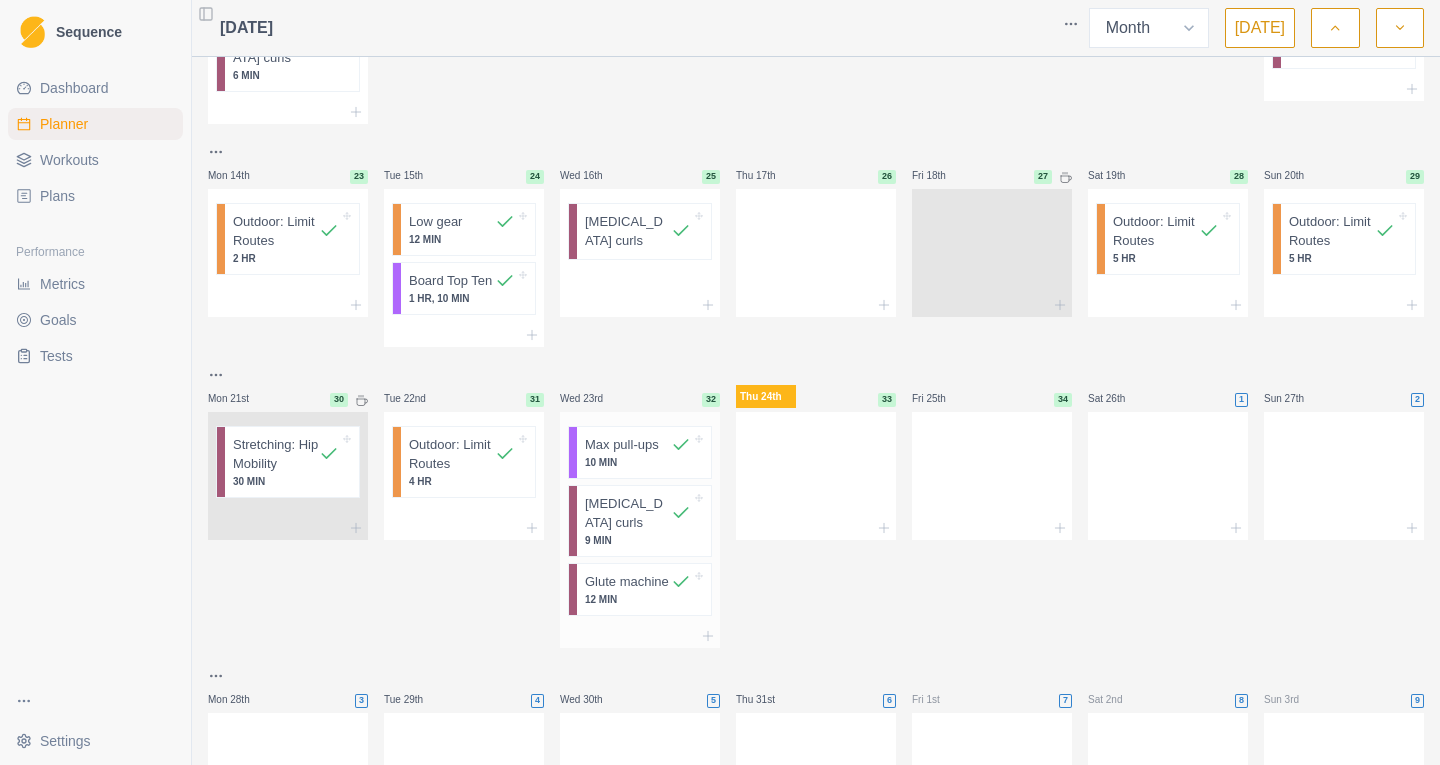 click on "10 MIN" at bounding box center (638, 462) 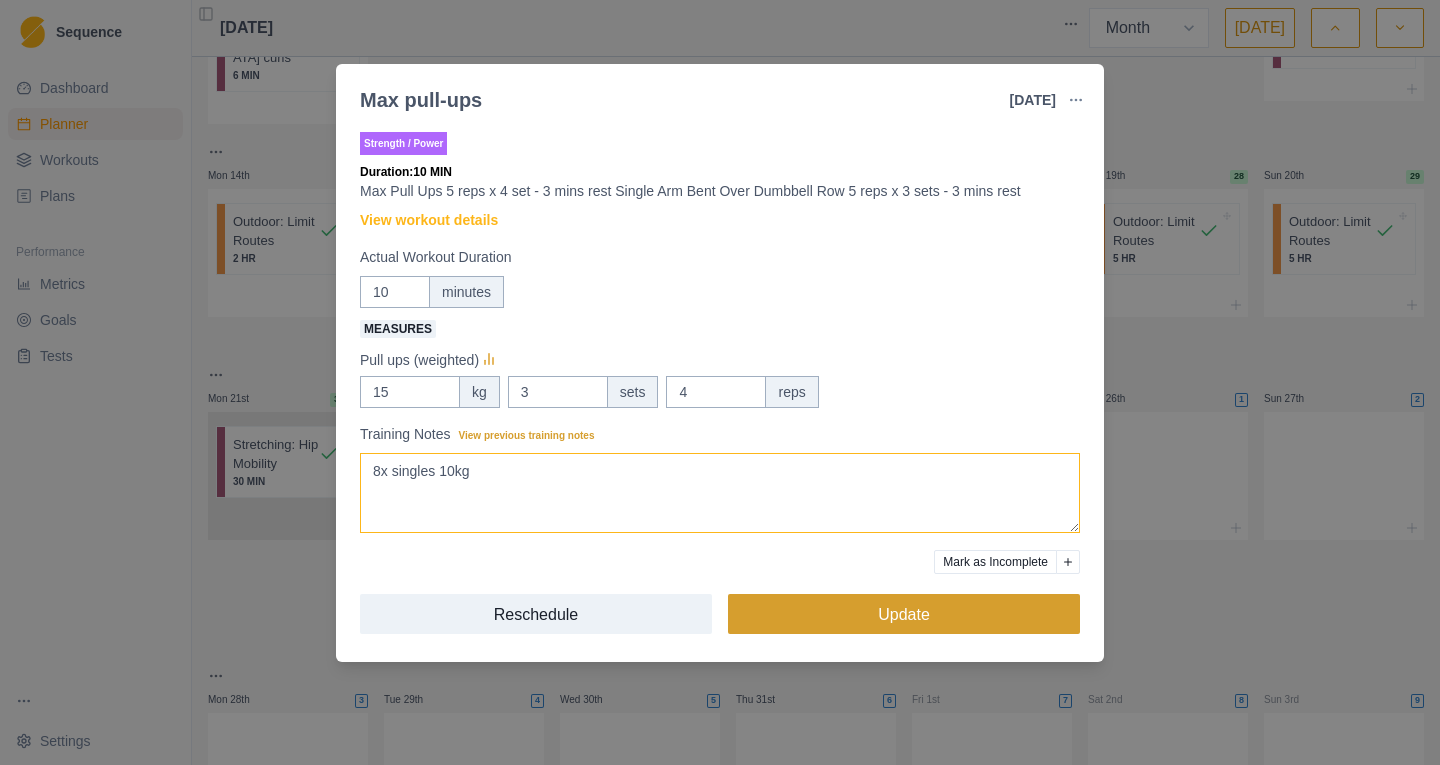 type on "8x singles 10kg" 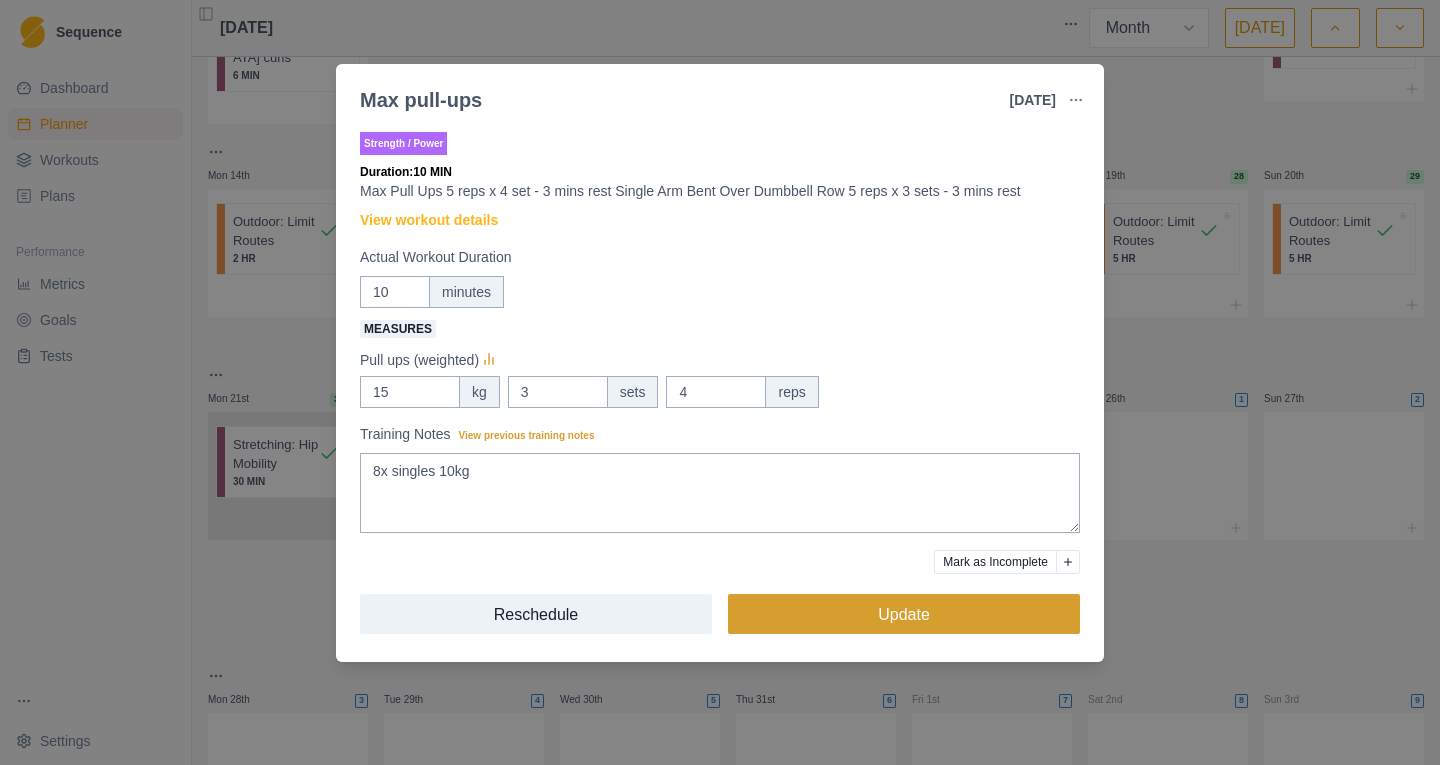 click on "Update" at bounding box center (904, 614) 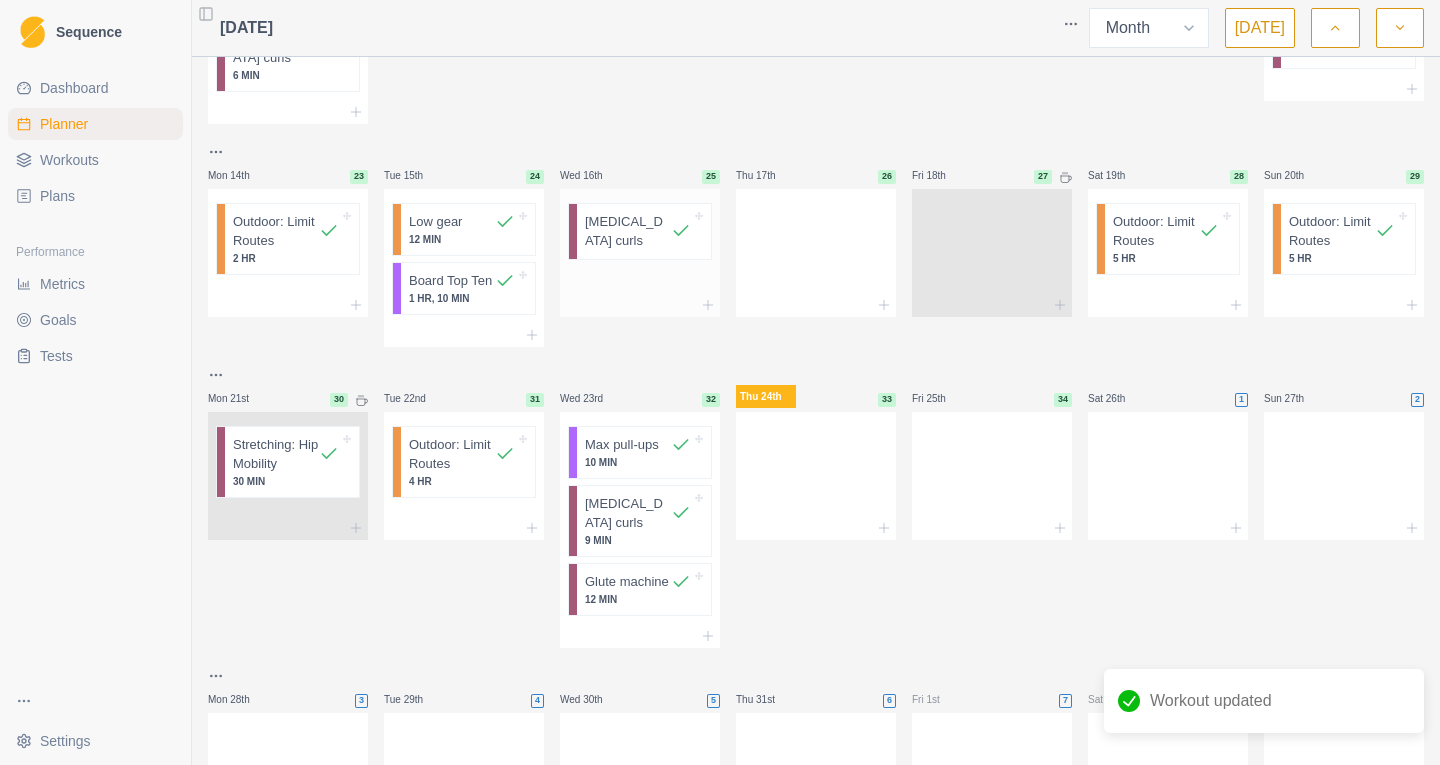 click on "[MEDICAL_DATA] curls" at bounding box center [628, 231] 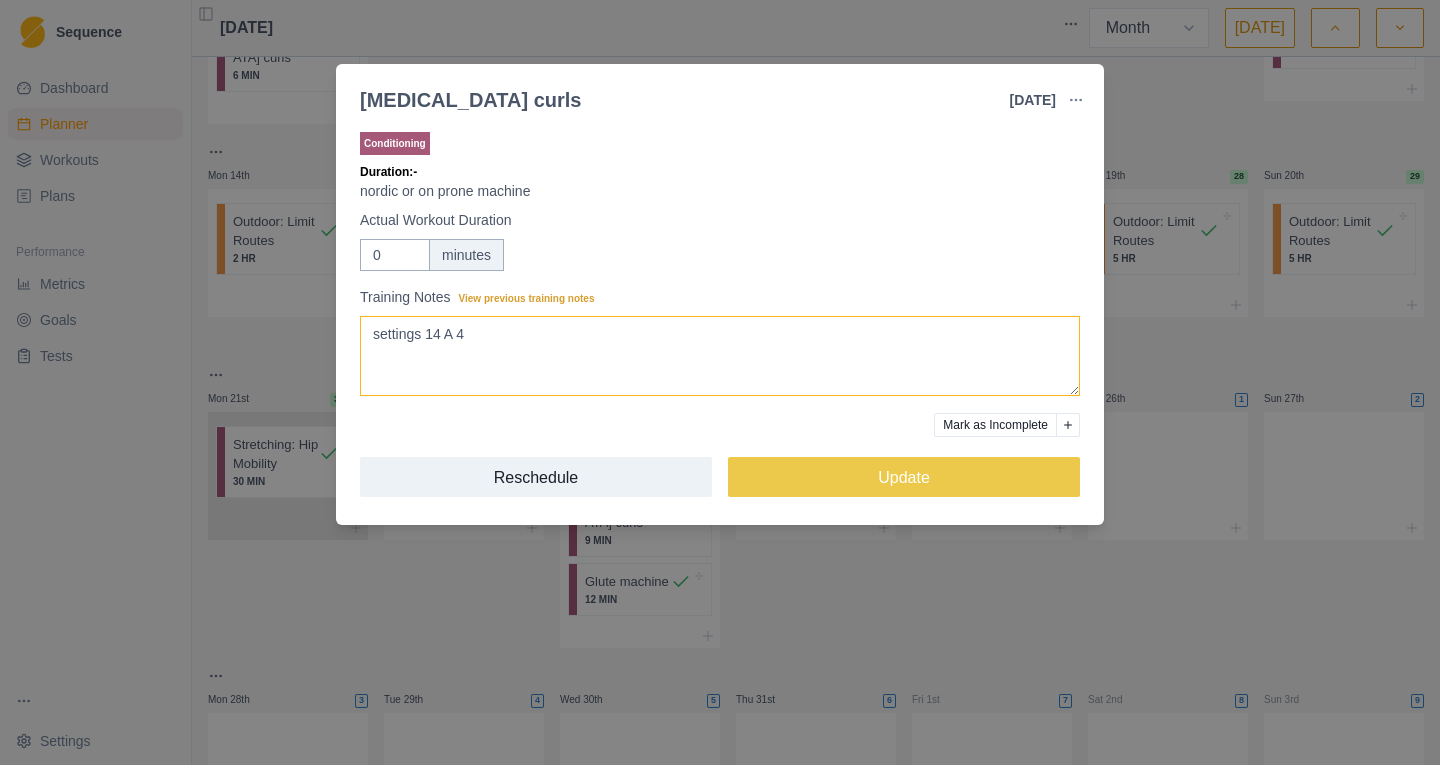drag, startPoint x: 494, startPoint y: 327, endPoint x: 307, endPoint y: 333, distance: 187.09624 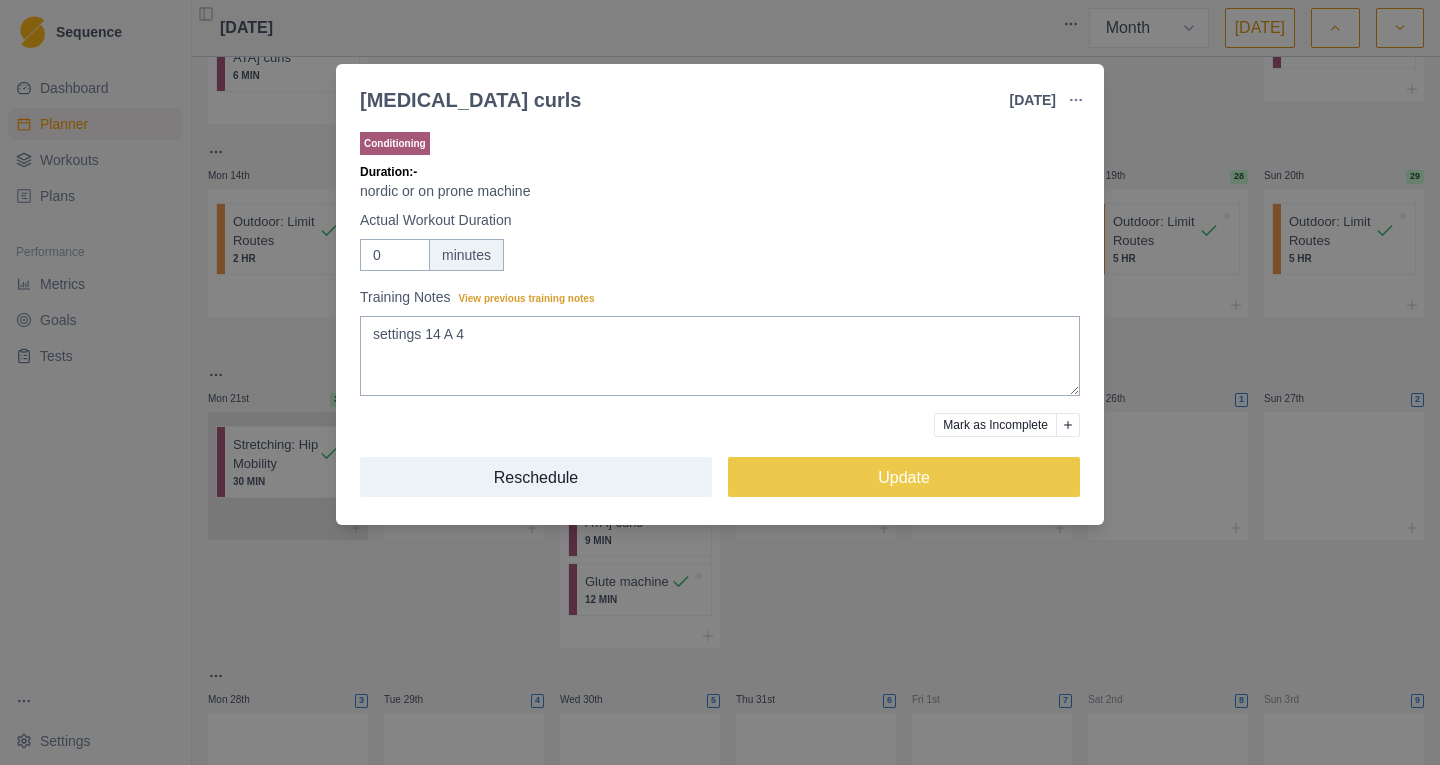 click on "Actual Workout Duration 0 minutes" at bounding box center (720, 240) 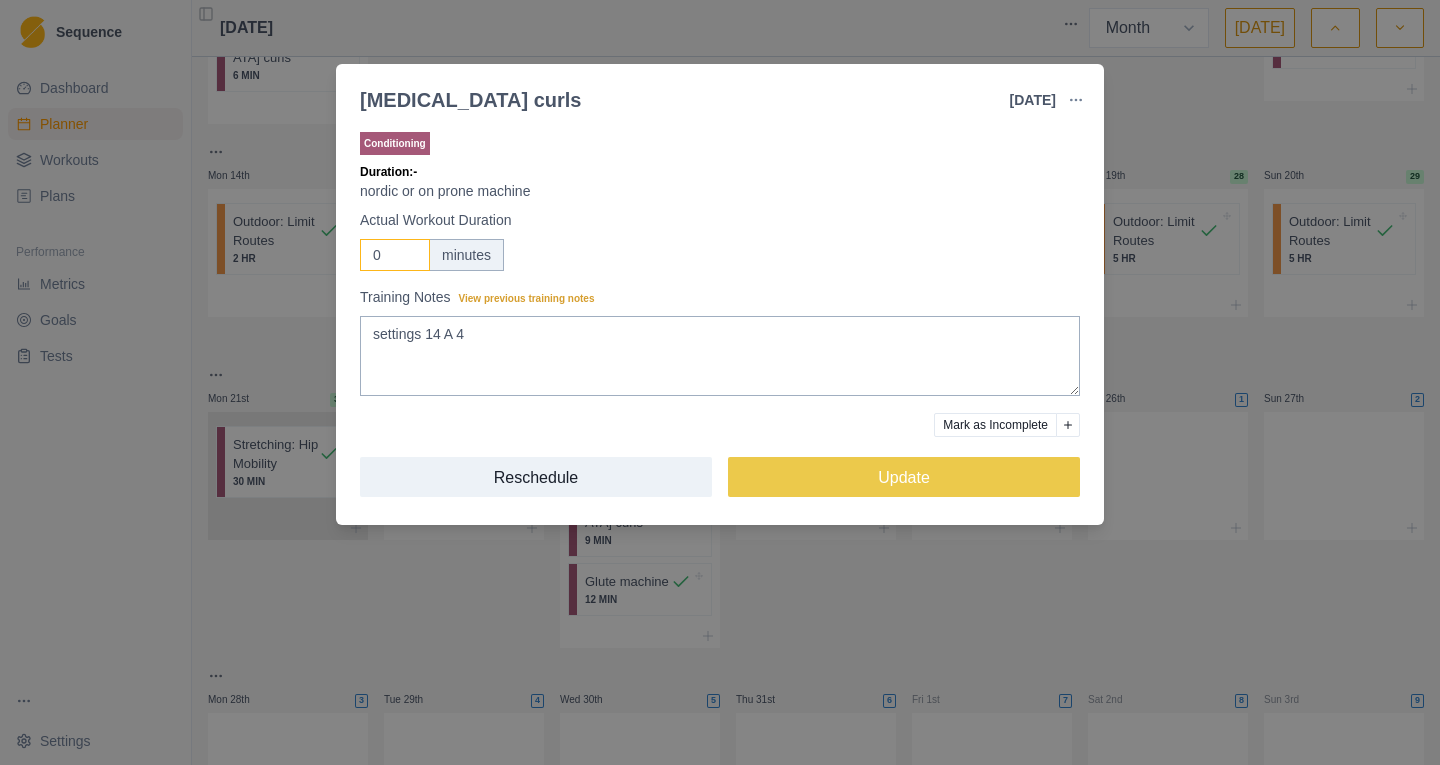 click on "0" at bounding box center [395, 255] 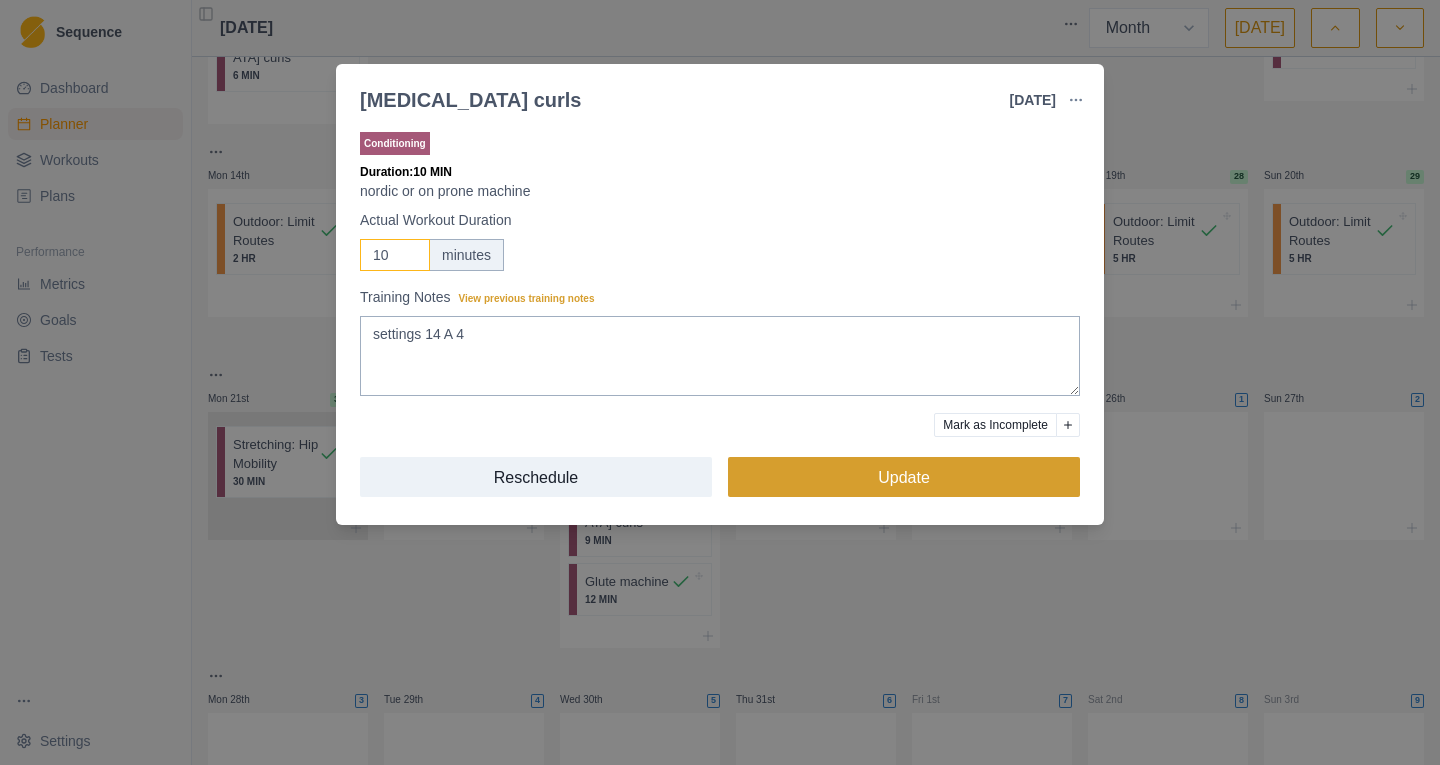 type on "10" 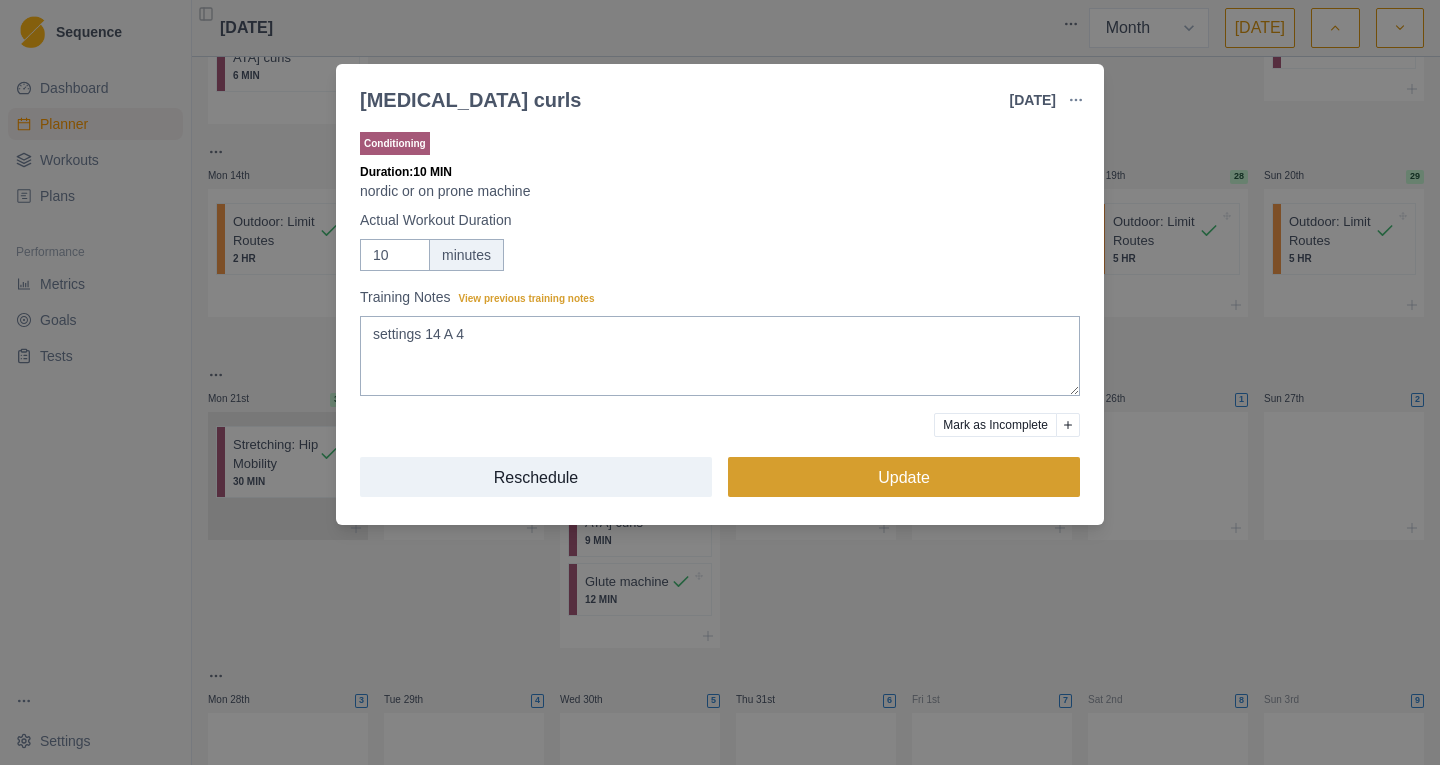 click on "Update" at bounding box center [904, 477] 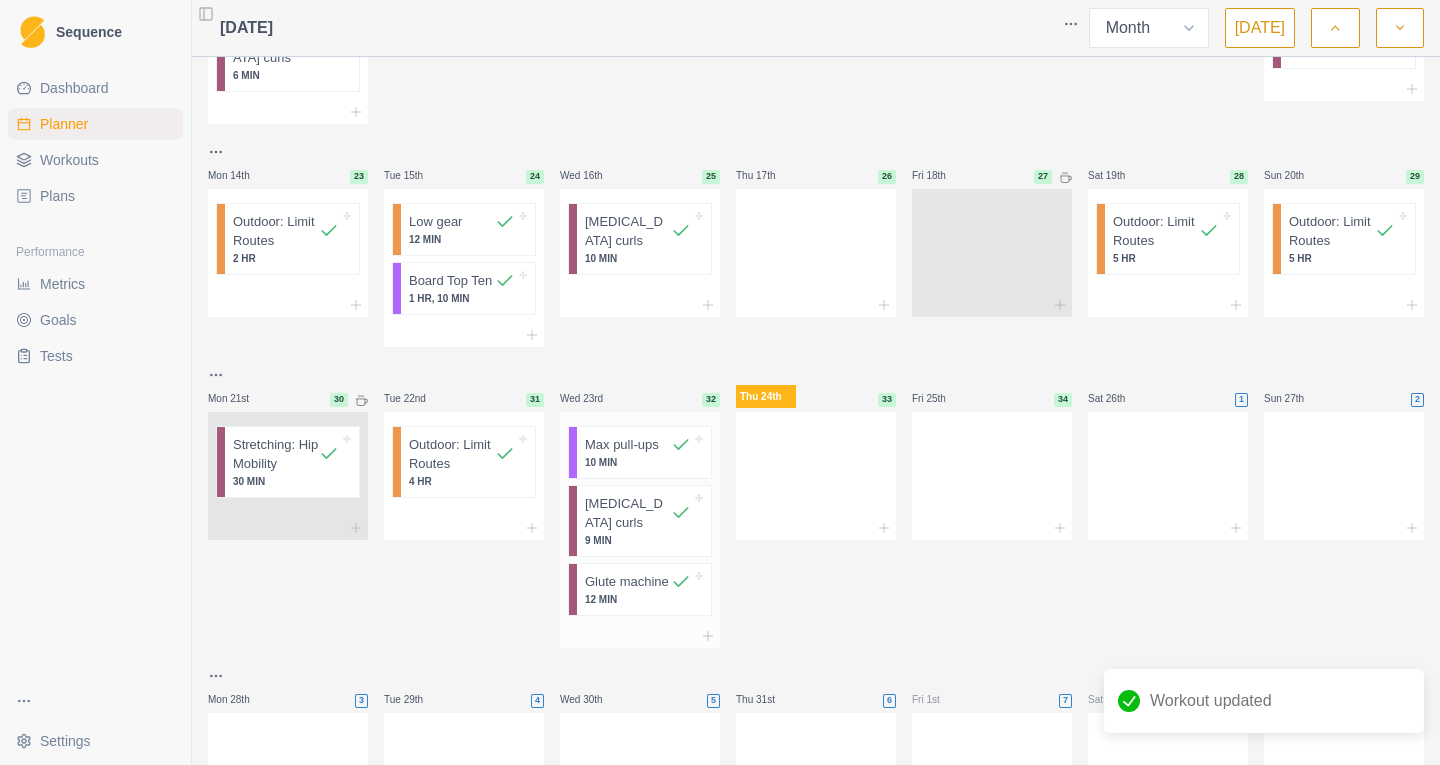 click on "[MEDICAL_DATA] curls" at bounding box center [628, 513] 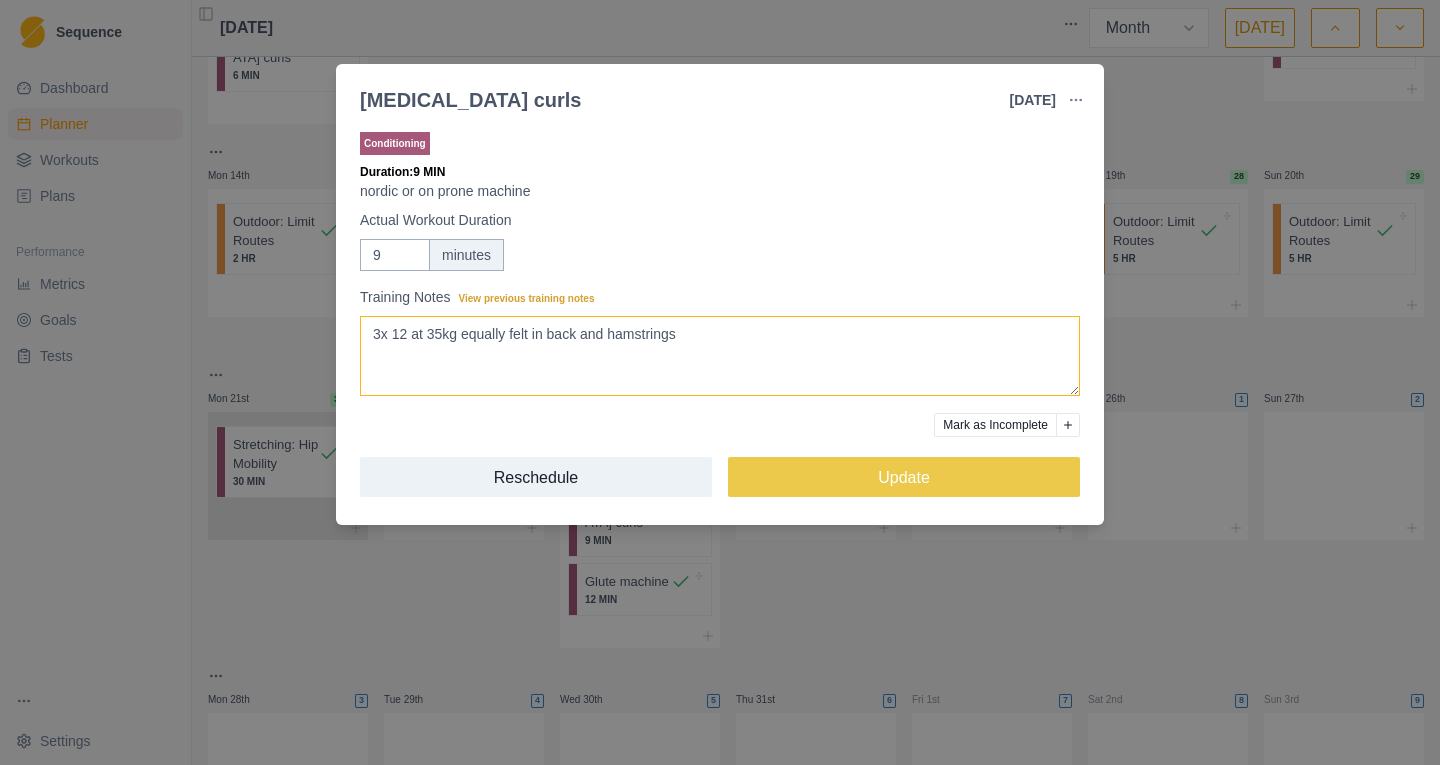 paste on "settings 14 A 4" 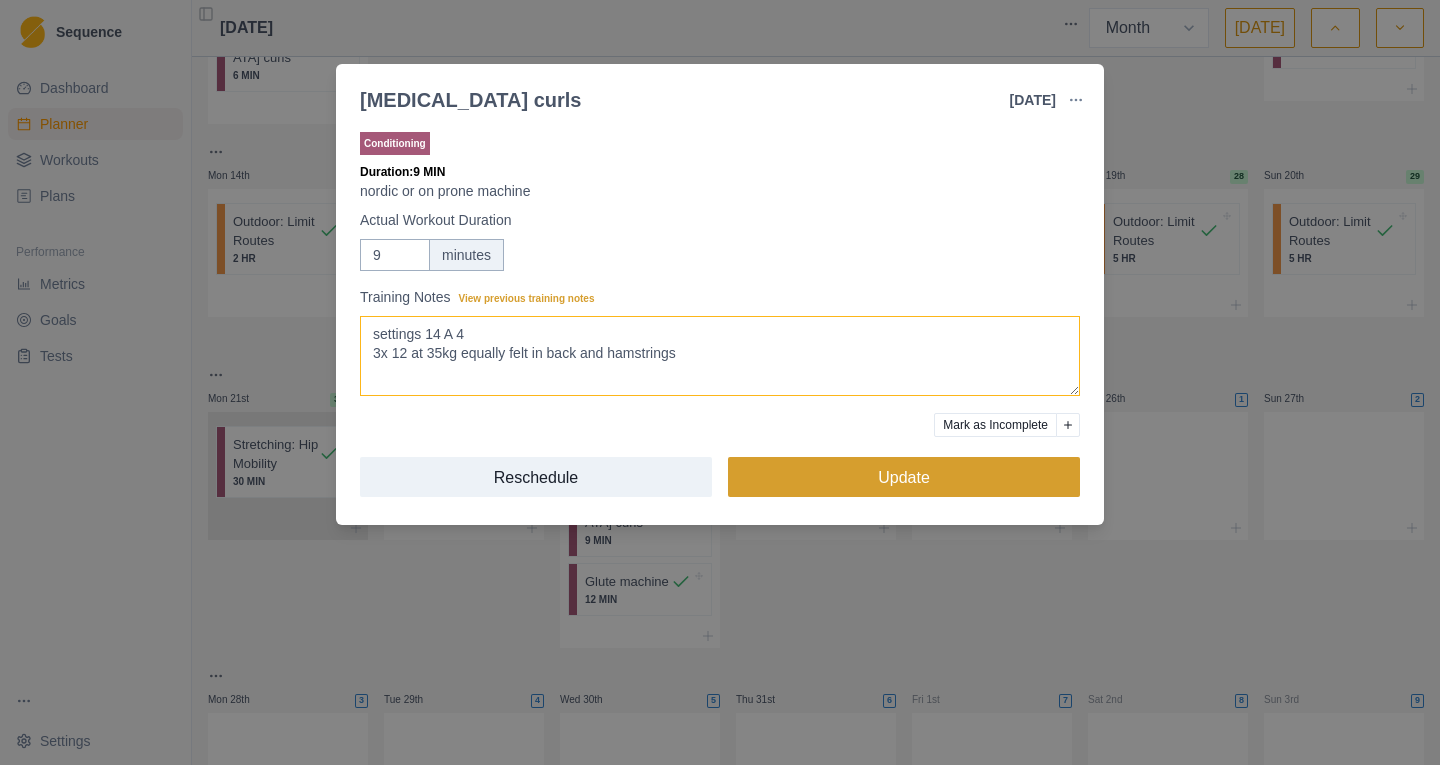 type on "settings 14 A 4
3x 12 at 35kg equally felt in back and hamstrings" 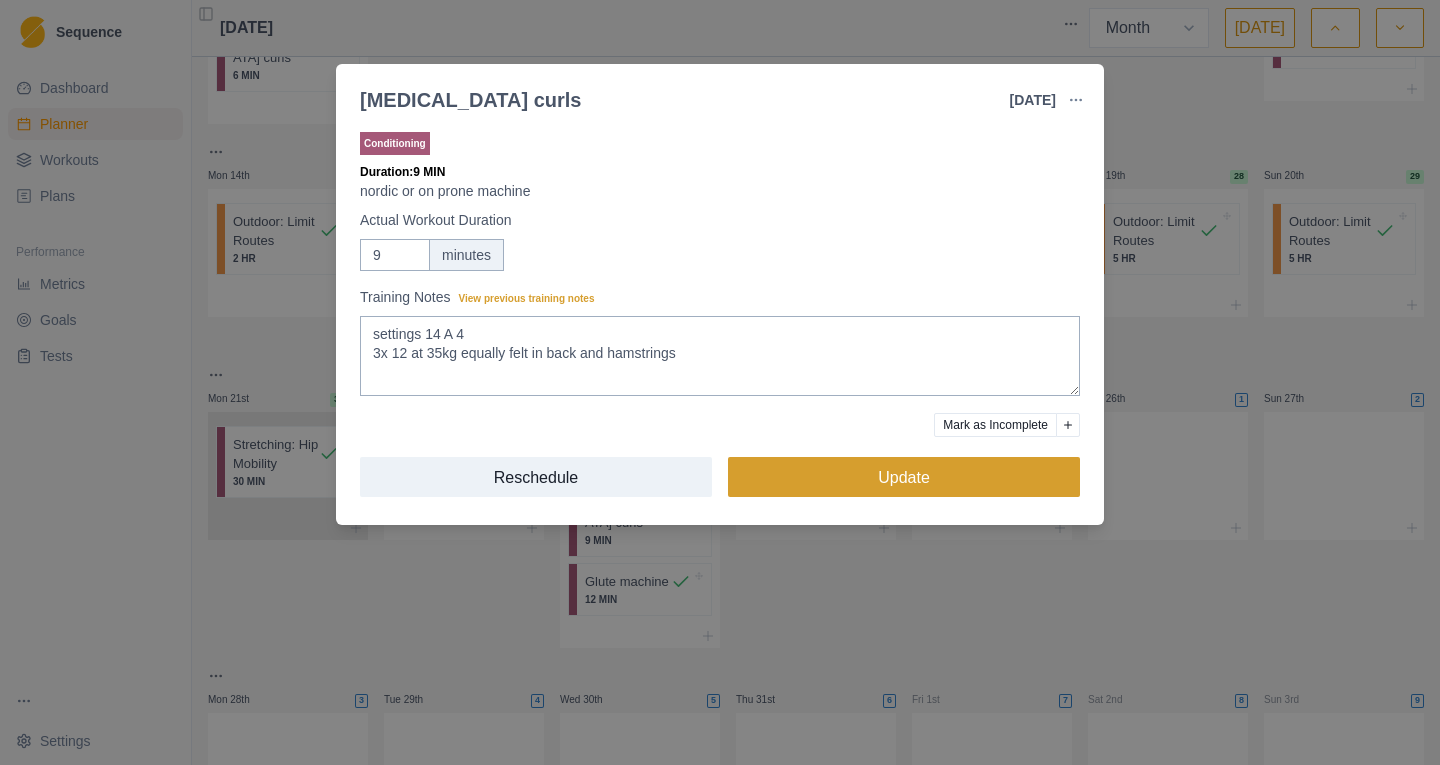 click on "Update" at bounding box center (904, 477) 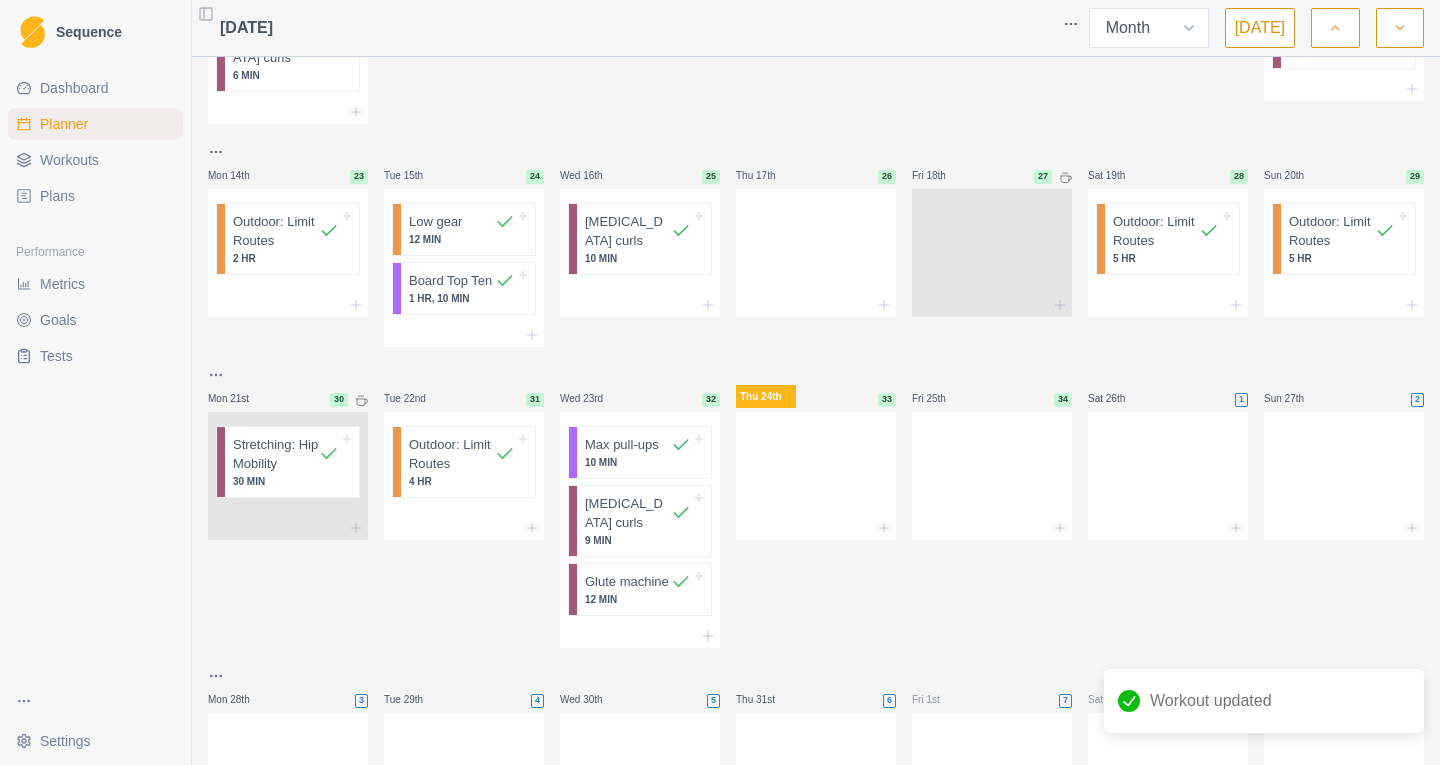 click on "Thu 24th 33" at bounding box center (816, 505) 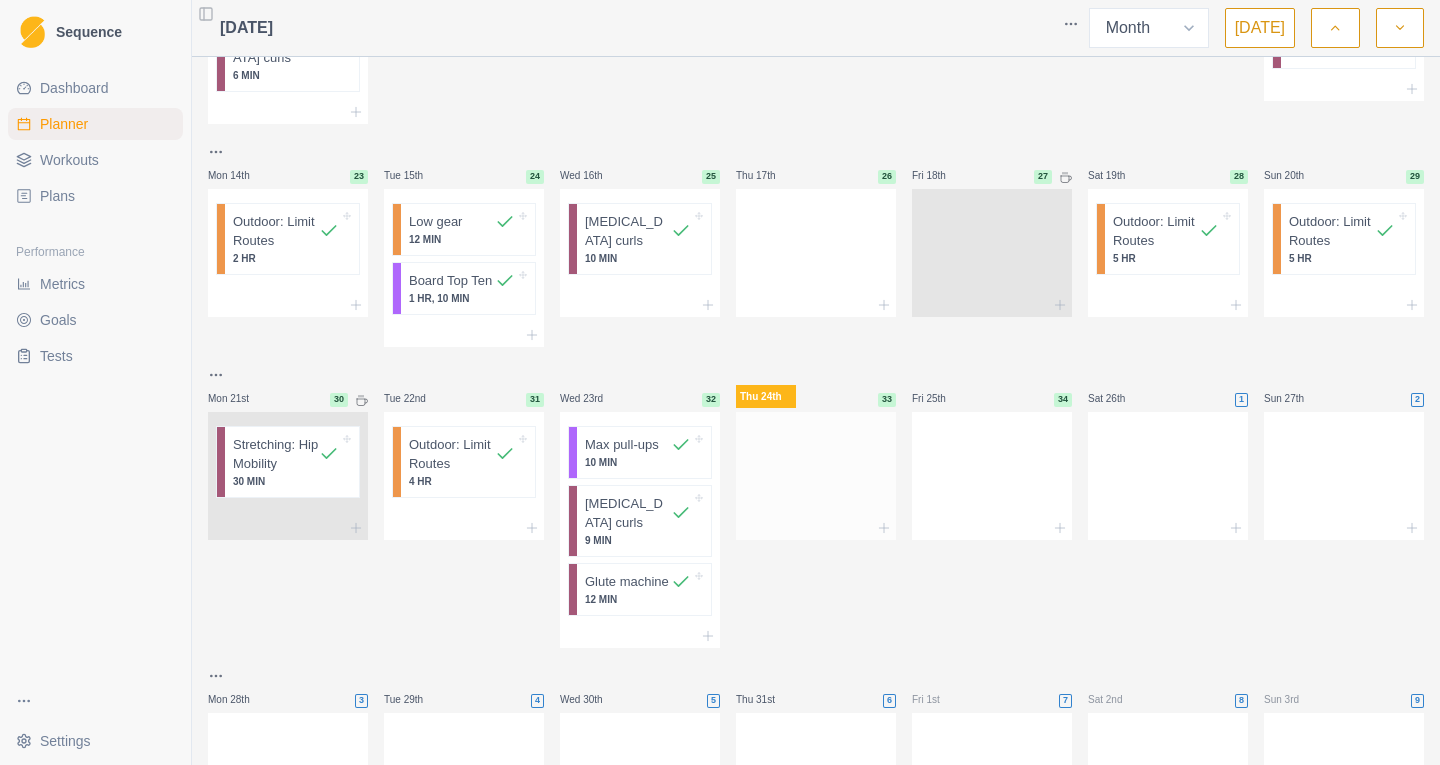 click at bounding box center (816, 472) 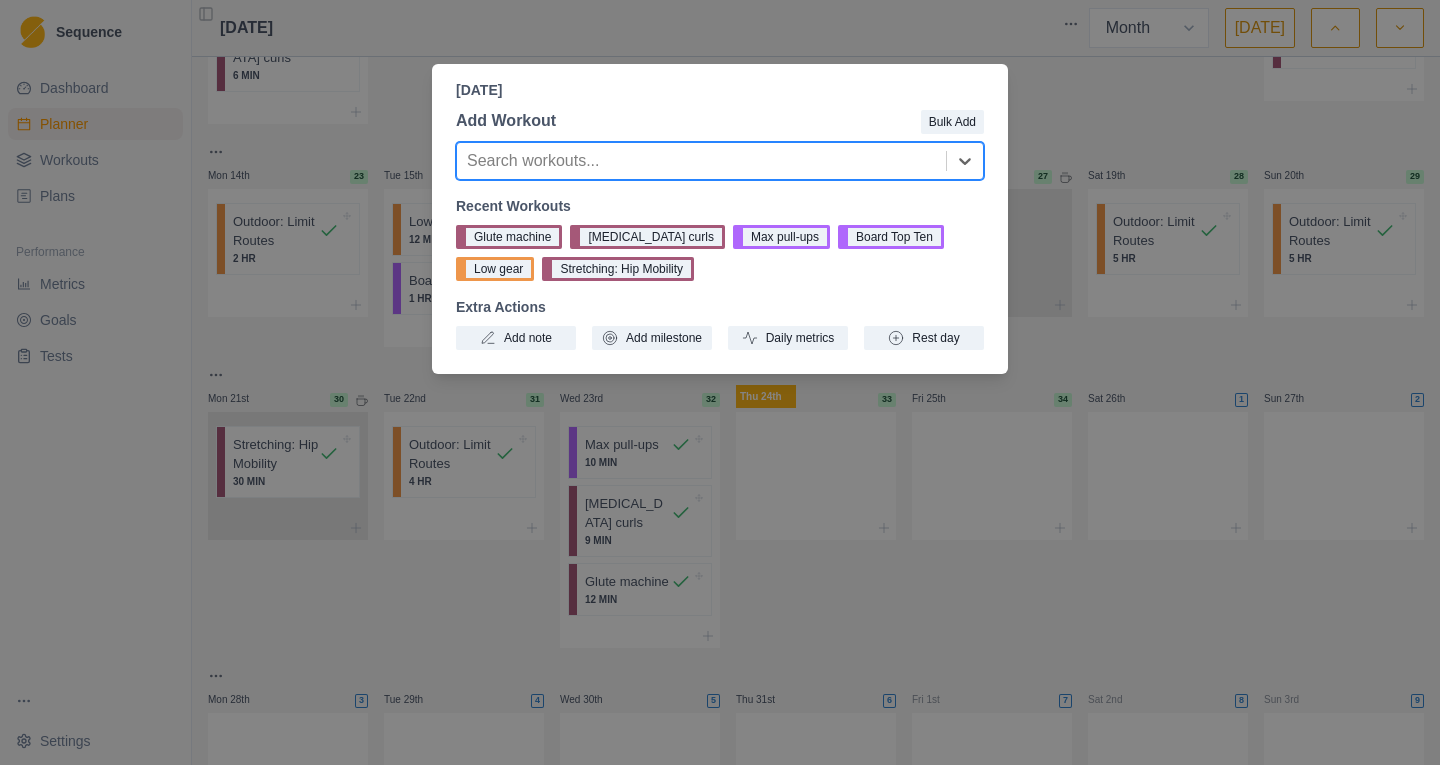 click on "[DATE] Add Workout Bulk Add option , selected. Select is focused ,type to refine list, press Down to open the menu,  Search workouts... Recent Workouts Glute machine [MEDICAL_DATA] curls Max pull-ups Board Top Ten Low gear Stretching: Hip Mobility Extra Actions Add note Add milestone Daily metrics Rest day" at bounding box center (720, 382) 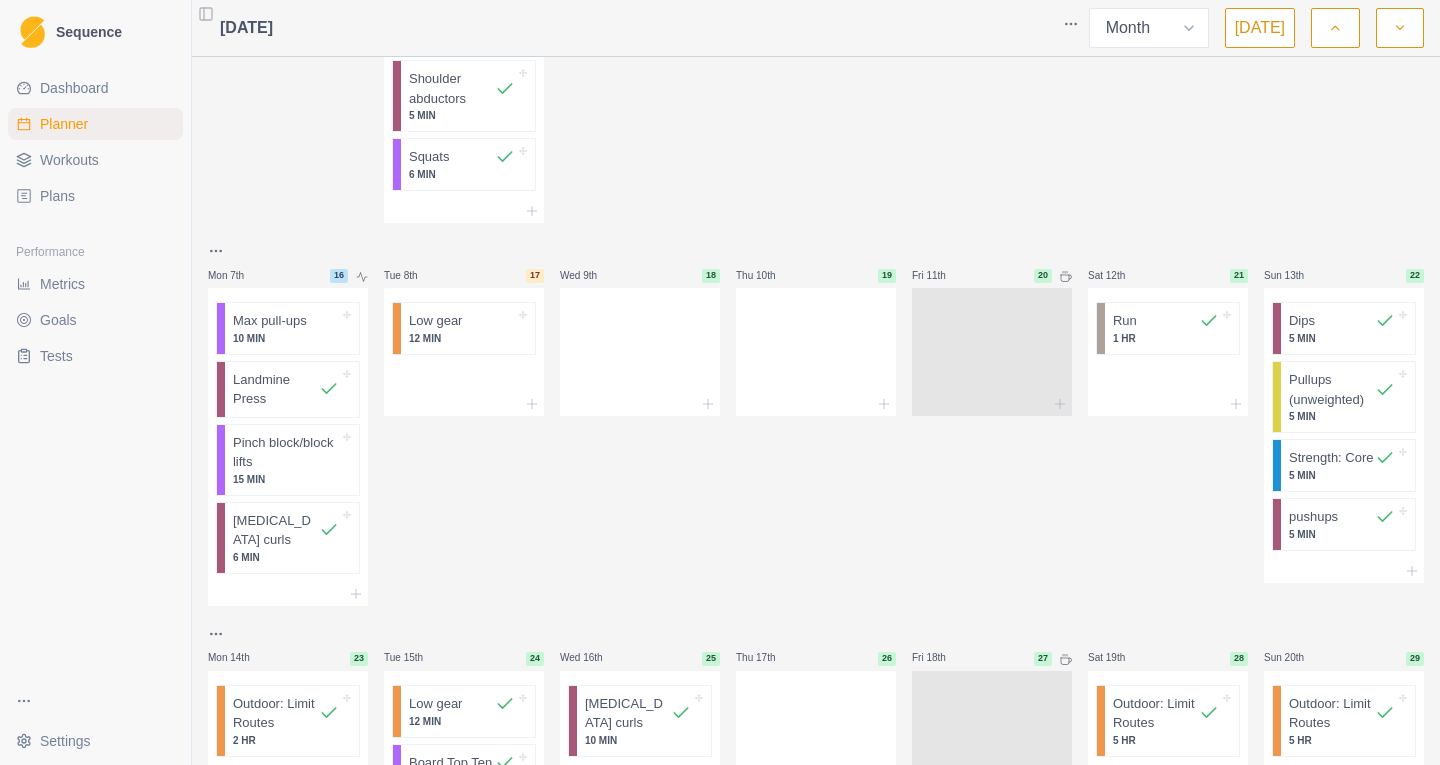 scroll, scrollTop: 338, scrollLeft: 0, axis: vertical 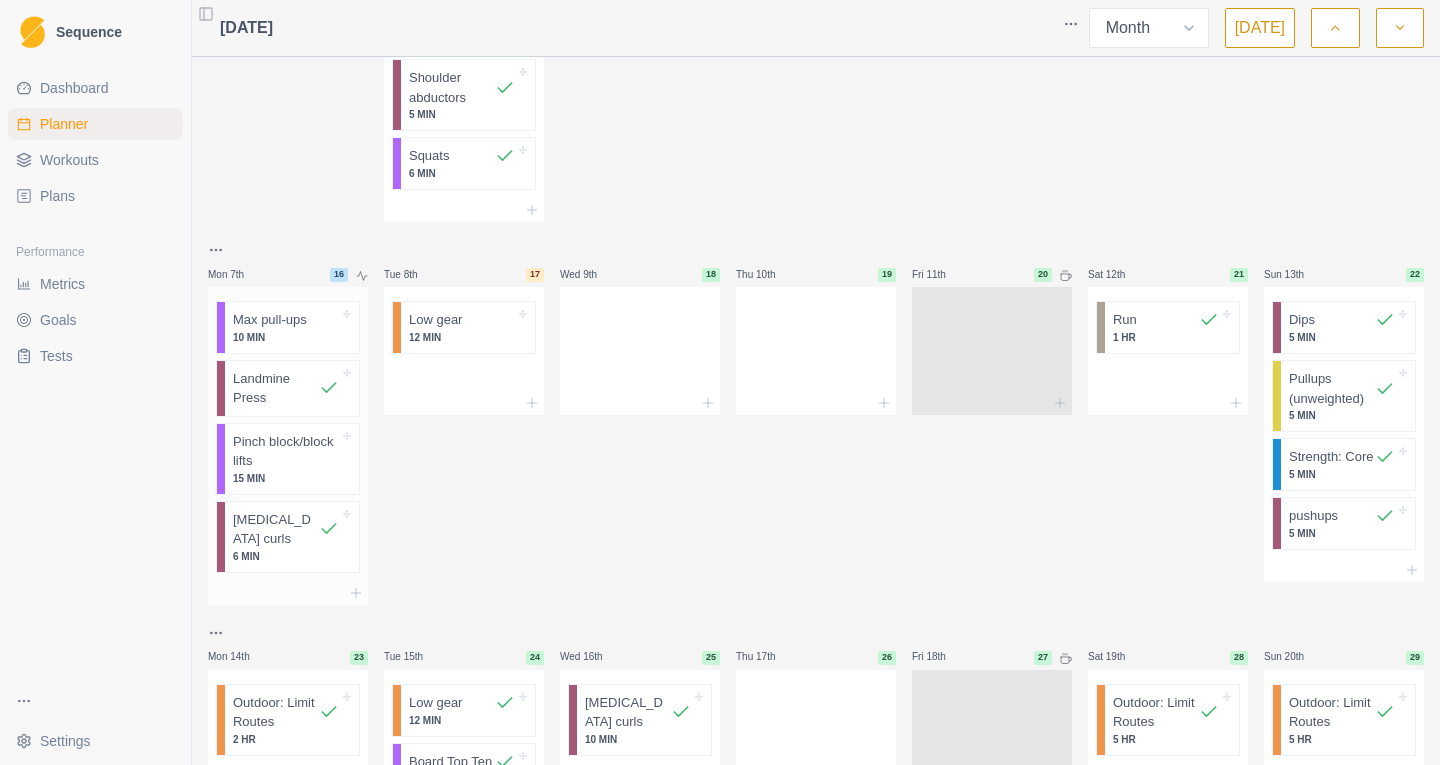 click on "10 MIN" at bounding box center [286, 337] 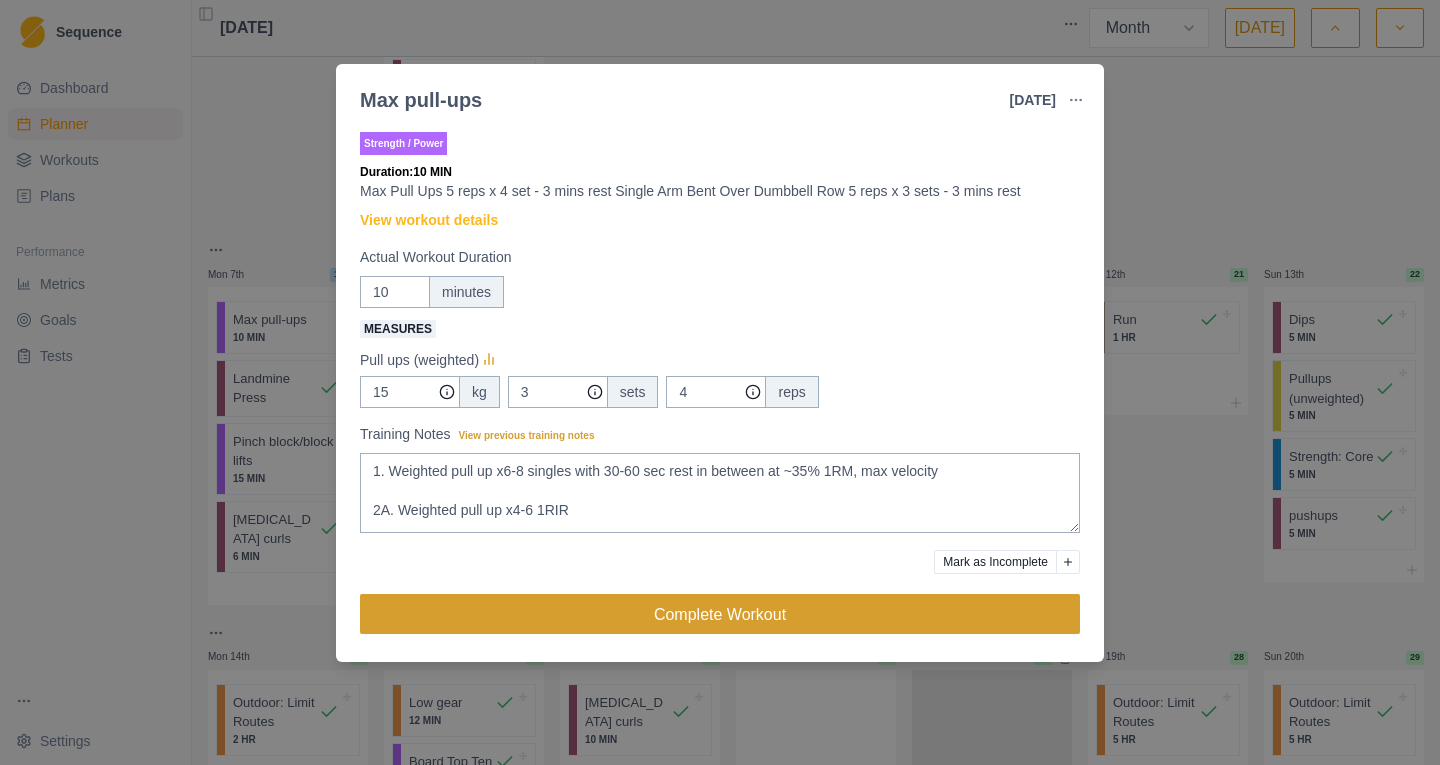 click on "Complete Workout" at bounding box center (720, 614) 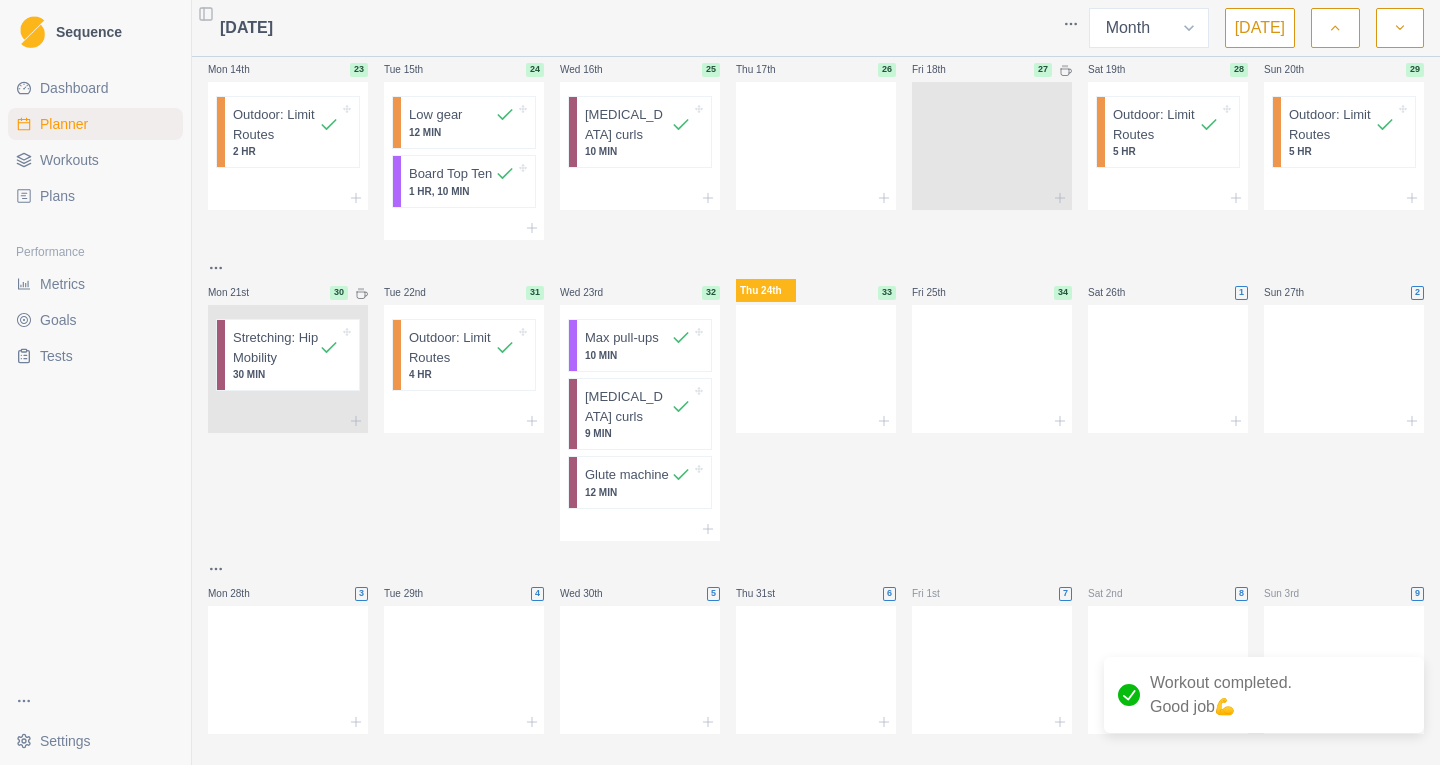 scroll, scrollTop: 927, scrollLeft: 0, axis: vertical 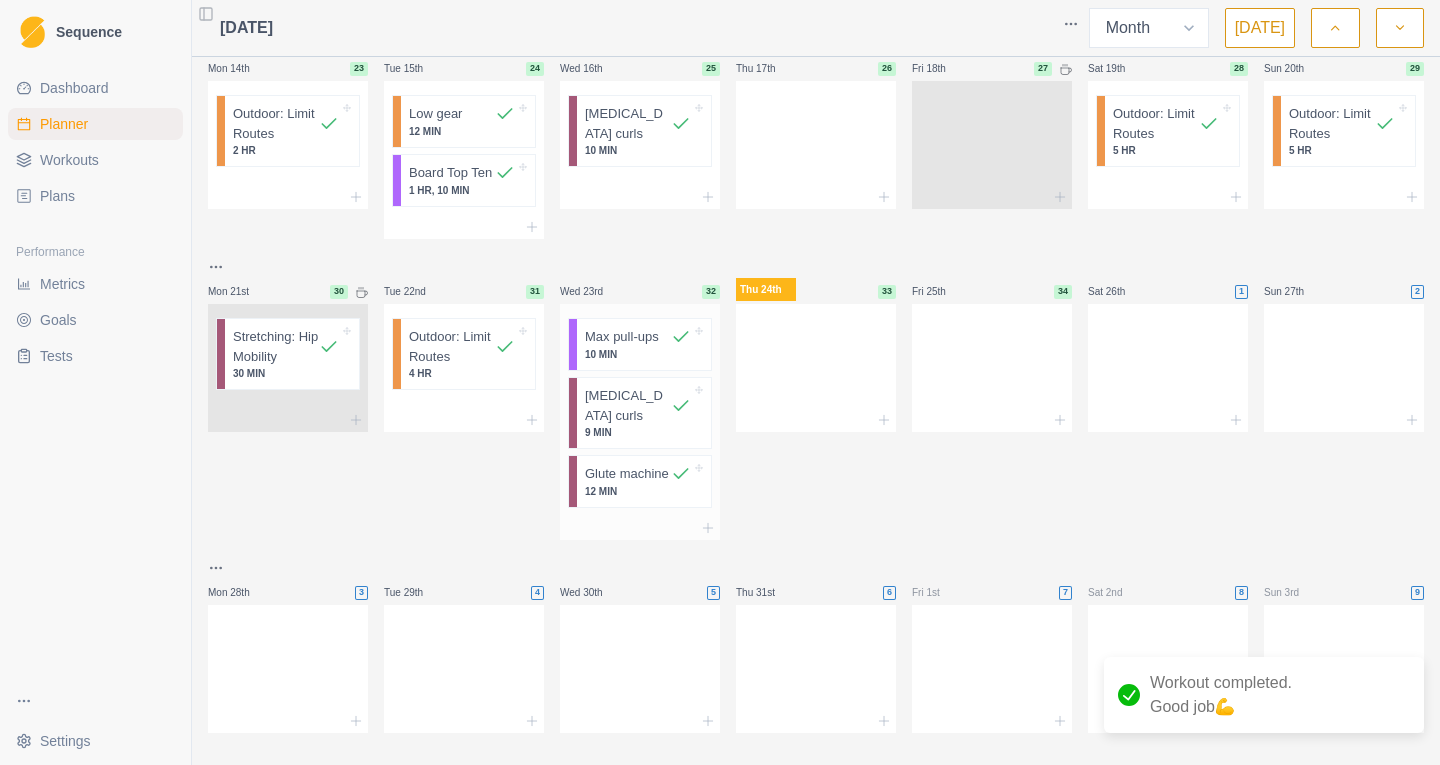 click on "10 MIN" at bounding box center [638, 354] 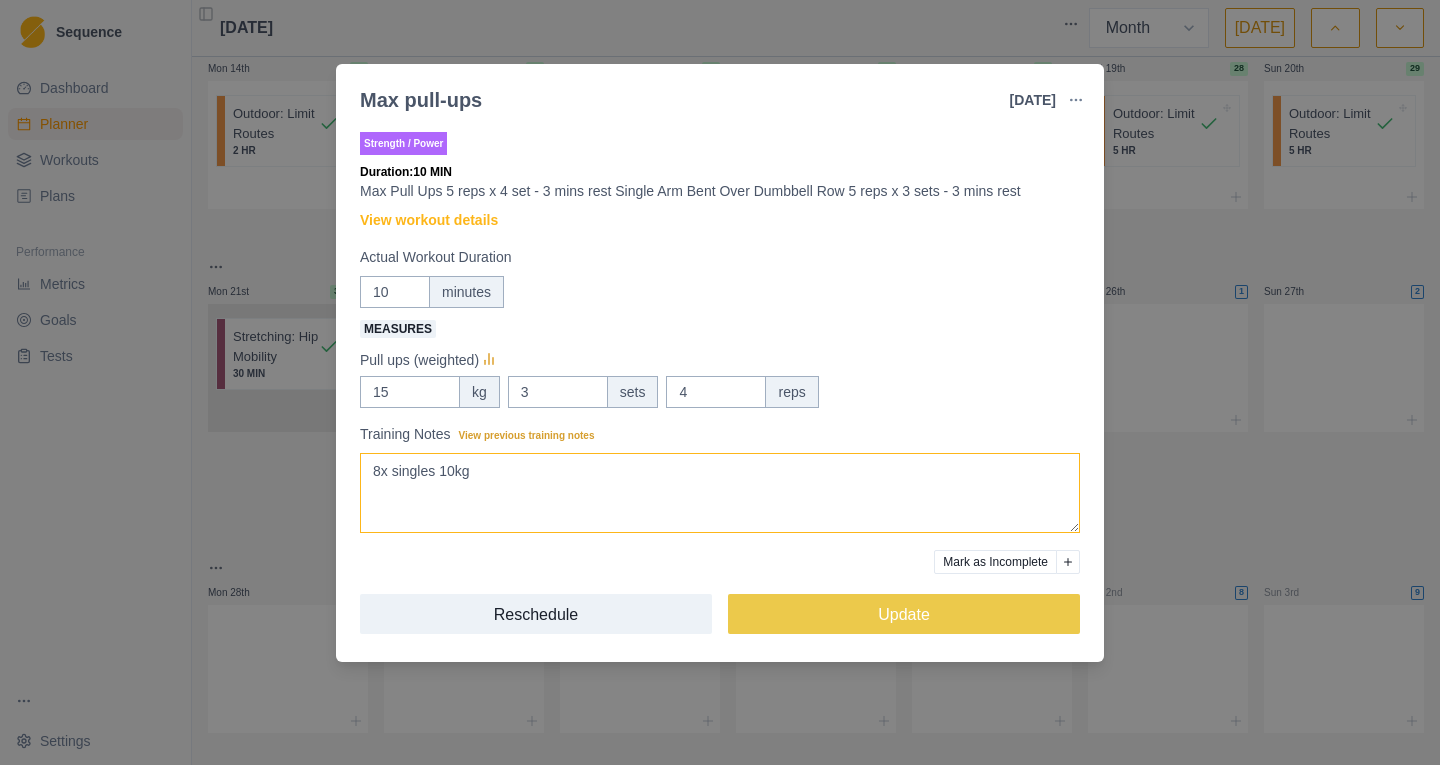 click on "8x singles 10kg" at bounding box center [720, 493] 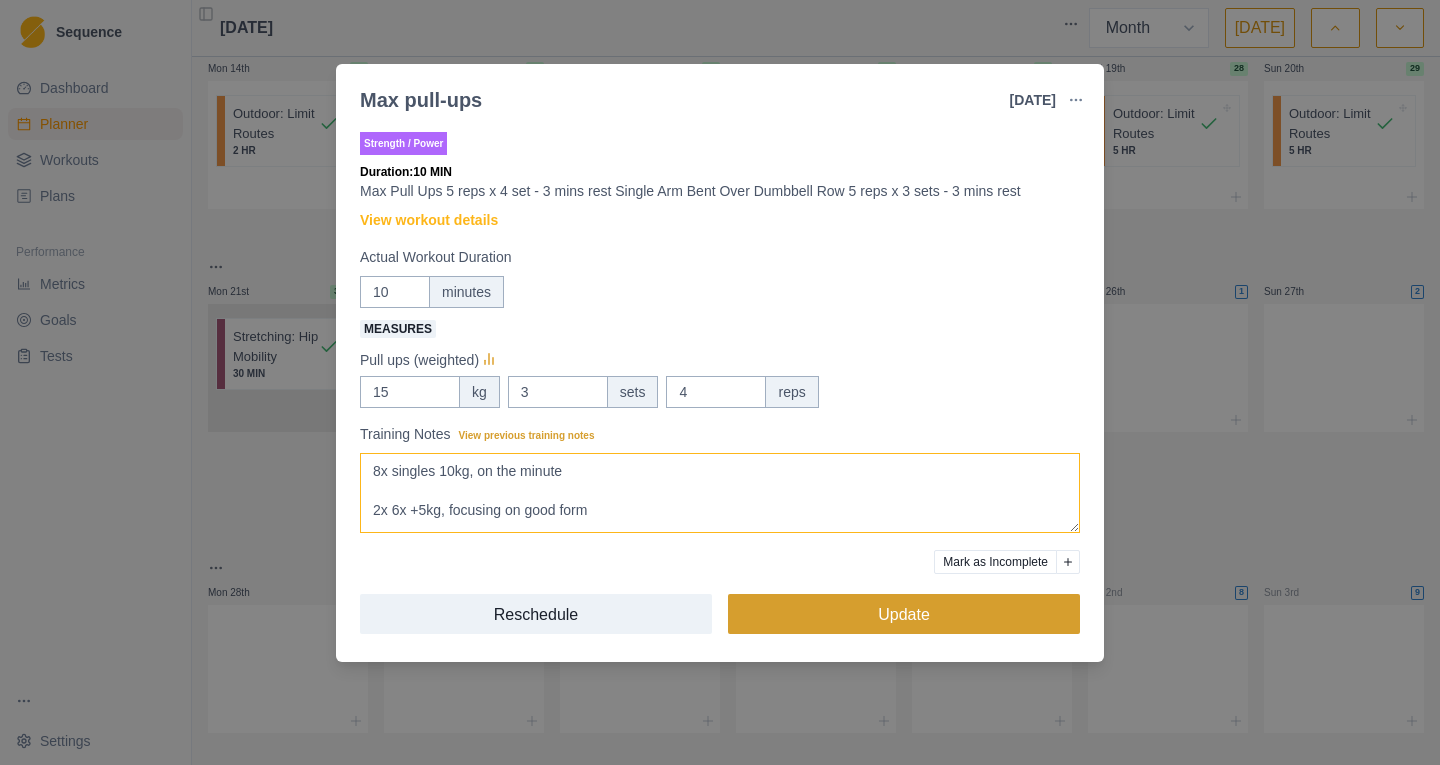 type on "8x singles 10kg, on the minute
2x 6x +5kg, focusing on good form" 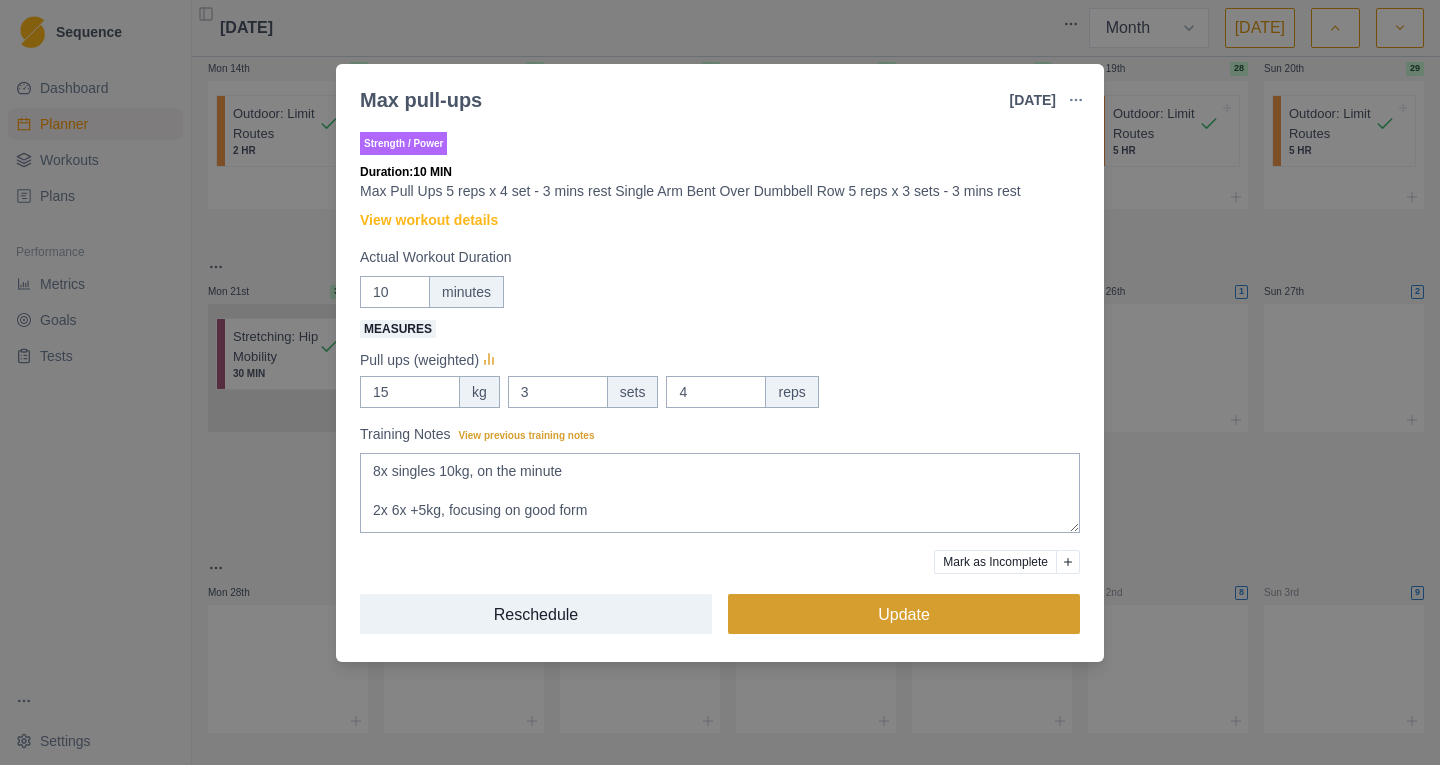 click on "Update" at bounding box center (904, 614) 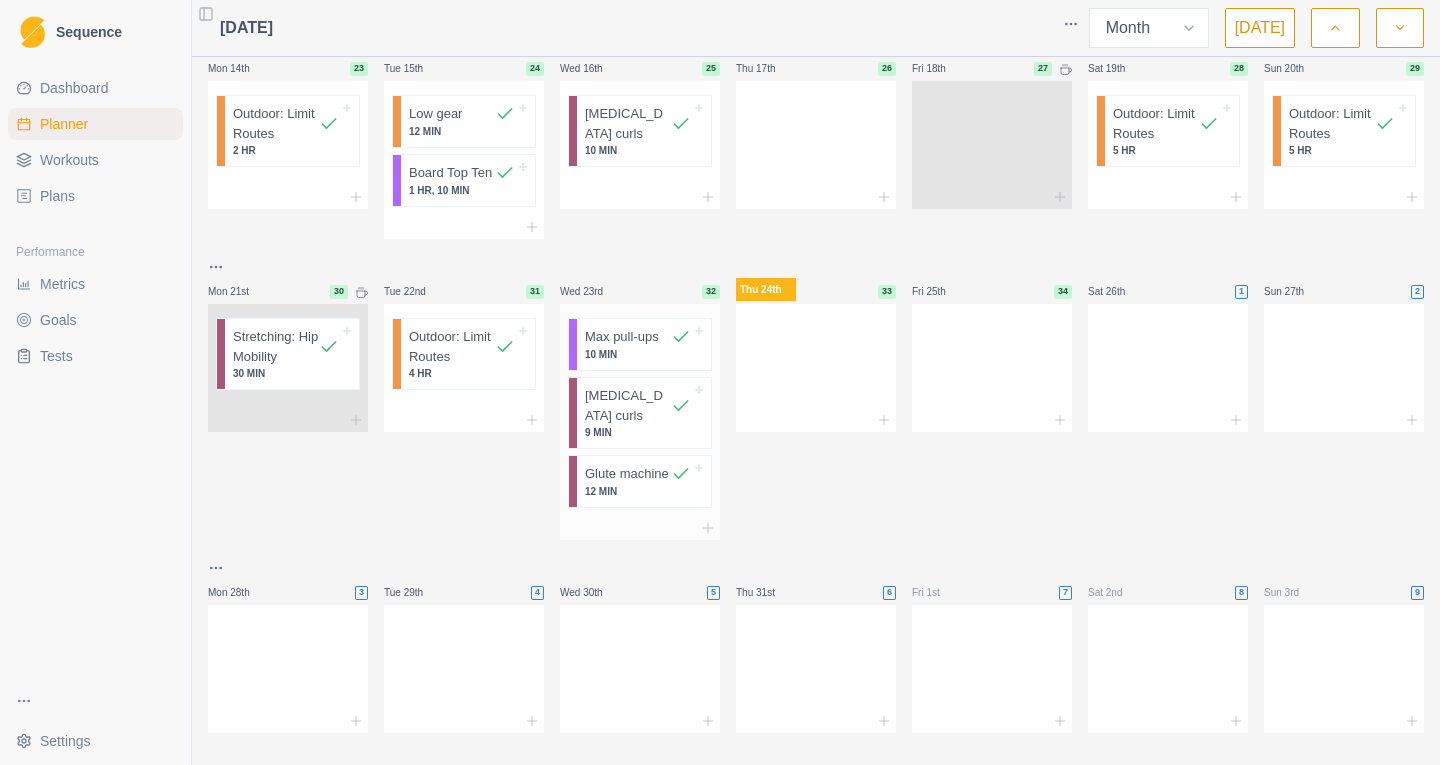 click on "[MEDICAL_DATA] curls" at bounding box center [628, 405] 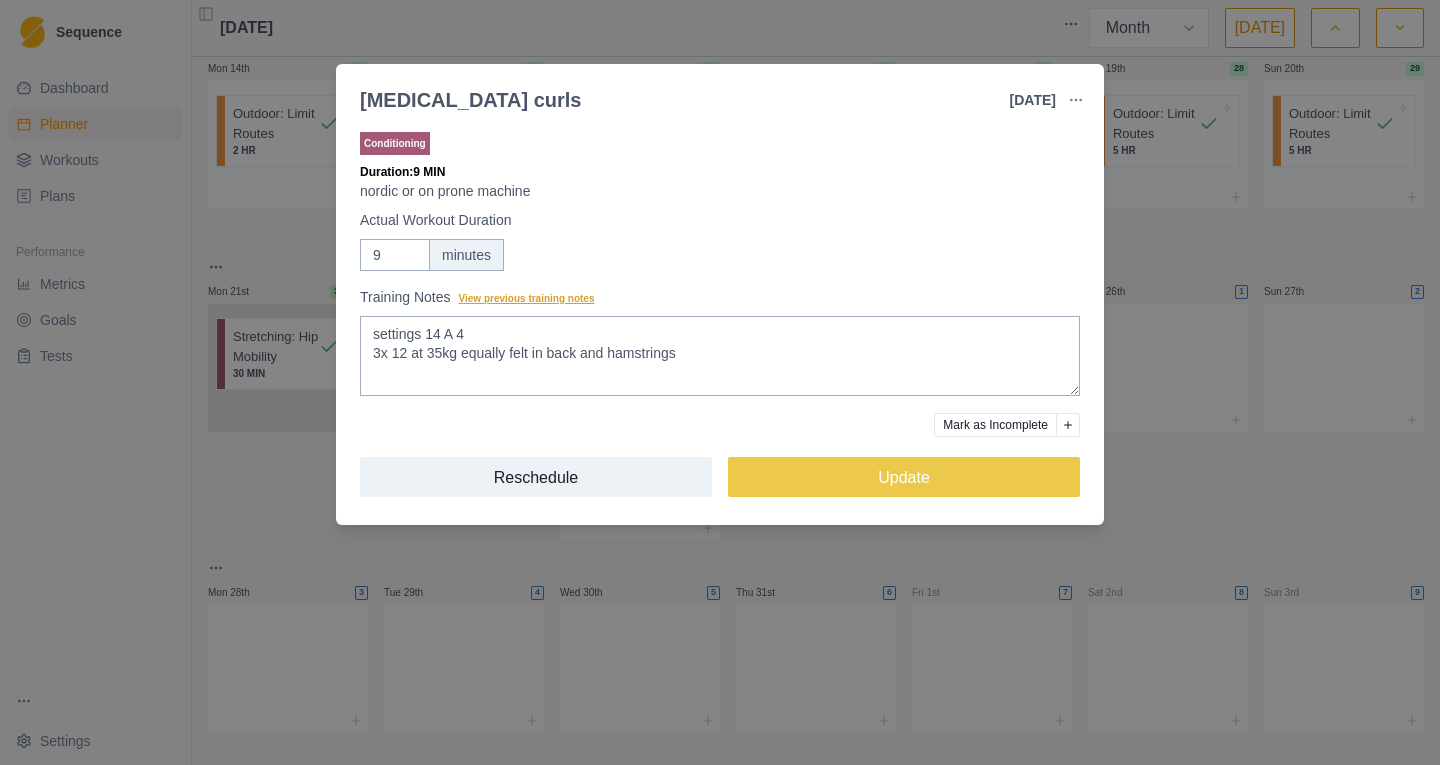 click on "View previous training notes" at bounding box center [527, 298] 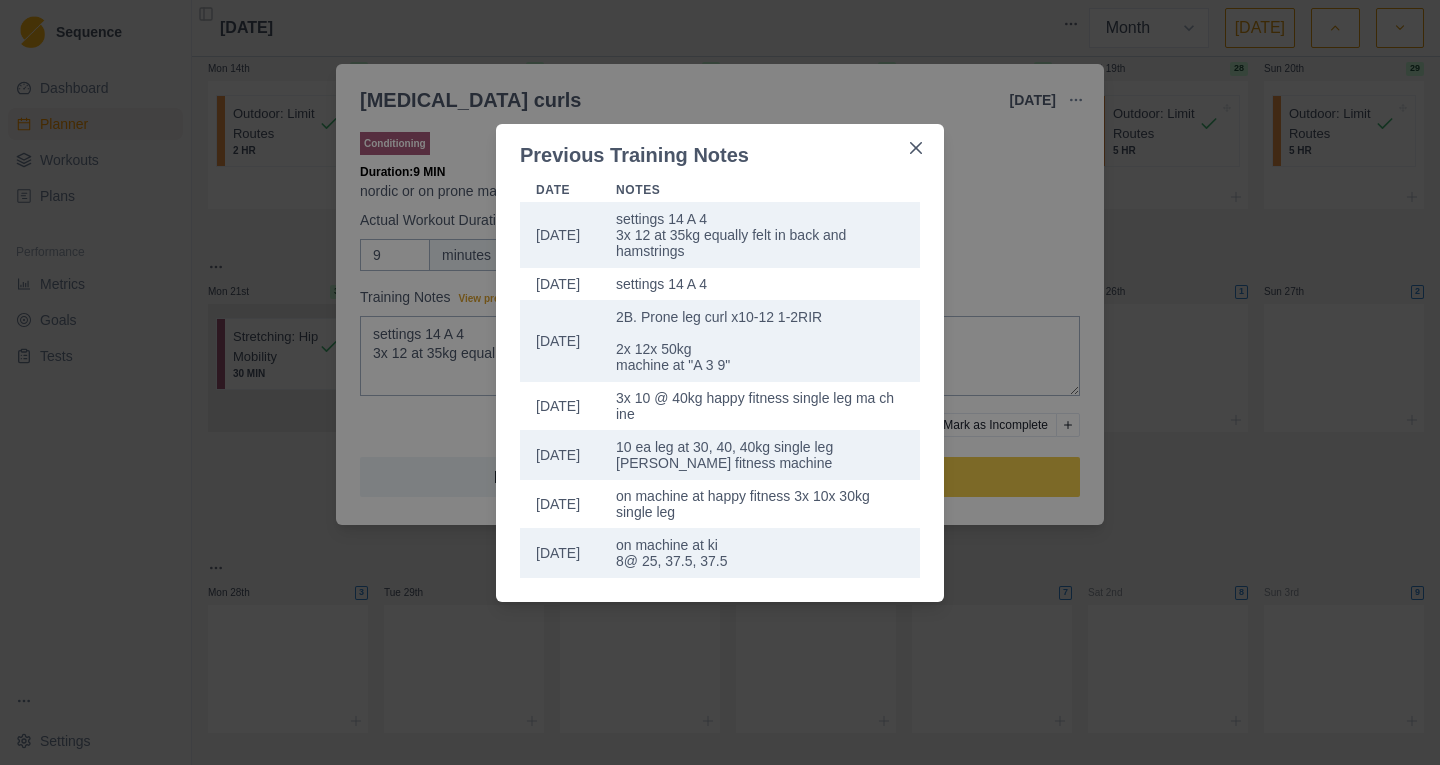 click on "Previous Training Notes Date Notes [DATE] settings 14 A 4
3x 12 at 35kg equally felt in back and hamstrings [DATE] settings 14 A [DATE] 7 2B. Prone leg curl x10-12 1-2RIR
2x 12x 50kg
machine at "A 3 9"
[DATE] 3x 10 @ 40kg happy fitness single leg ma ch ine [DATE] ea leg at 30, 40, 40kg single leg [PERSON_NAME] fitness machine [DATE] on machine at happy fitness 3x 10x 30kg single leg [DATE] on machine at ki
8@ 25, 37.5, 37.5" at bounding box center (720, 382) 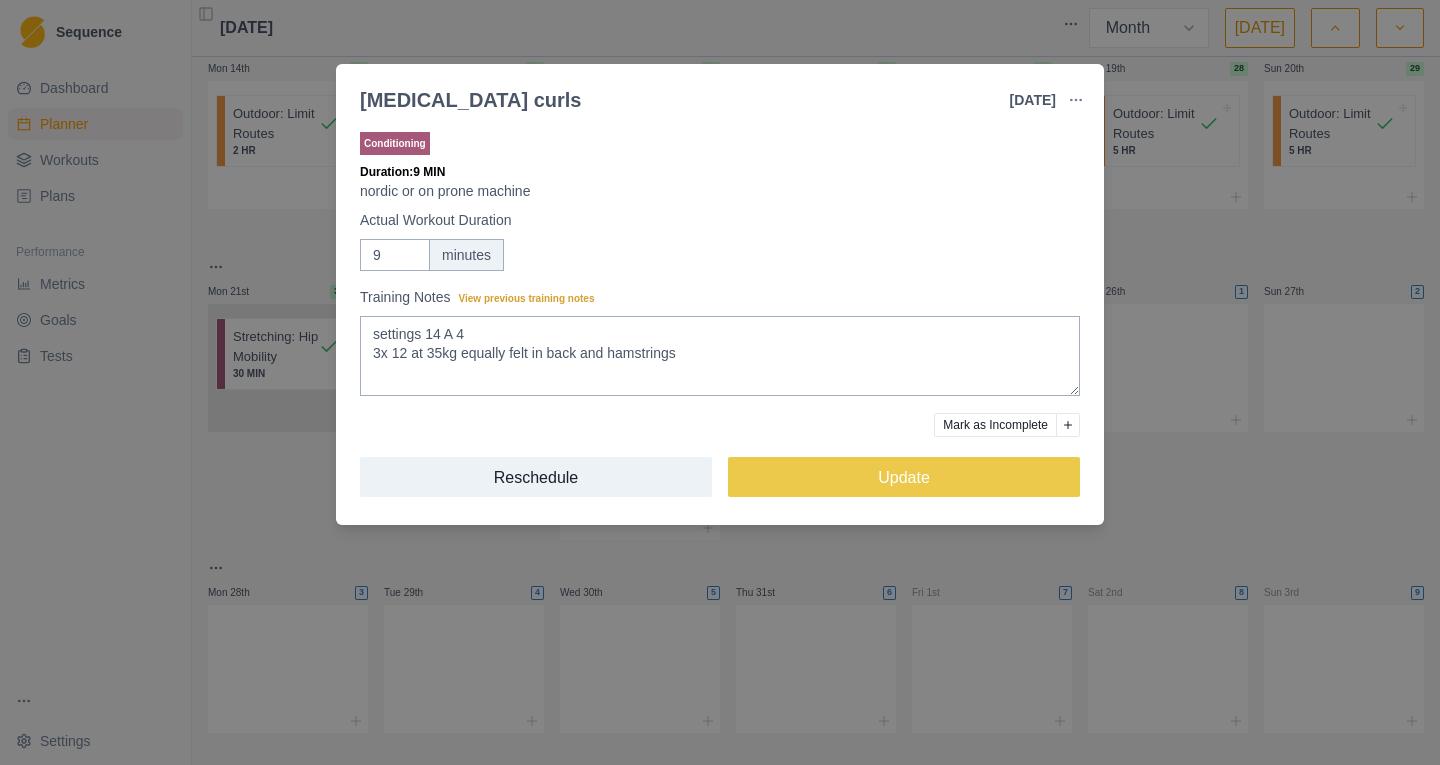 click on "[MEDICAL_DATA] curls [DATE] Link To Goal View Workout Metrics Edit Original Workout Reschedule Workout Remove From Schedule Conditioning Duration:  9 MIN nordic or on prone machine Actual Workout Duration 9 minutes Training Notes View previous training notes settings 14 A 4
3x 12 at 35kg equally felt in back and hamstrings Mark as Incomplete Reschedule Update" at bounding box center (720, 382) 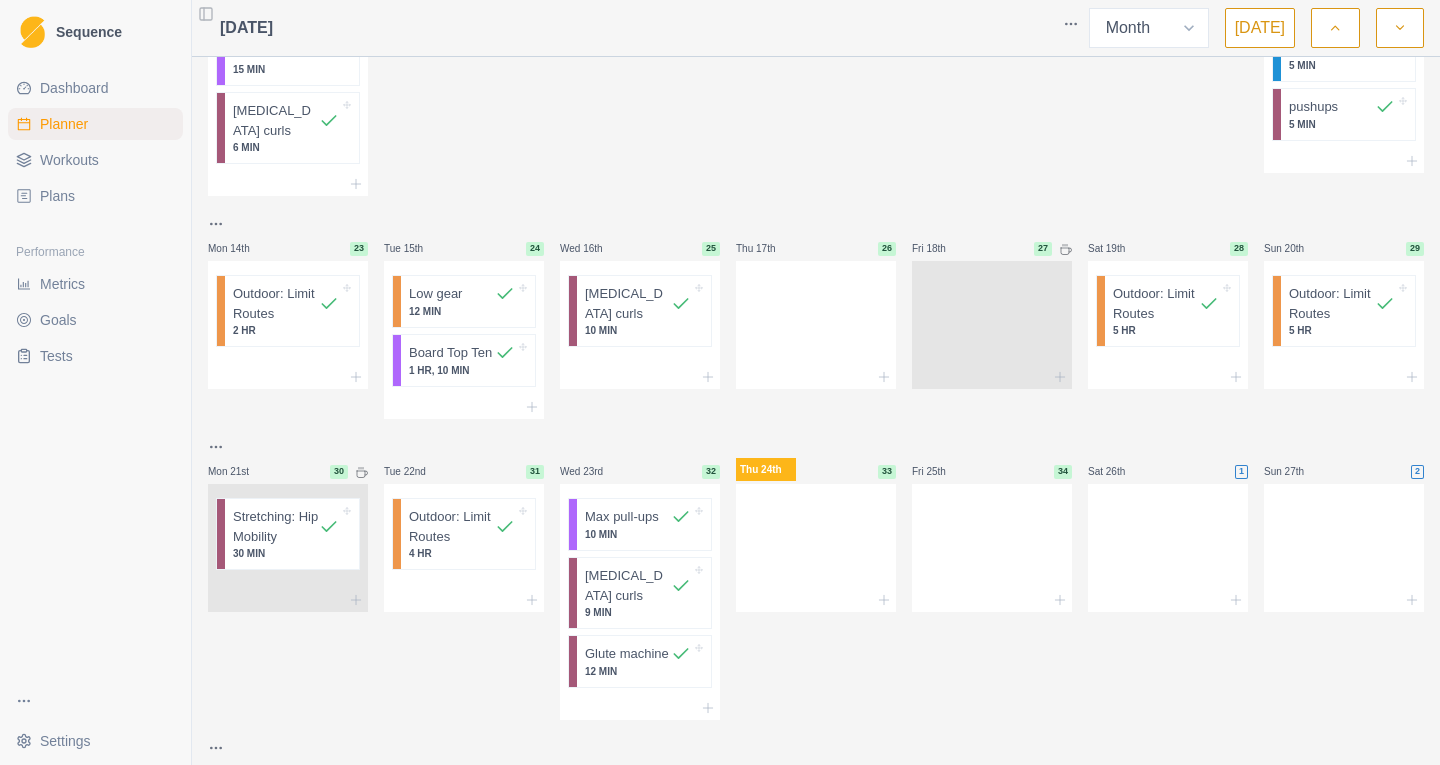 scroll, scrollTop: 745, scrollLeft: 0, axis: vertical 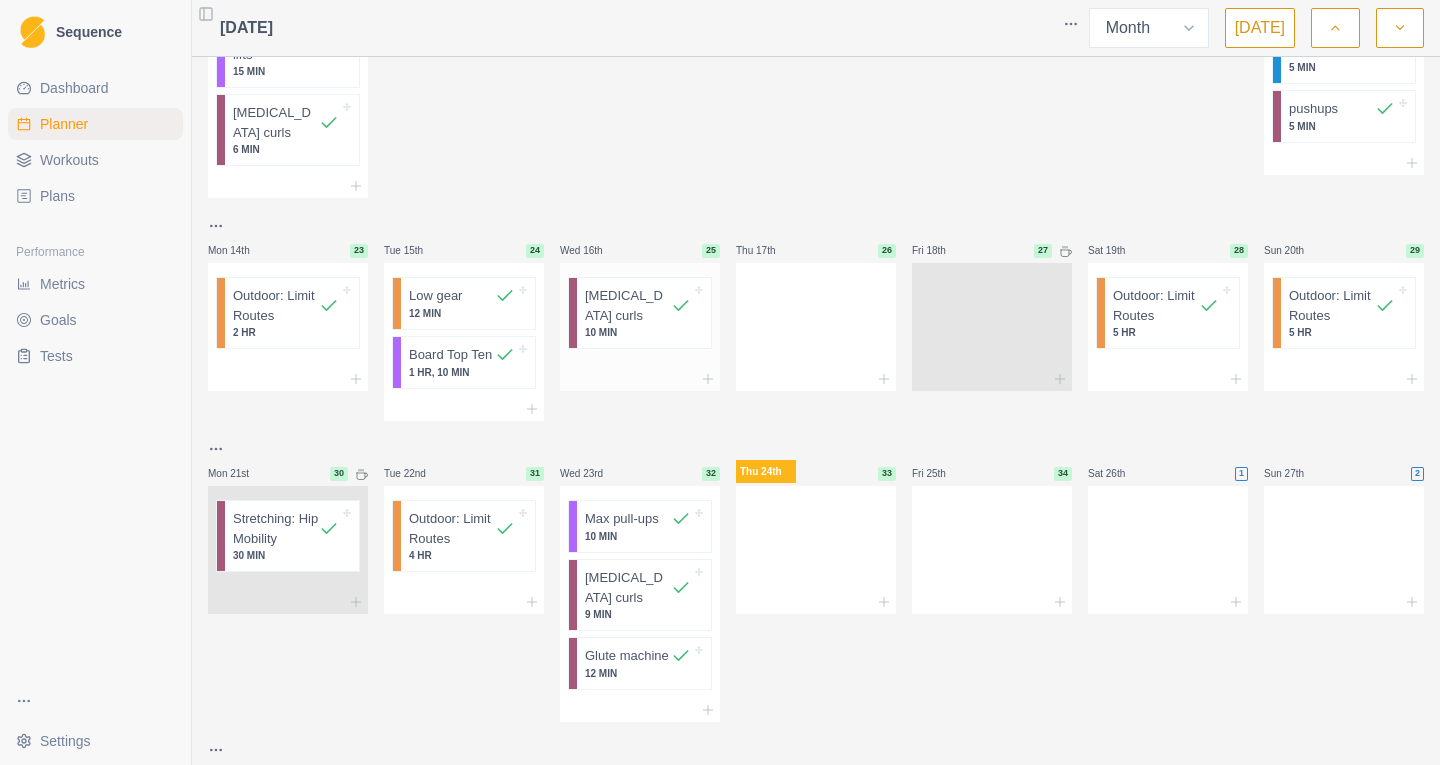 click at bounding box center (640, 379) 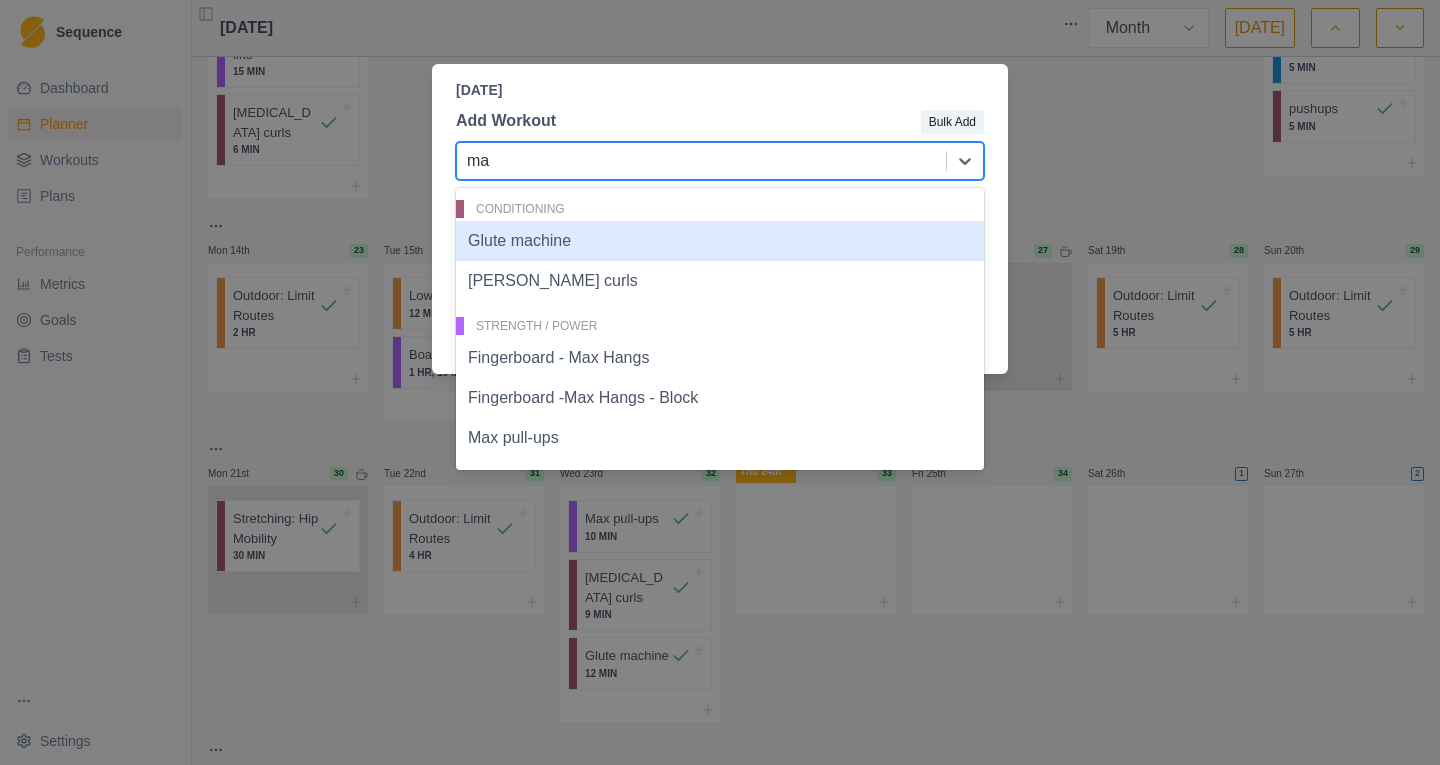 type on "max" 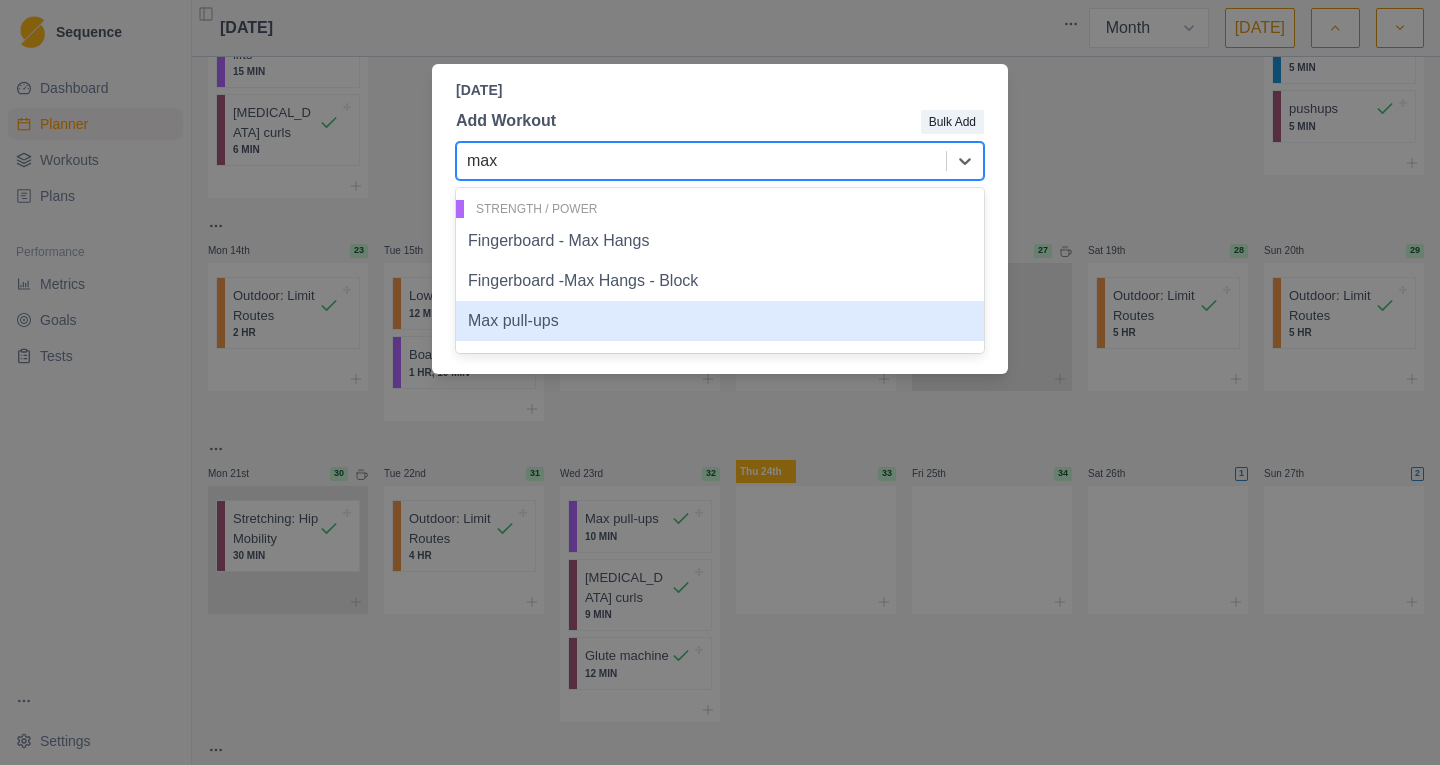 click on "Max pull-ups" at bounding box center [720, 321] 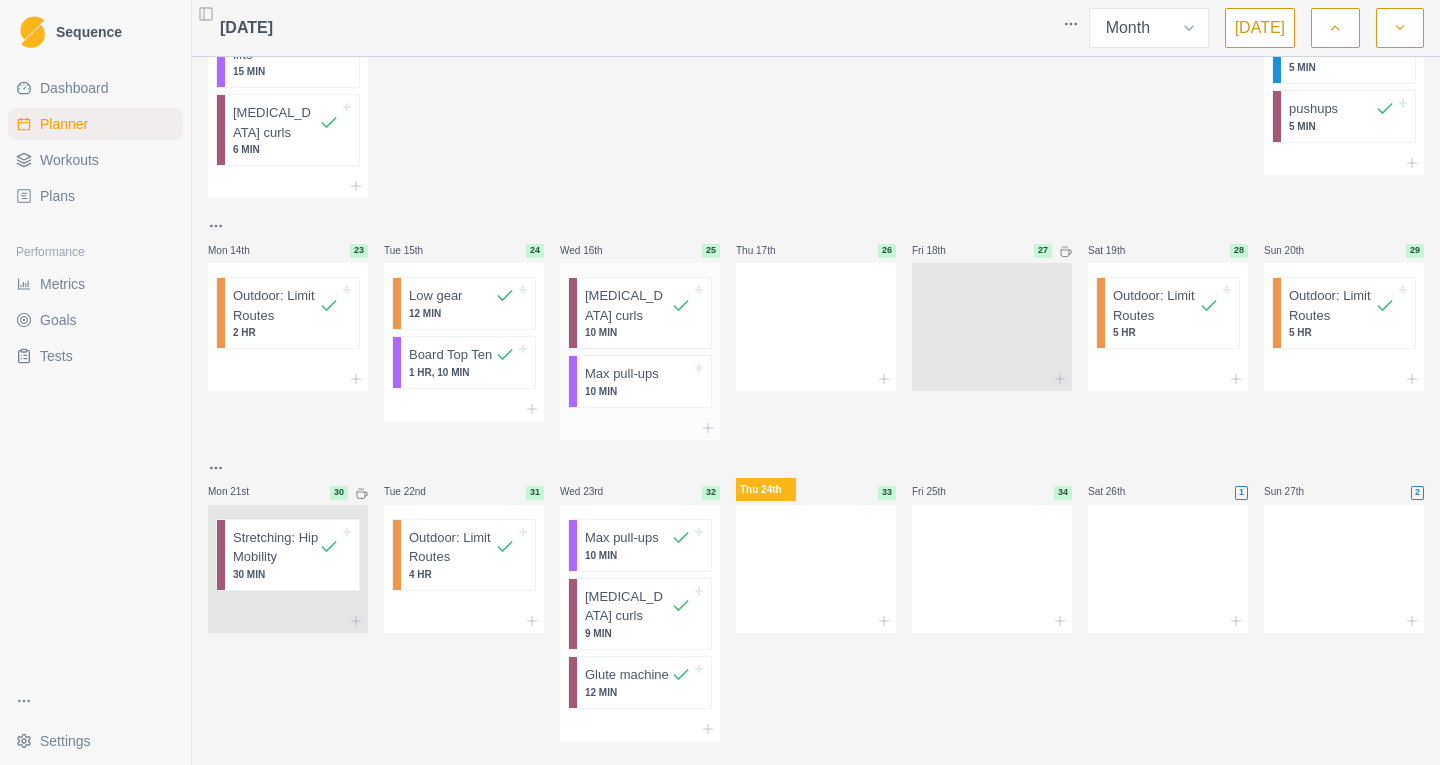 click at bounding box center [640, 428] 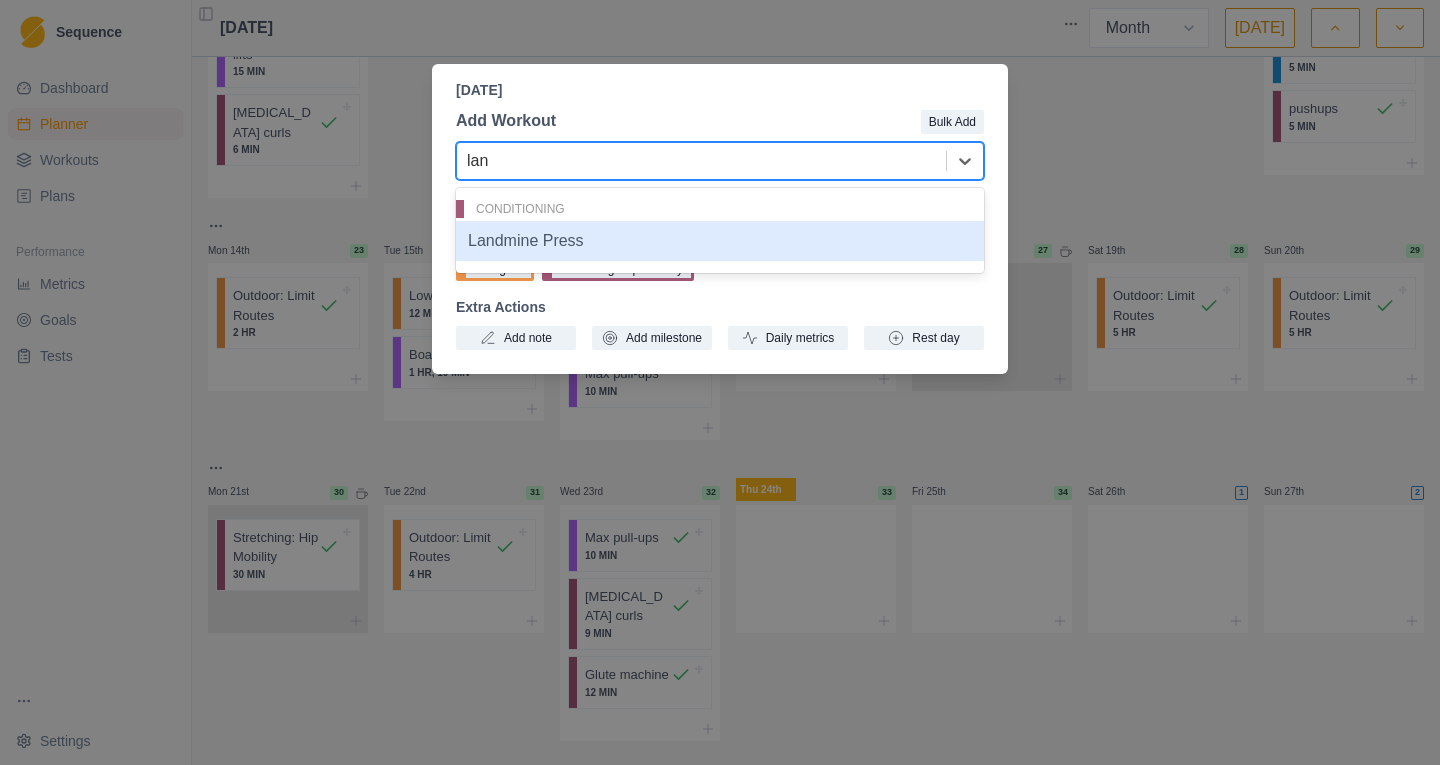type on "land" 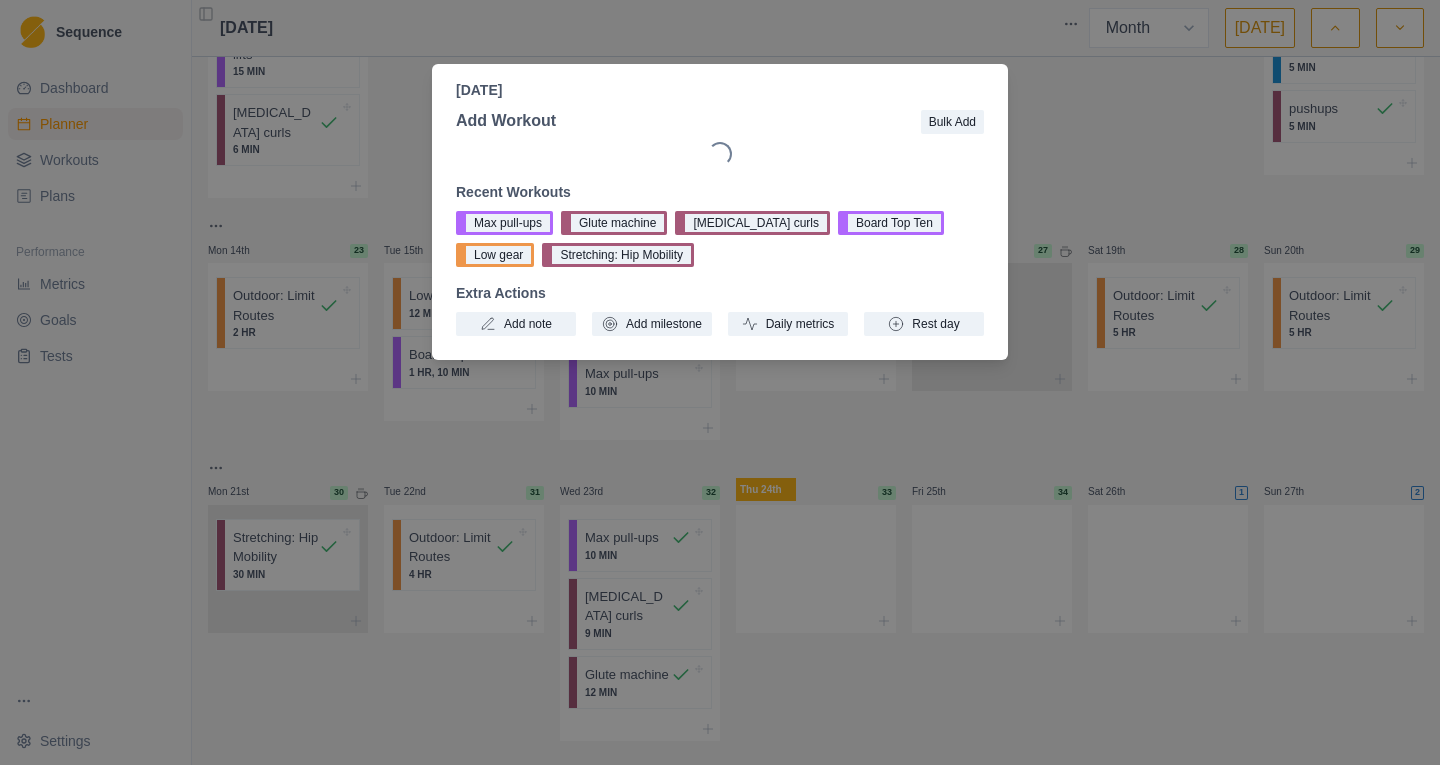 type 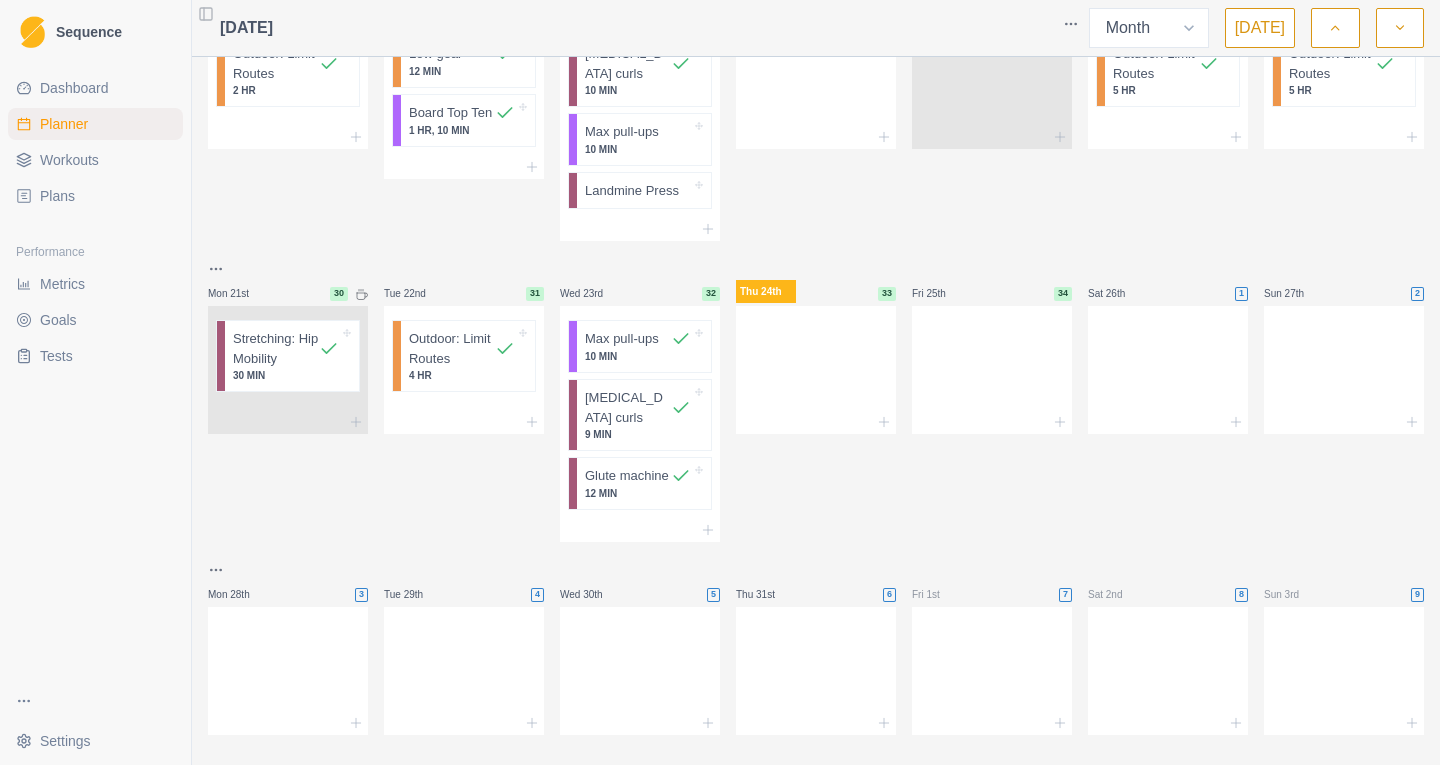 scroll, scrollTop: 1002, scrollLeft: 0, axis: vertical 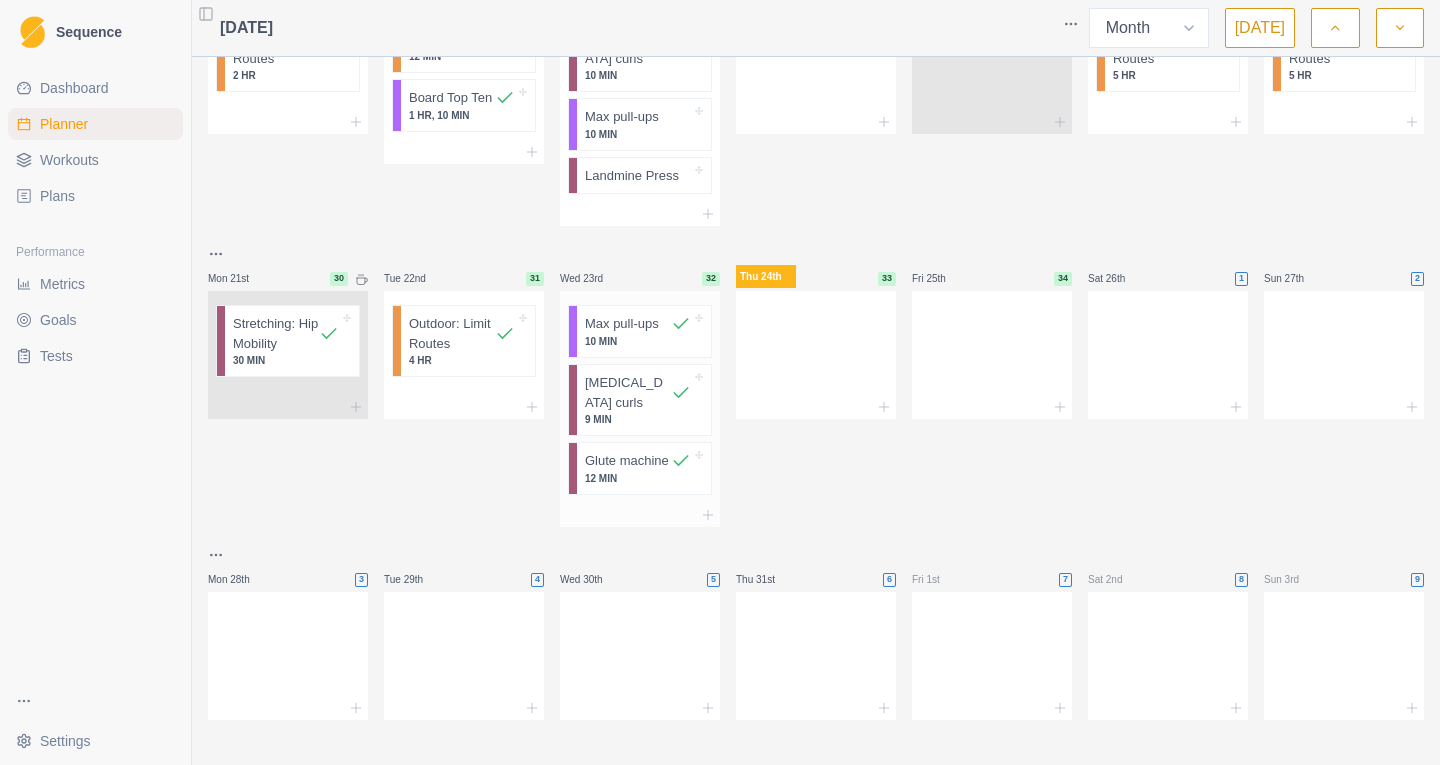 click at bounding box center (640, 515) 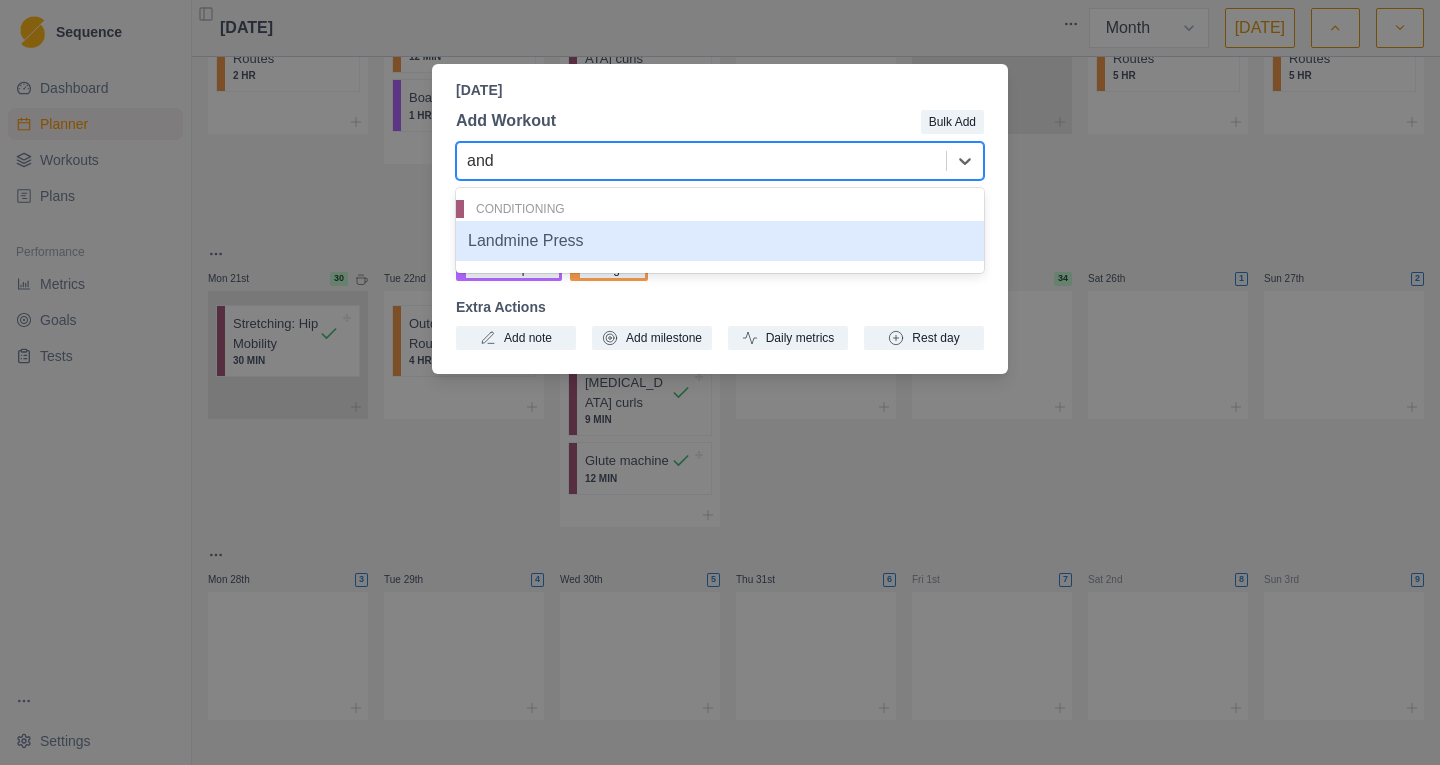 type on "andm" 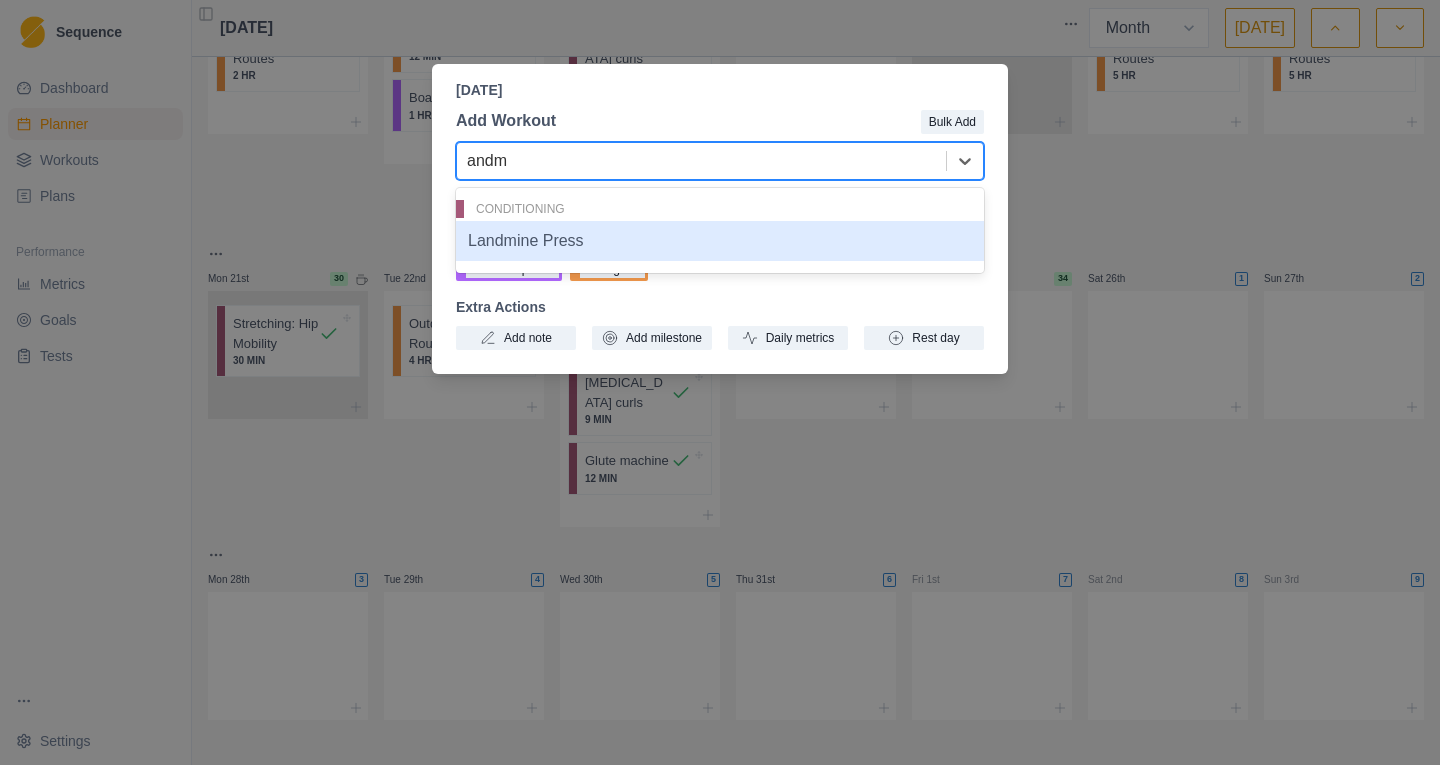 type 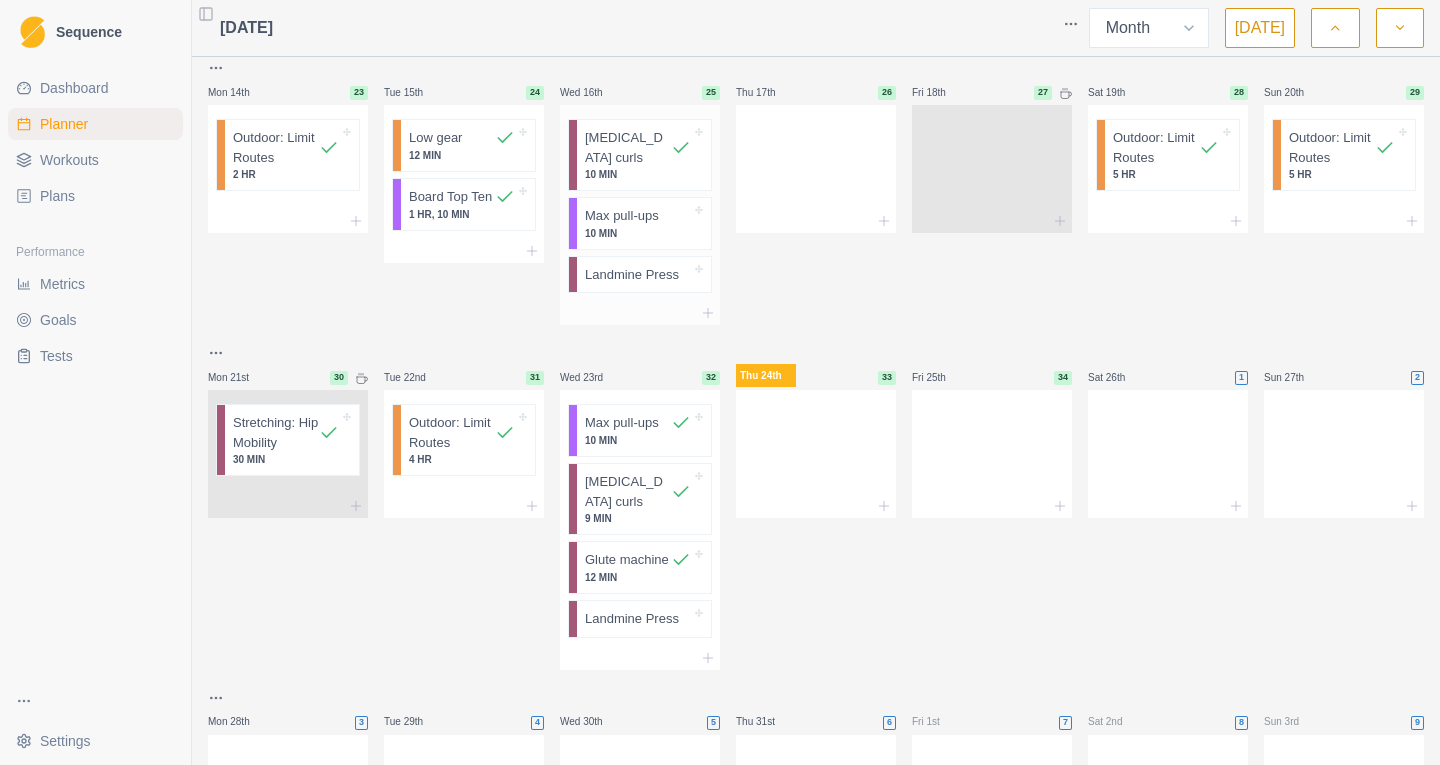scroll, scrollTop: 902, scrollLeft: 0, axis: vertical 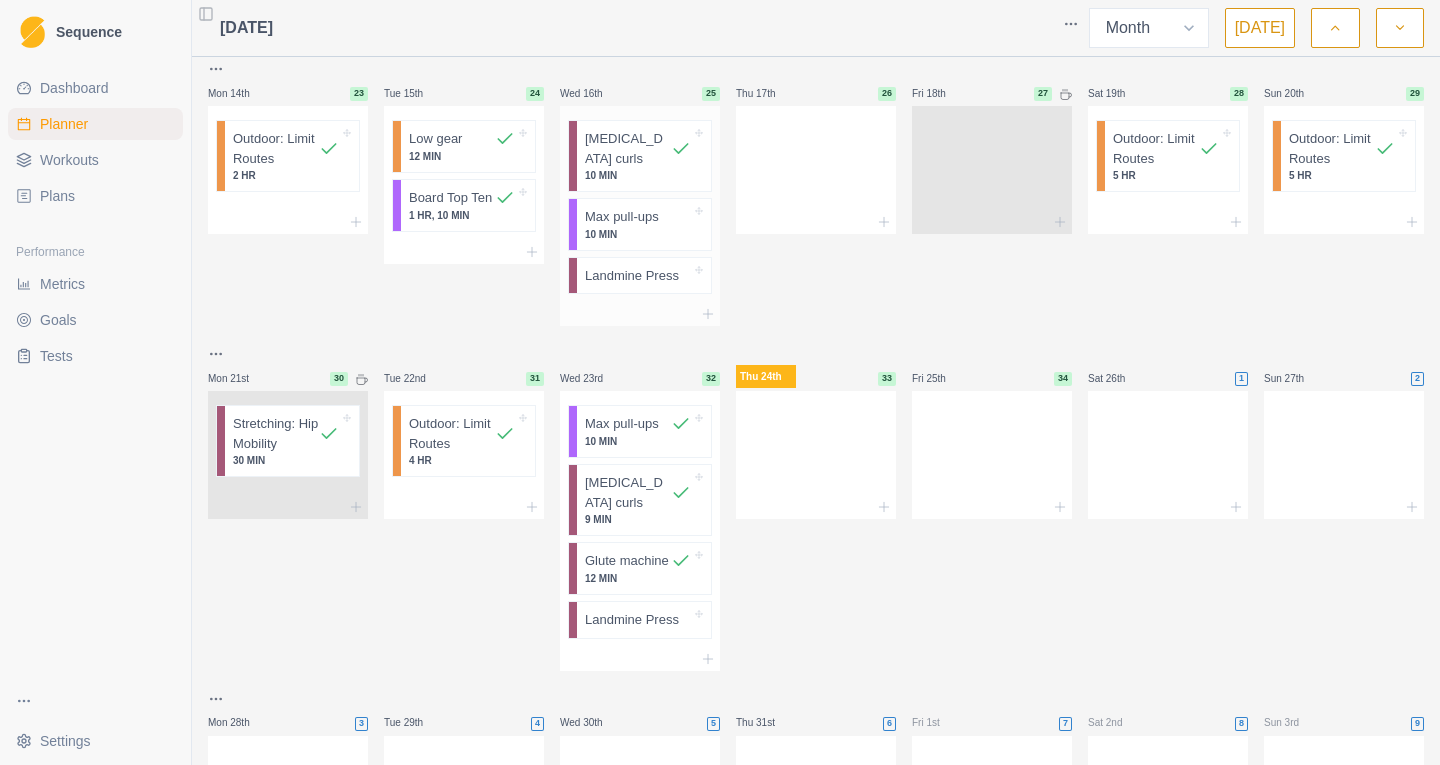 click on "Landmine Press" at bounding box center (632, 276) 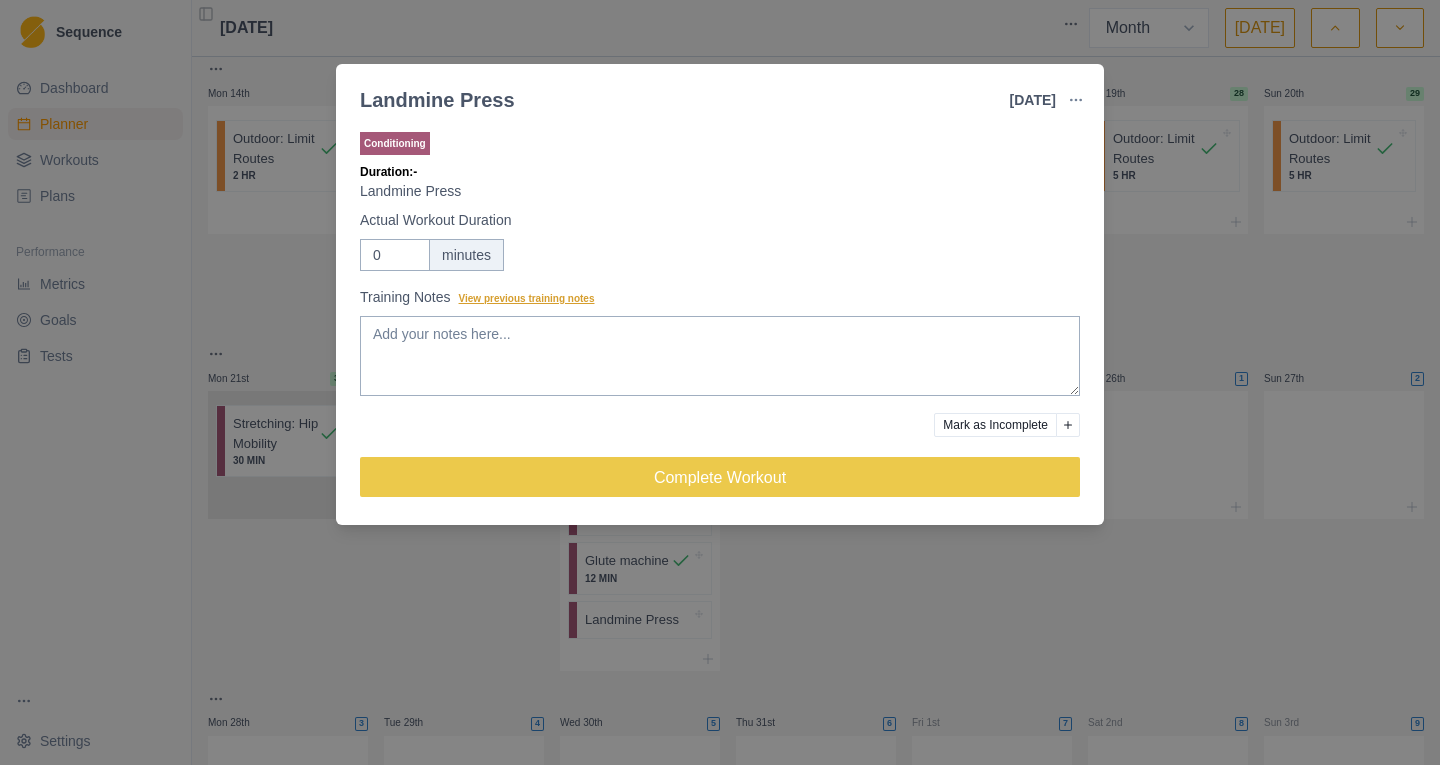 click on "View previous training notes" at bounding box center [527, 298] 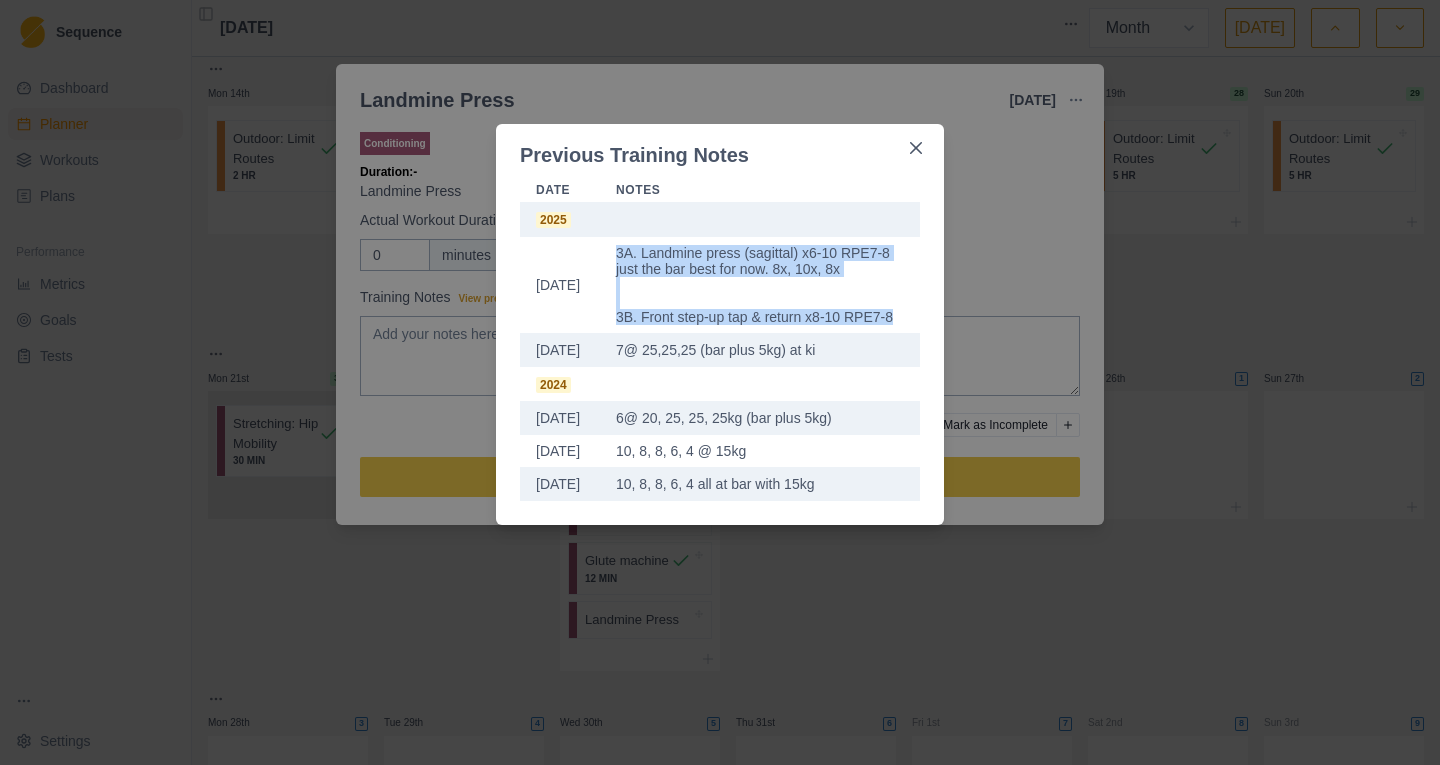 drag, startPoint x: 896, startPoint y: 316, endPoint x: 609, endPoint y: 259, distance: 292.60553 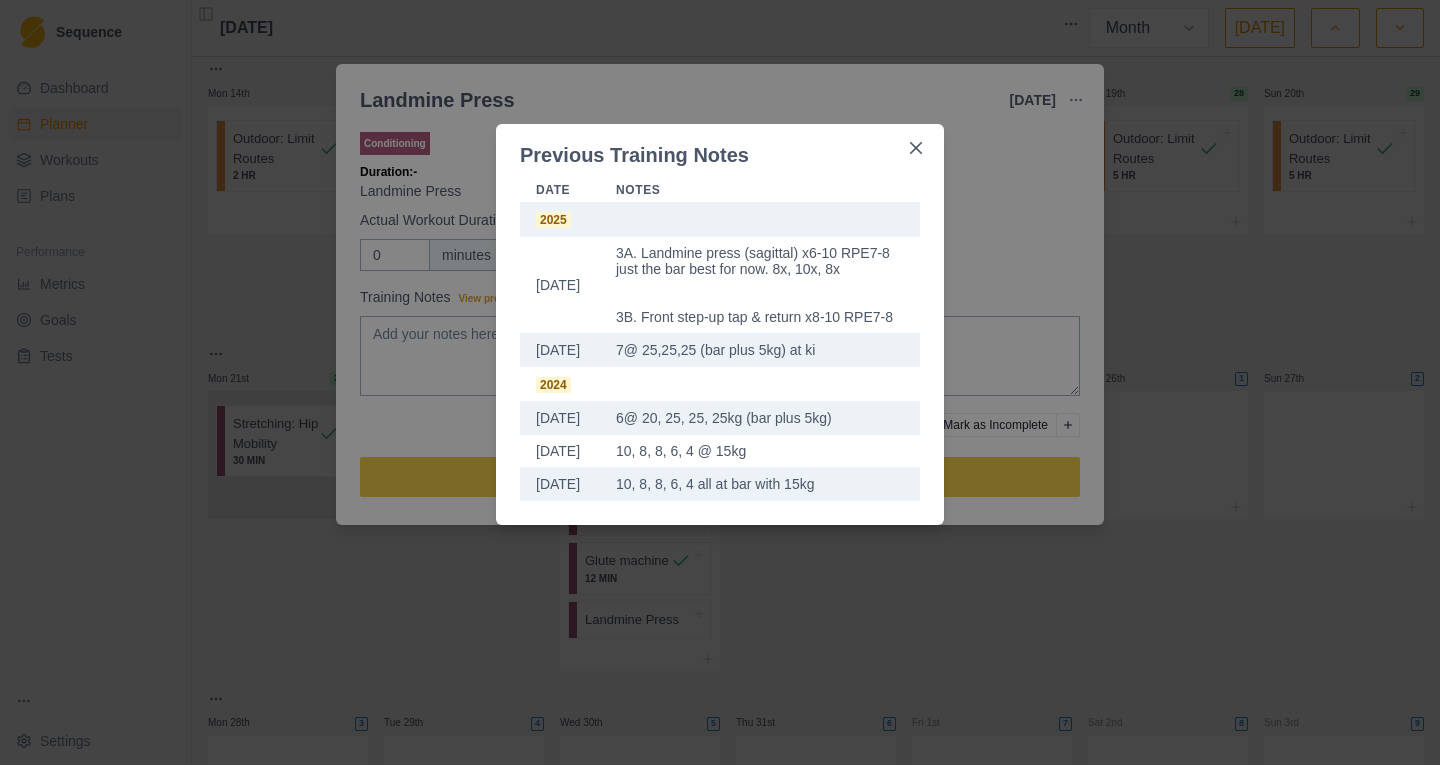 click on "Previous Training Notes Date Notes [DATE] 3A. Landmine press (sagittal) x6-10 RPE7-8
just the bar best for now. 8x, 10x, 8x
3B. Front step-up tap & return x8-10 RPE7-8 [DATE] 7@ 25,25,25 (bar plus 5kg) at ki [DATE] 6@ 20, 25, 25, 25kg (bar plus 5kg) [DATE], 8, 8, 6, 4 @ 15kg [DATE], 8, 8, 6, 4 all at bar with 15kg" at bounding box center (720, 382) 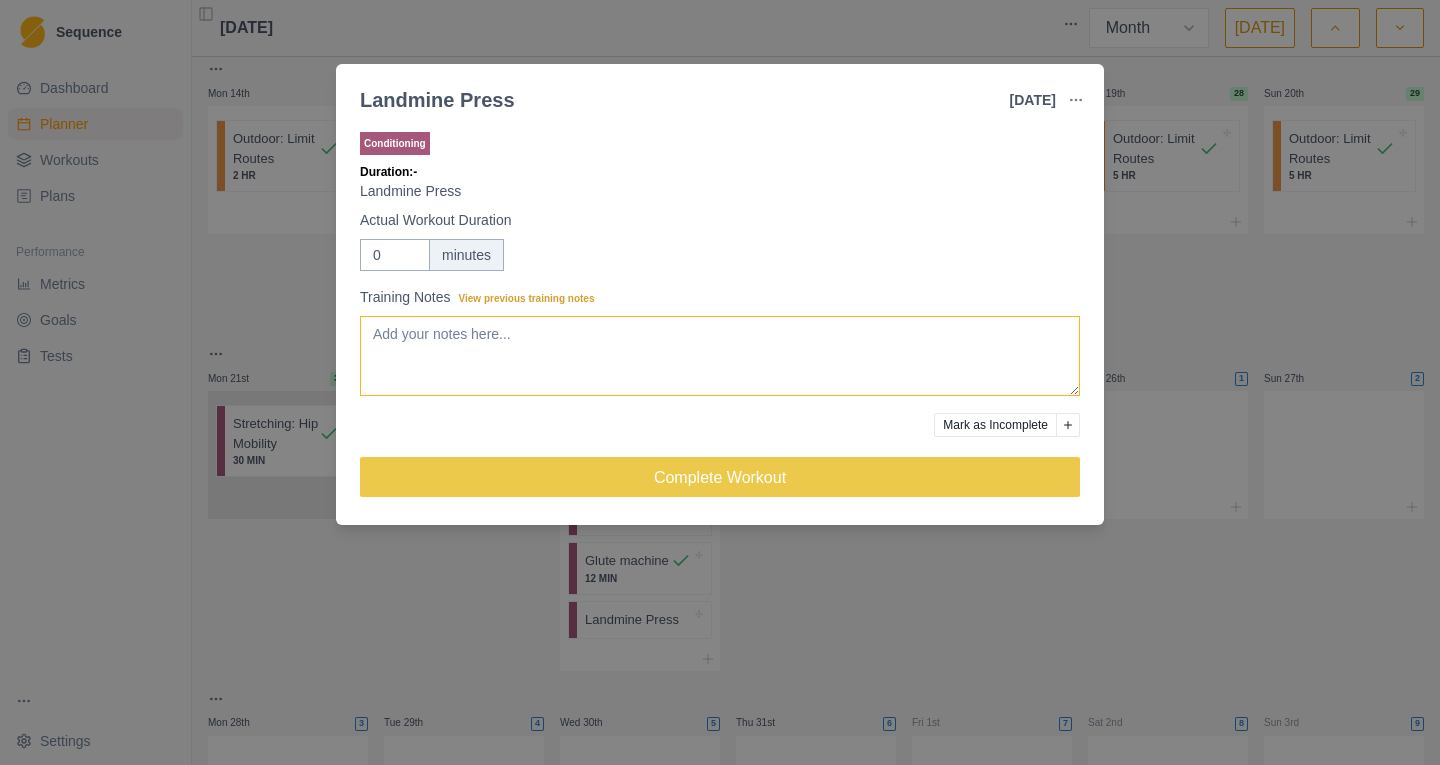click on "Training Notes View previous training notes" at bounding box center (720, 356) 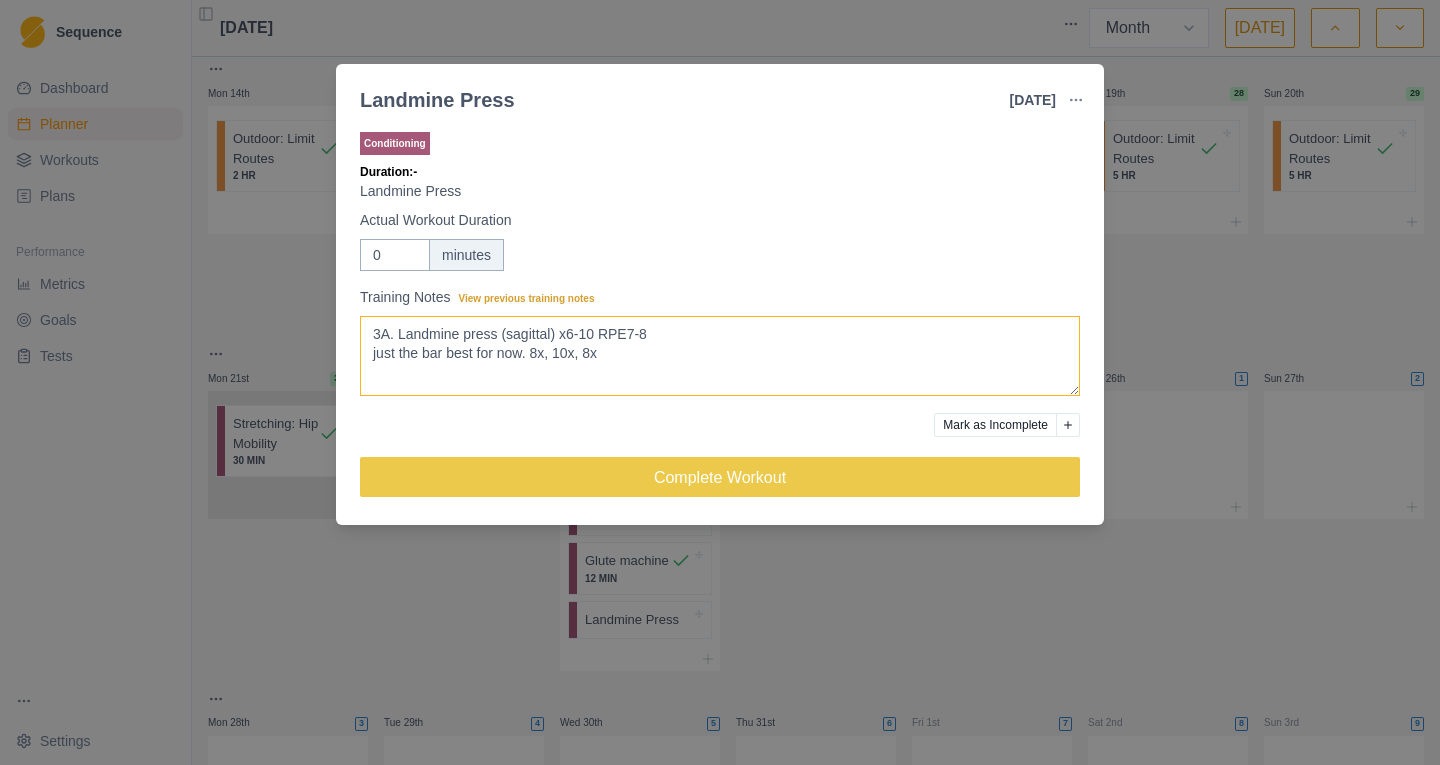 scroll, scrollTop: 25, scrollLeft: 0, axis: vertical 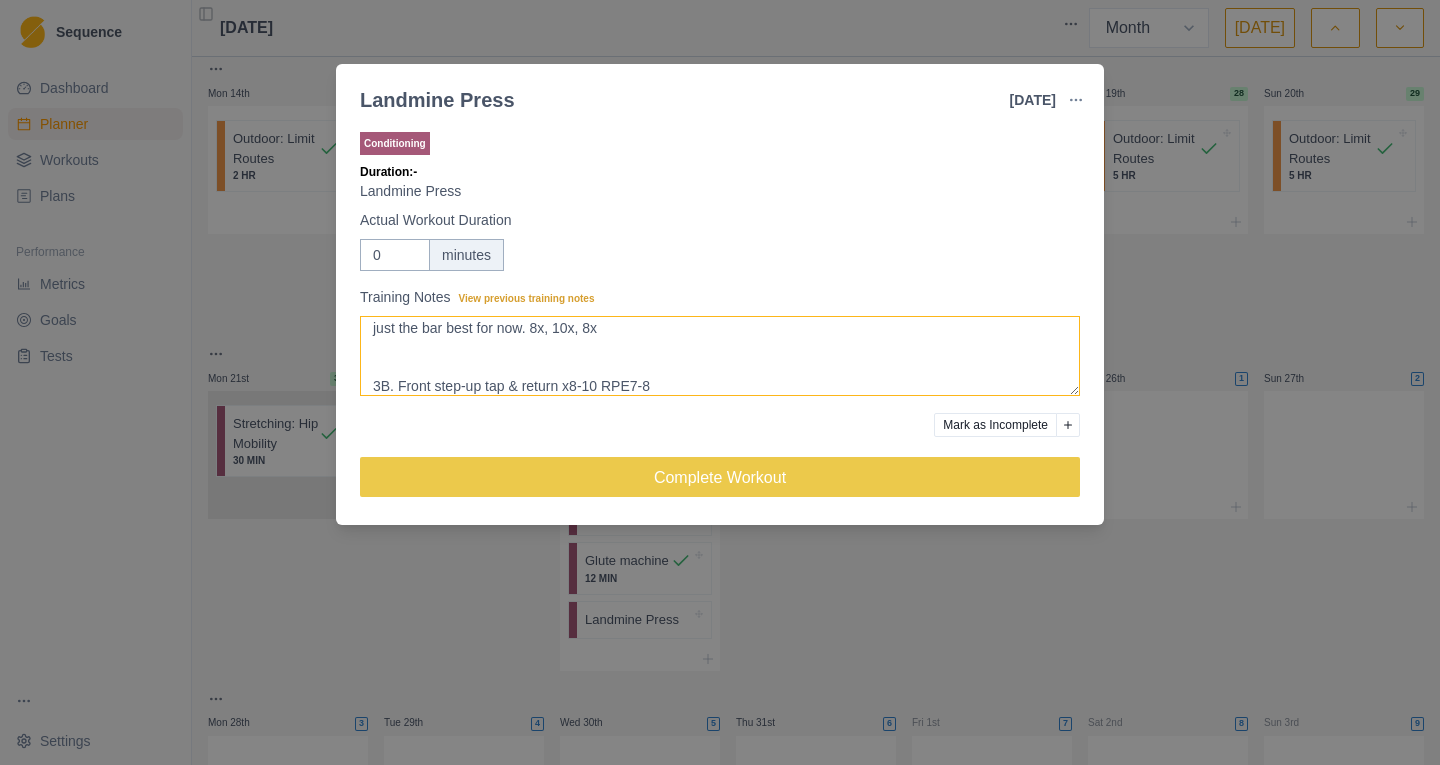 click on "3A. Landmine press (sagittal) x6-10 RPE7-8
just the bar best for now. 8x, 10x, 8x
3B. Front step-up tap & return x8-10 RPE7-8" at bounding box center (720, 356) 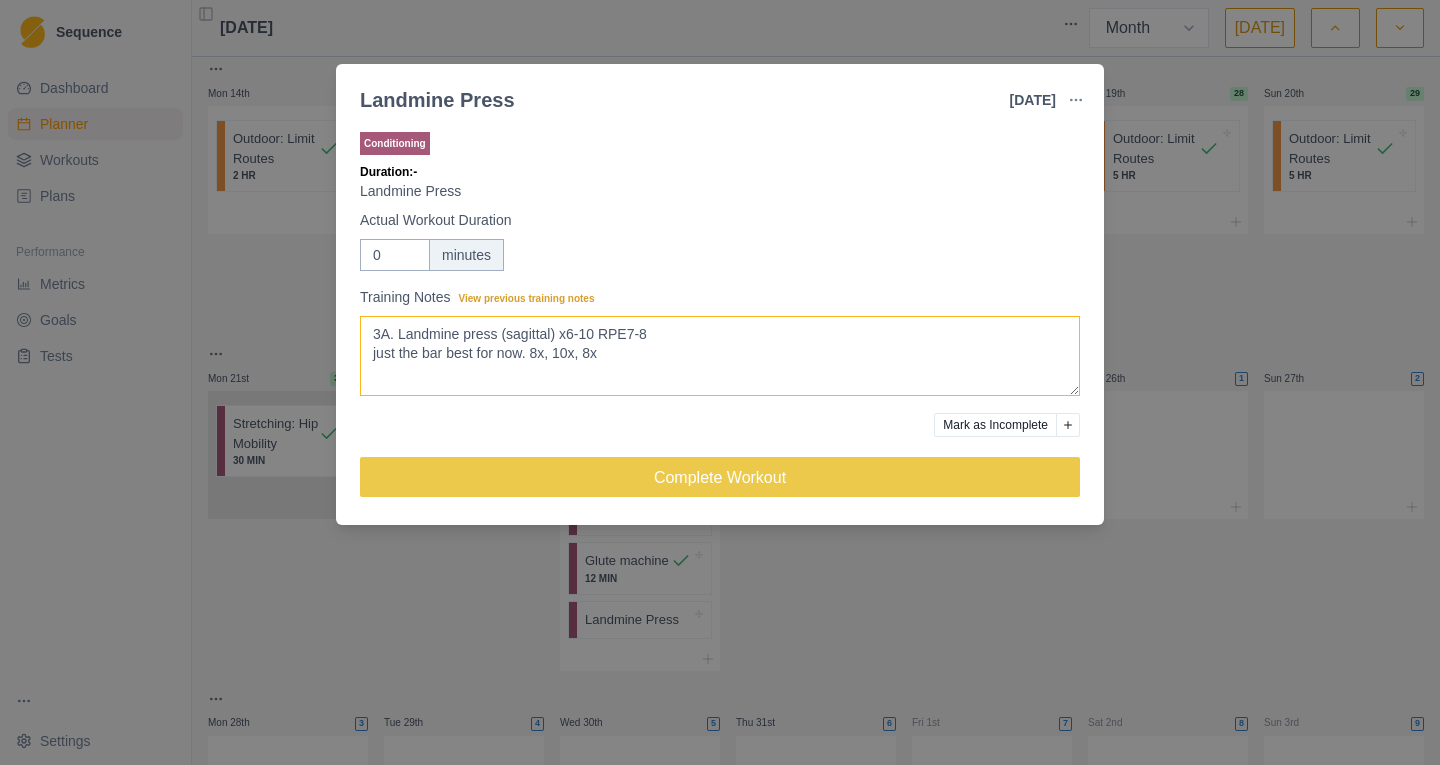 click on "3A. Landmine press (sagittal) x6-10 RPE7-8
just the bar best for now. 8x, 10x, 8x
3B. Front step-up tap & return x8-10 RPE7-8" at bounding box center (720, 356) 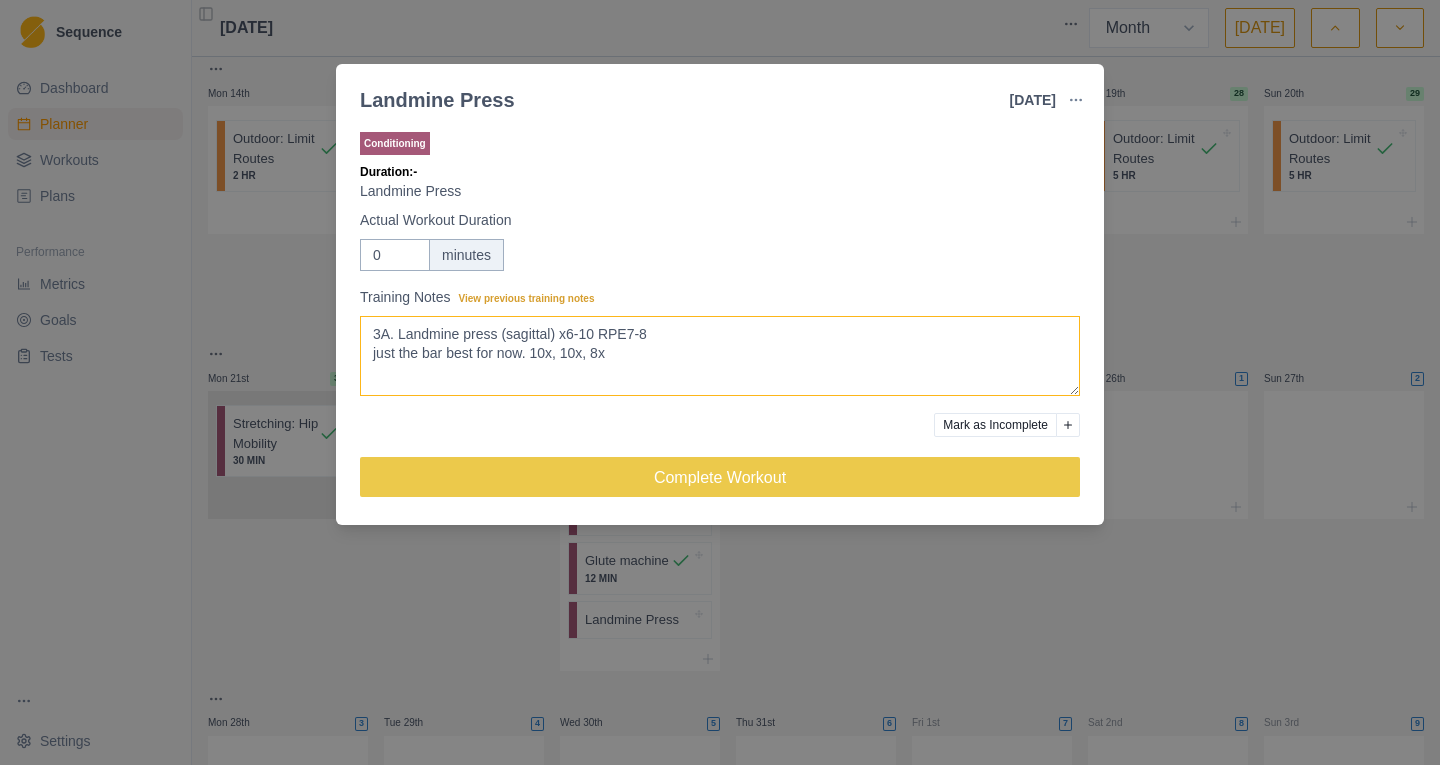 click on "3A. Landmine press (sagittal) x6-10 RPE7-8
just the bar best for now. 8x, 10x, 8x
3B. Front step-up tap & return x8-10 RPE7-8" at bounding box center [720, 356] 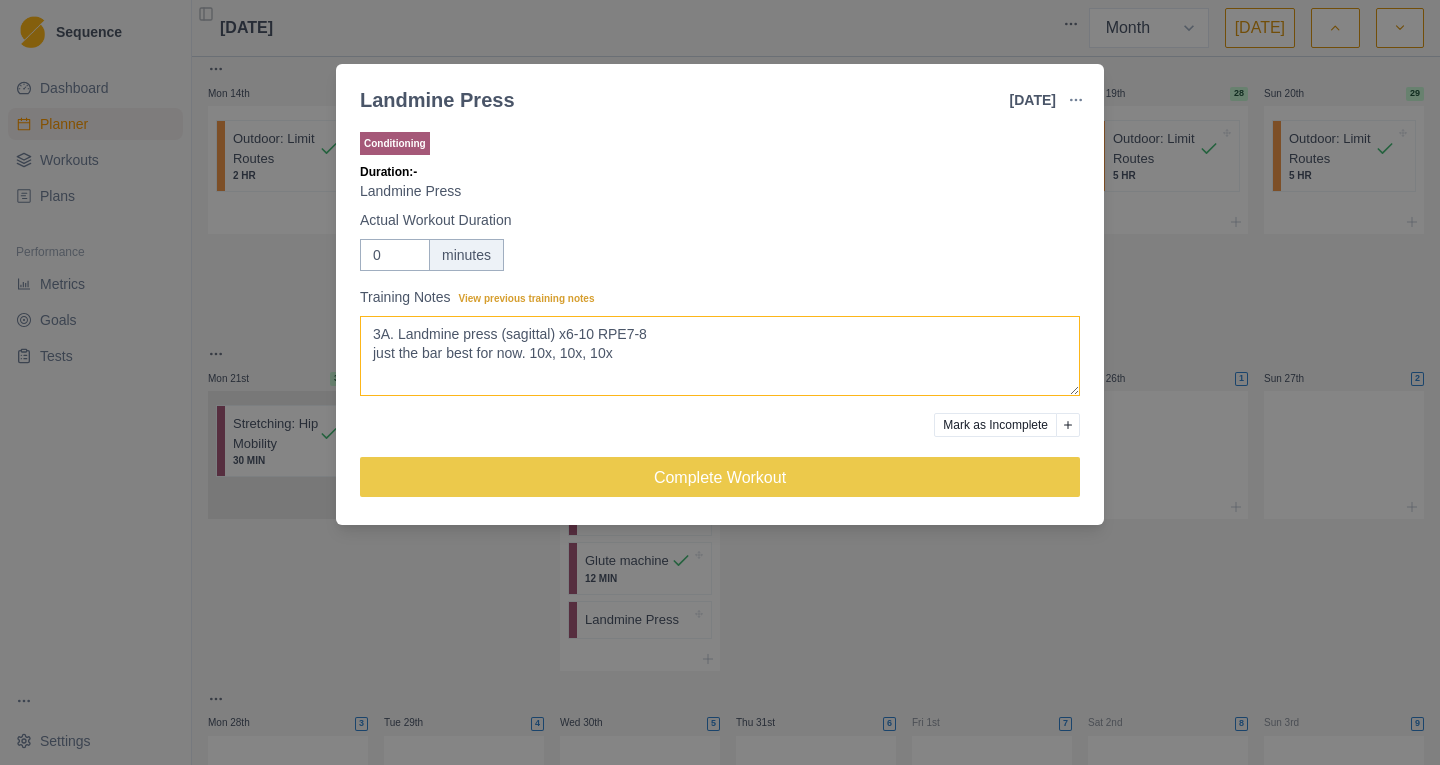 click on "3A. Landmine press (sagittal) x6-10 RPE7-8
just the bar best for now. 8x, 10x, 8x
3B. Front step-up tap & return x8-10 RPE7-8" at bounding box center (720, 356) 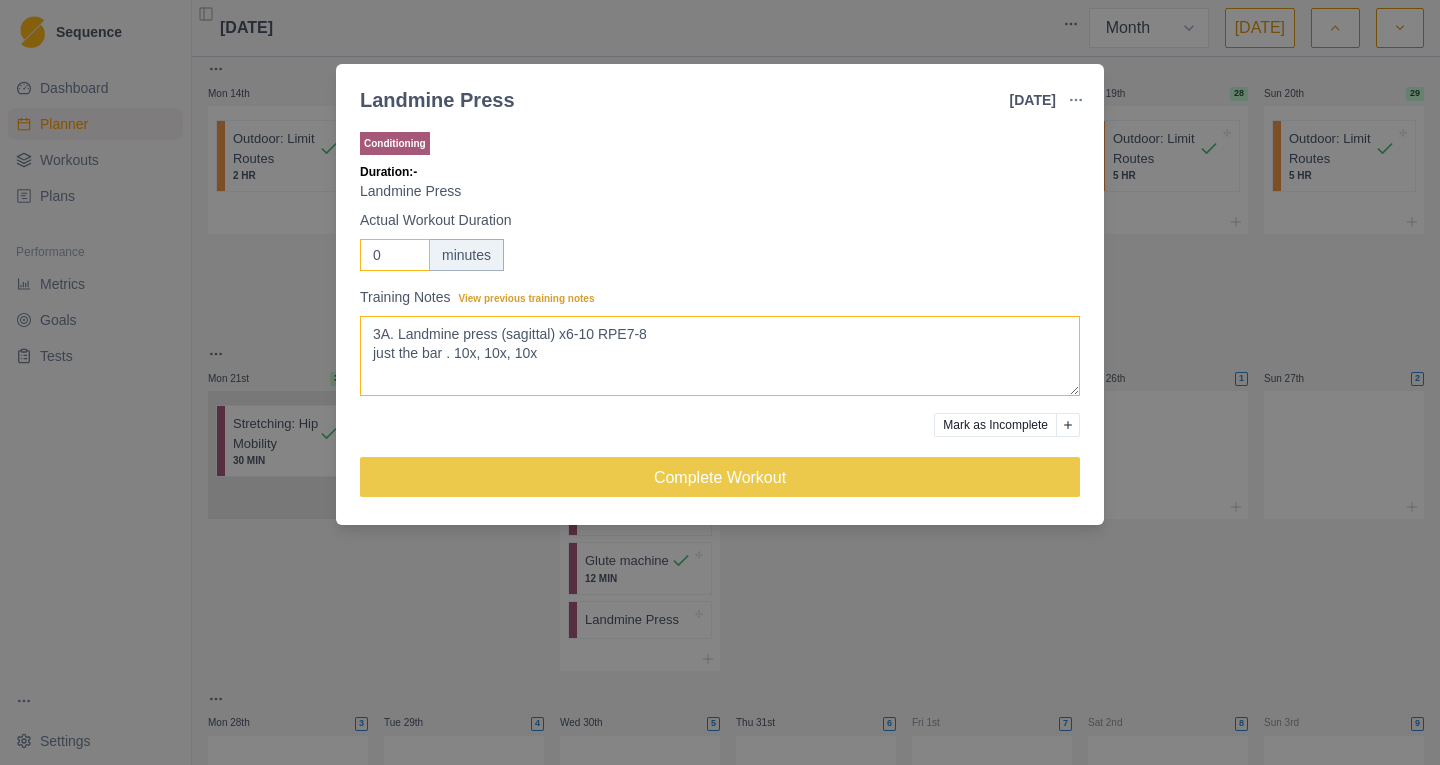 type on "3A. Landmine press (sagittal) x6-10 RPE7-8
just the bar . 10x, 10x, 10x
3B. Front step-up tap & return x8-10 RPE7-8" 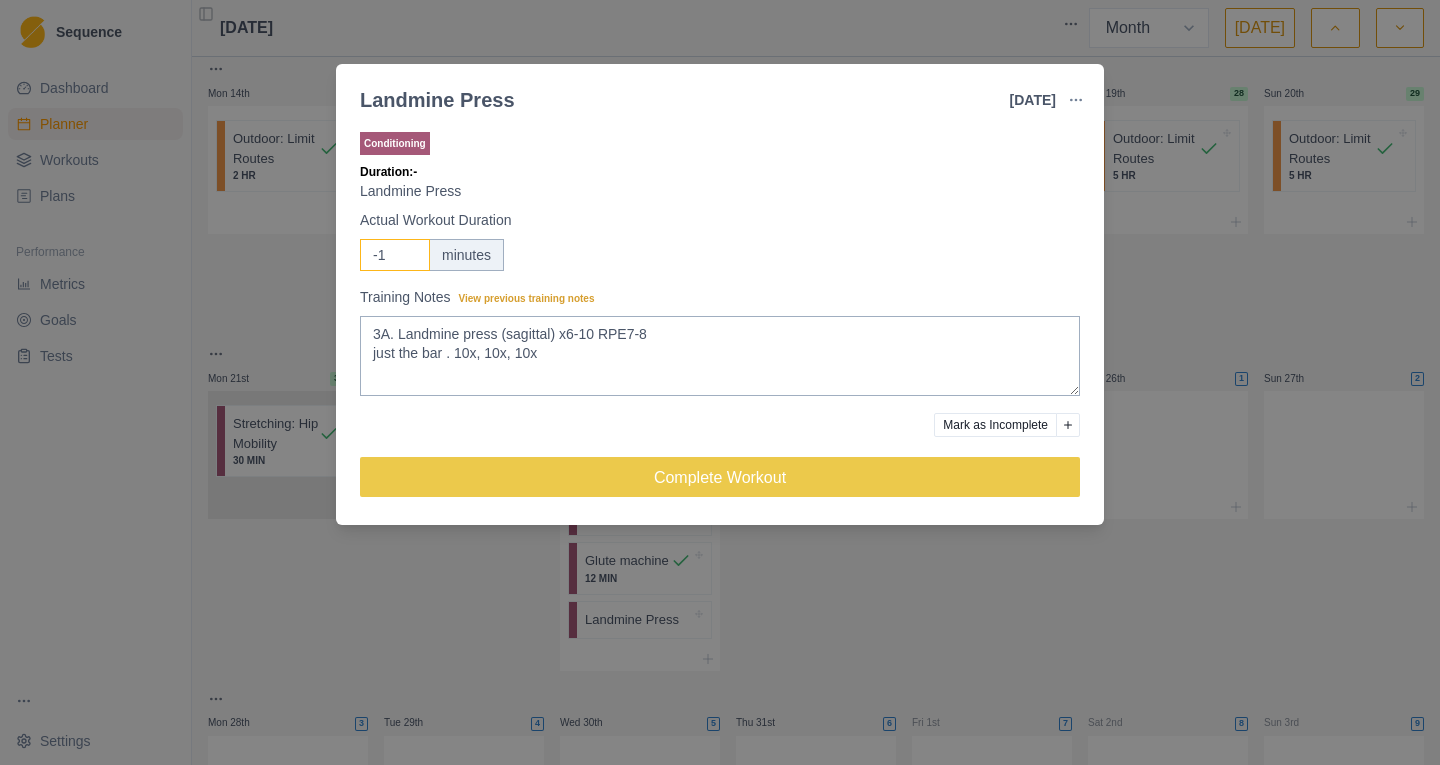 click on "-1" at bounding box center (395, 255) 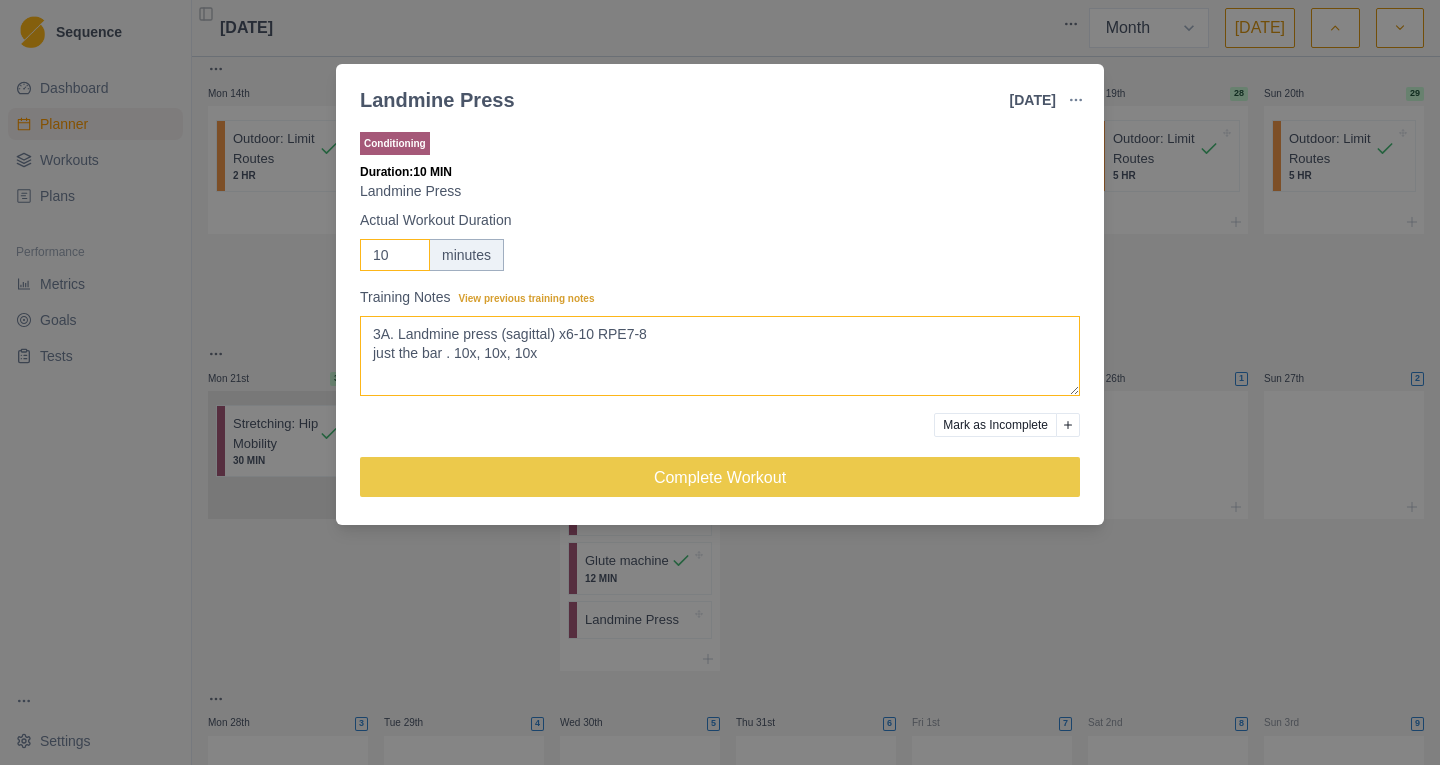 type on "10" 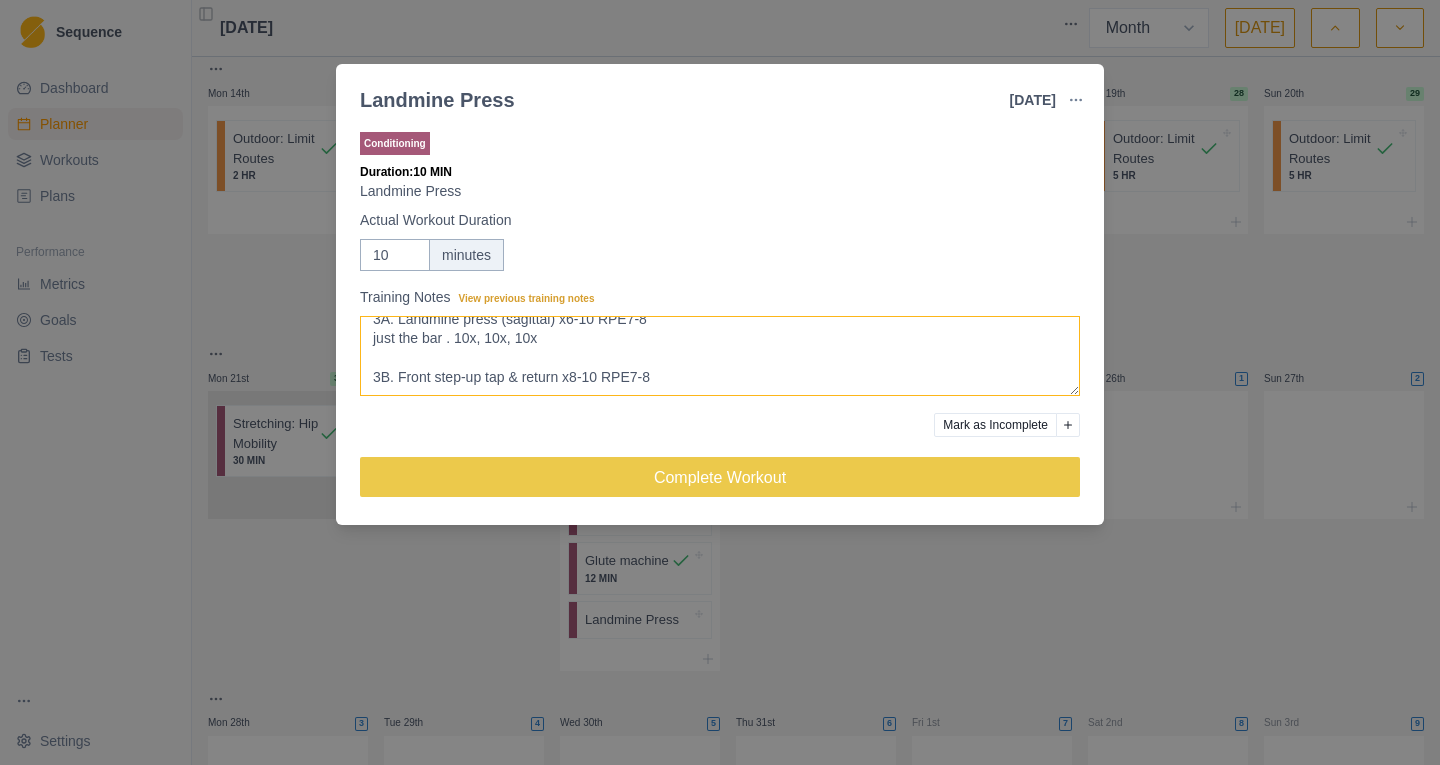 scroll, scrollTop: 15, scrollLeft: 0, axis: vertical 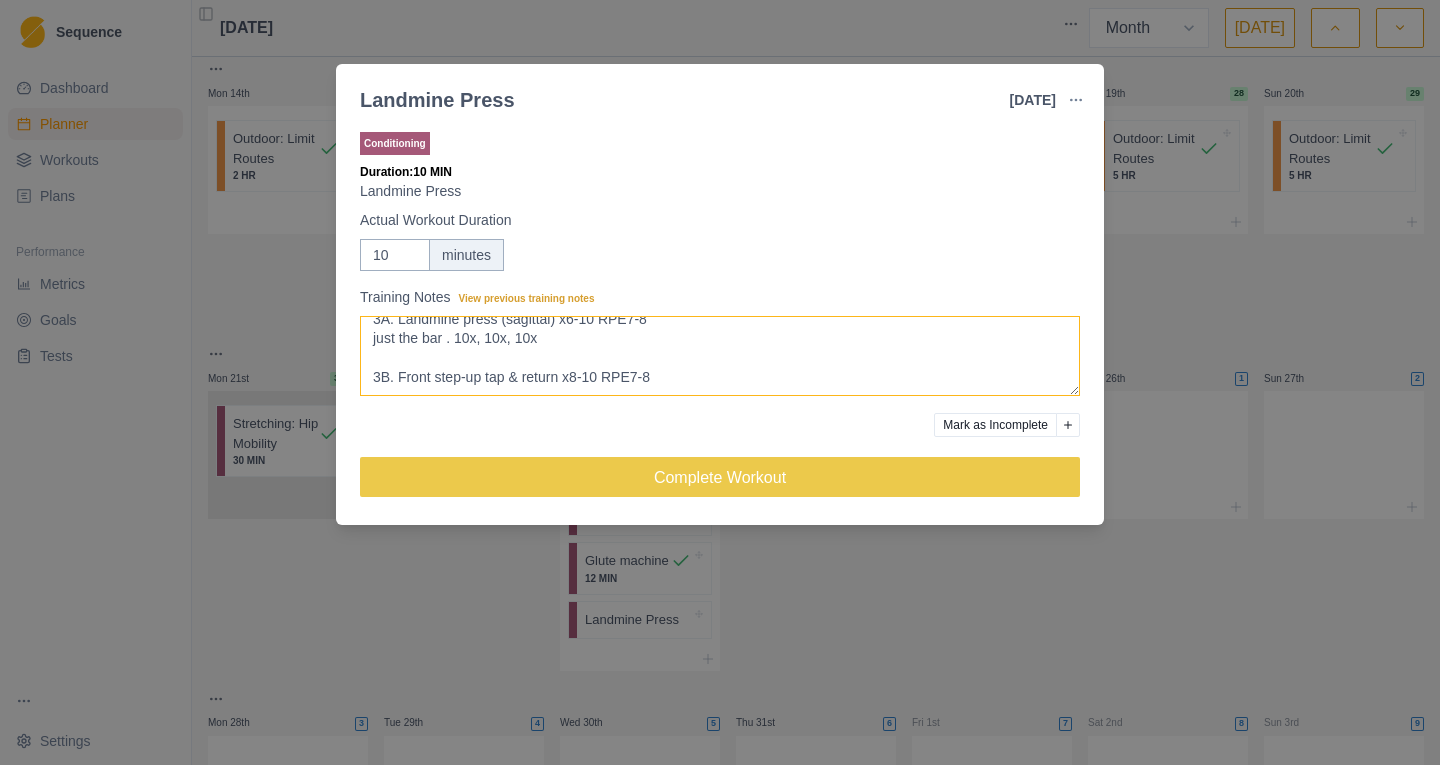 click on "3A. Landmine press (sagittal) x6-10 RPE7-8
just the bar . 10x, 10x, 10x
3B. Front step-up tap & return x8-10 RPE7-8" at bounding box center (720, 356) 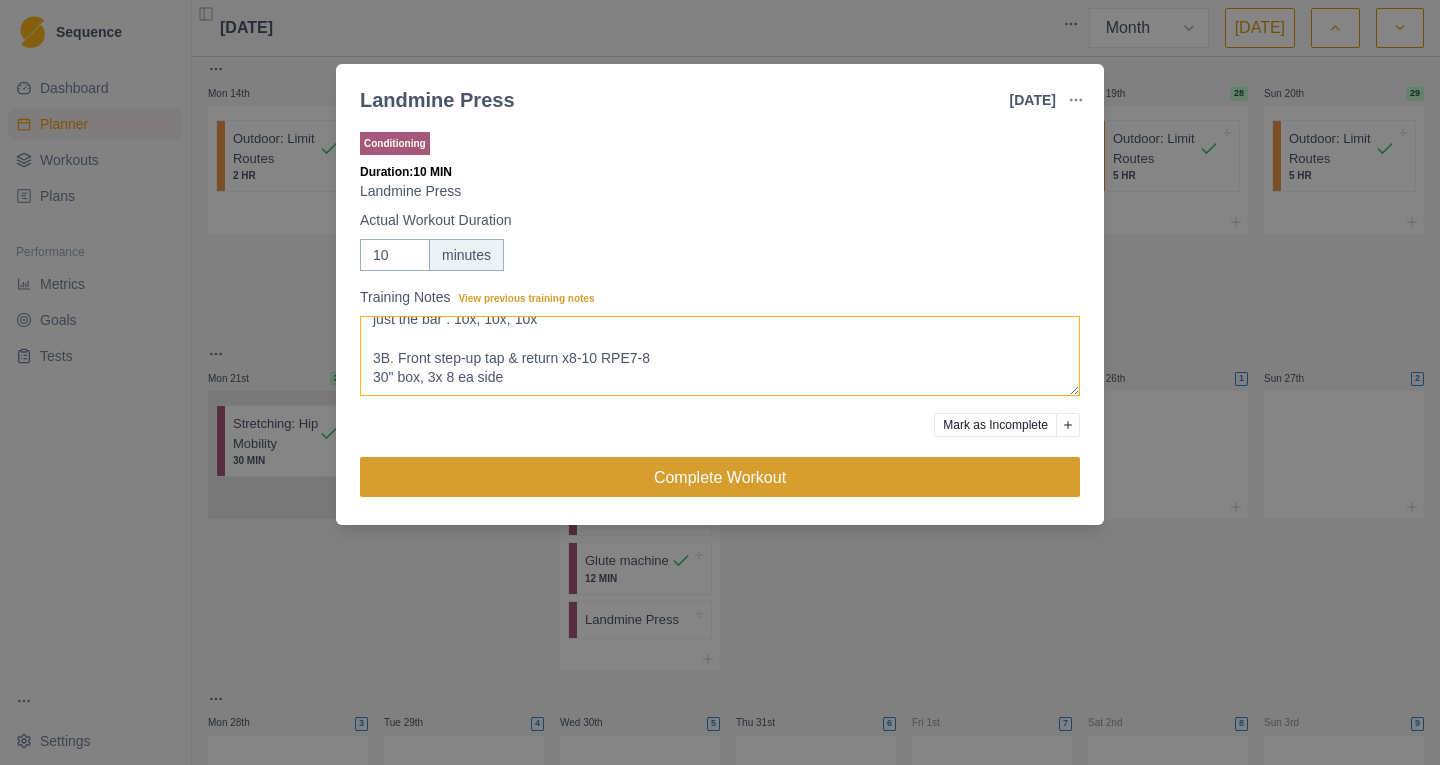 type on "3A. Landmine press (sagittal) x6-10 RPE7-8
just the bar . 10x, 10x, 10x
3B. Front step-up tap & return x8-10 RPE7-8
30" box, 3x 8 ea side" 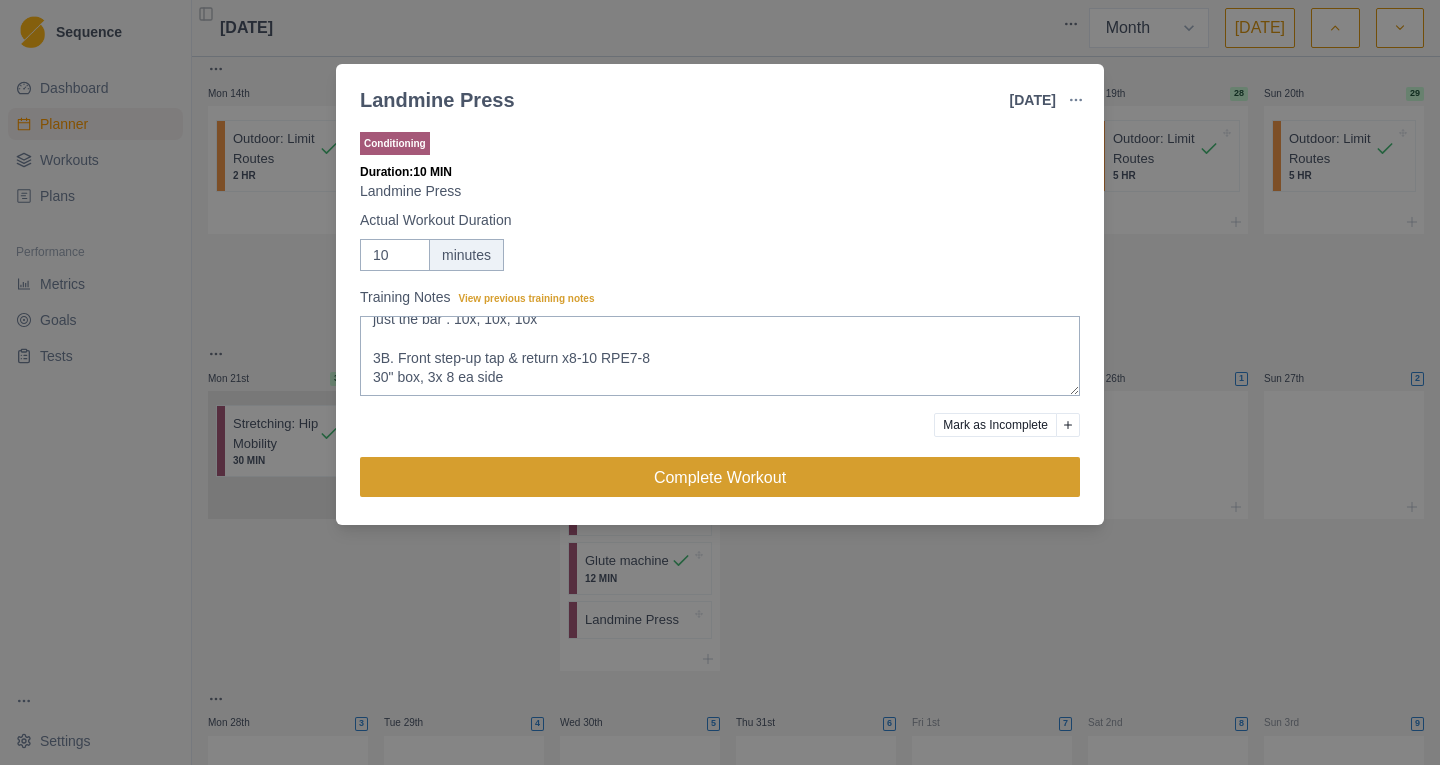 click on "Complete Workout" at bounding box center (720, 477) 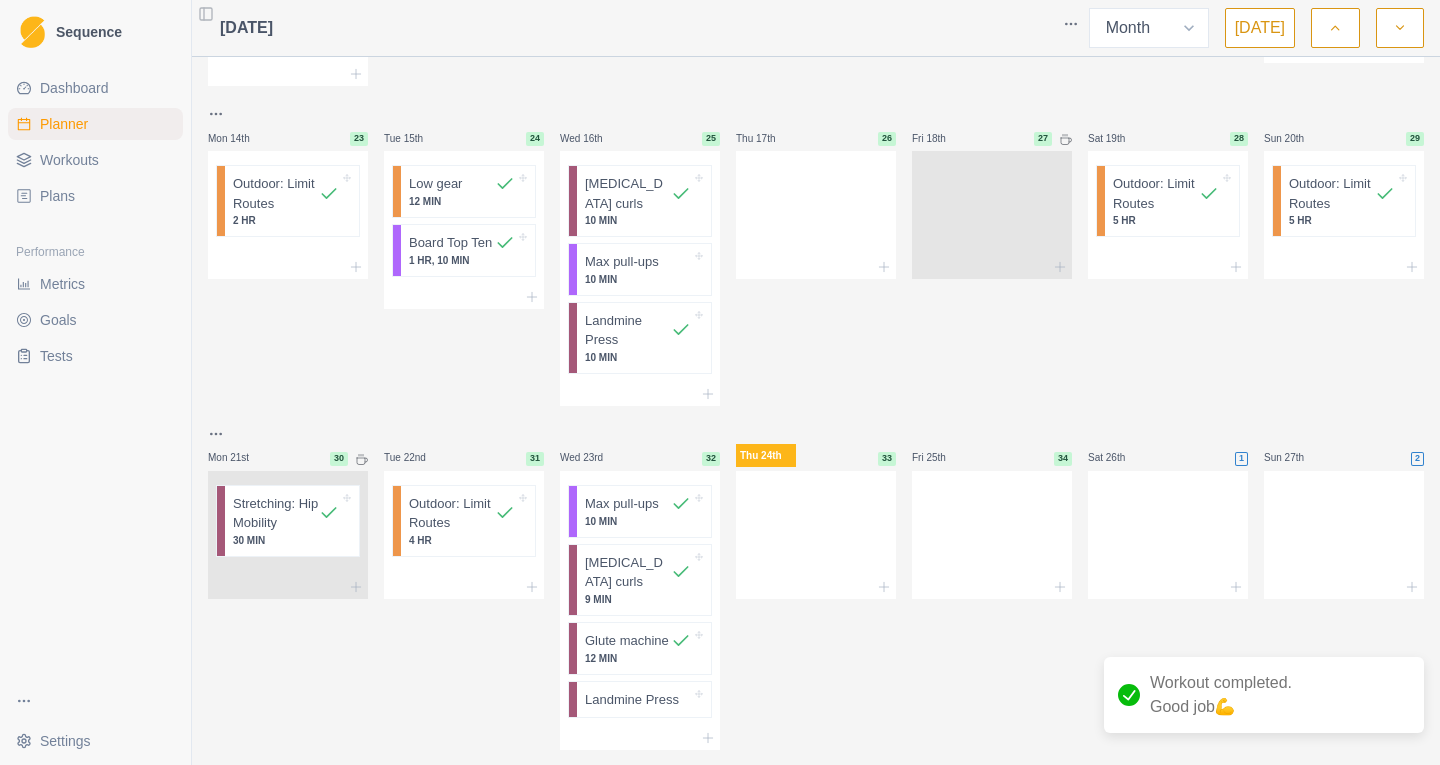 scroll, scrollTop: 872, scrollLeft: 0, axis: vertical 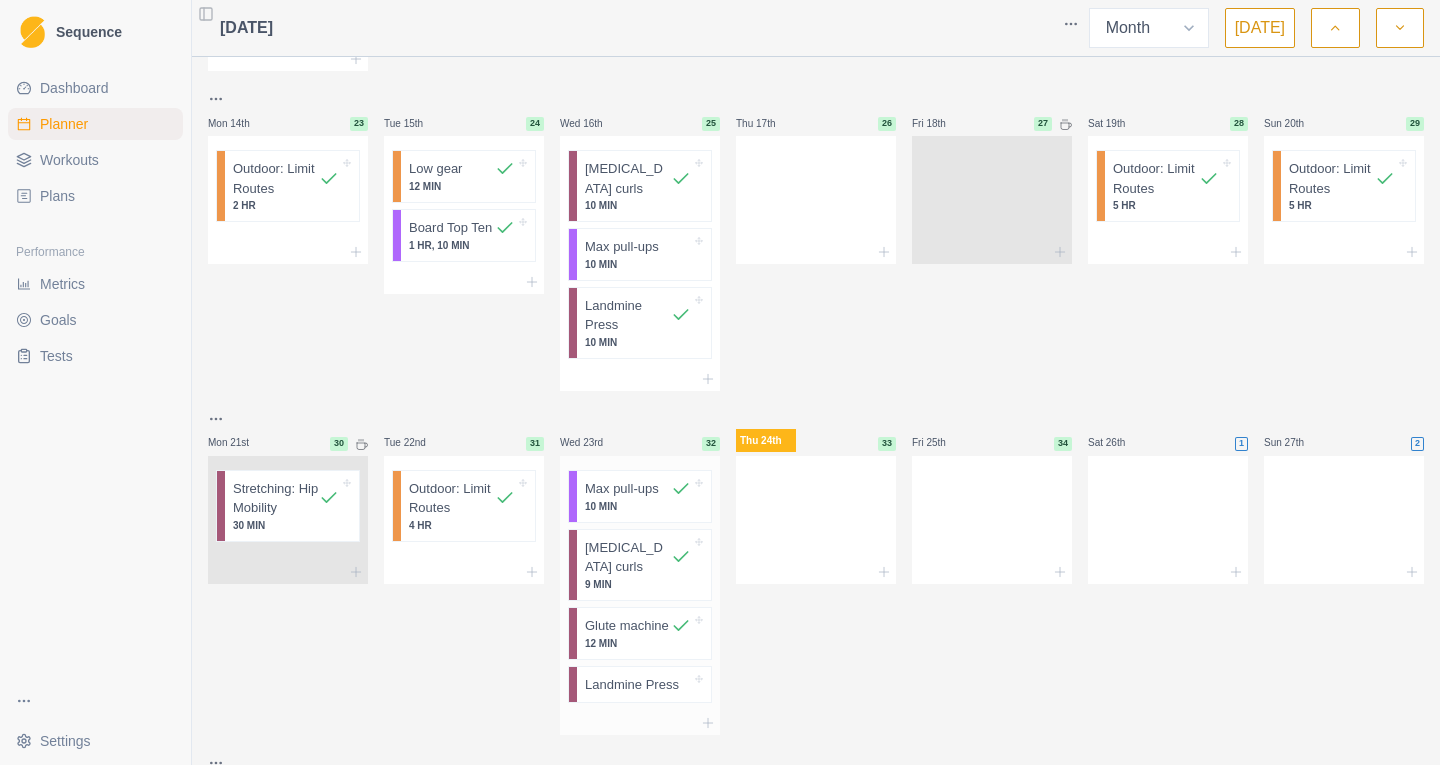 click on "Landmine Press" at bounding box center (632, 685) 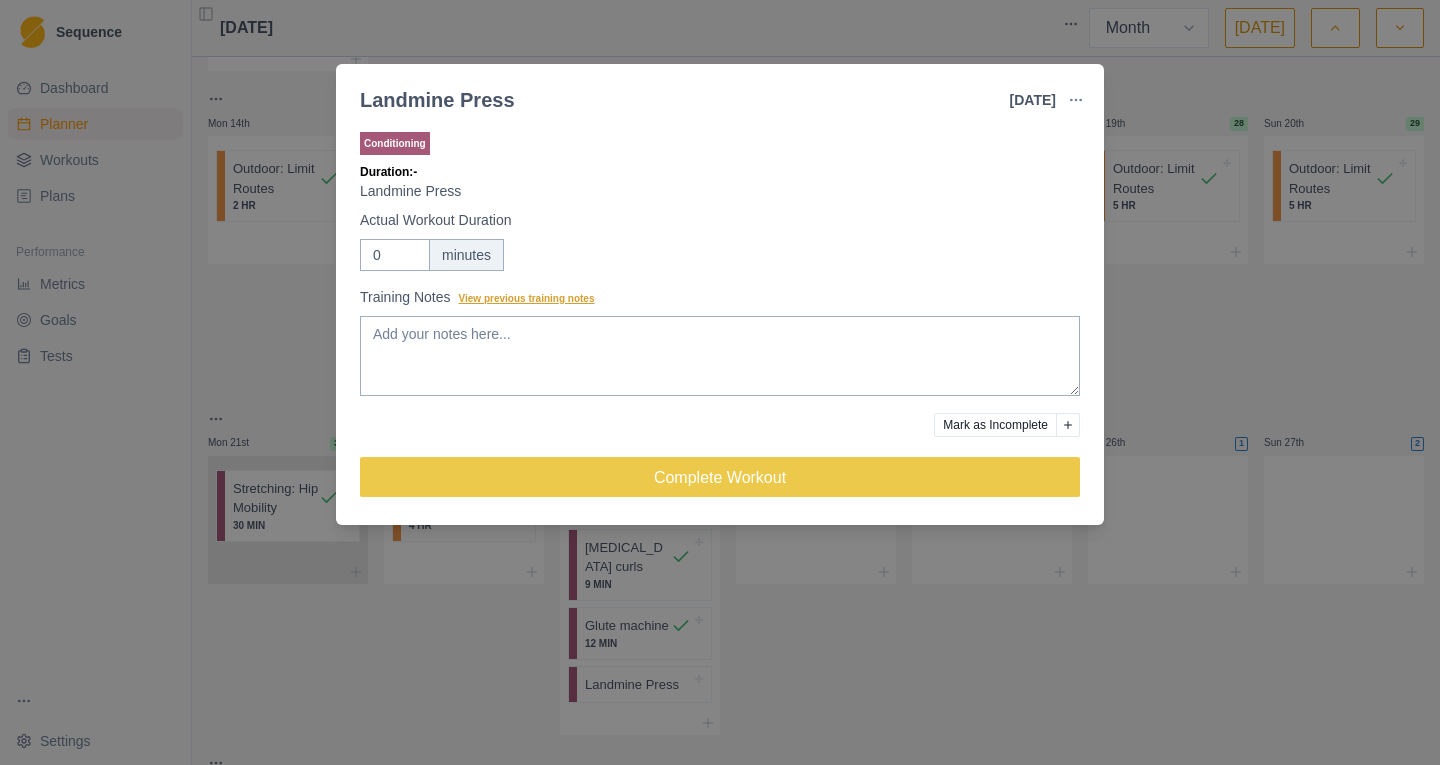 click on "View previous training notes" at bounding box center (527, 298) 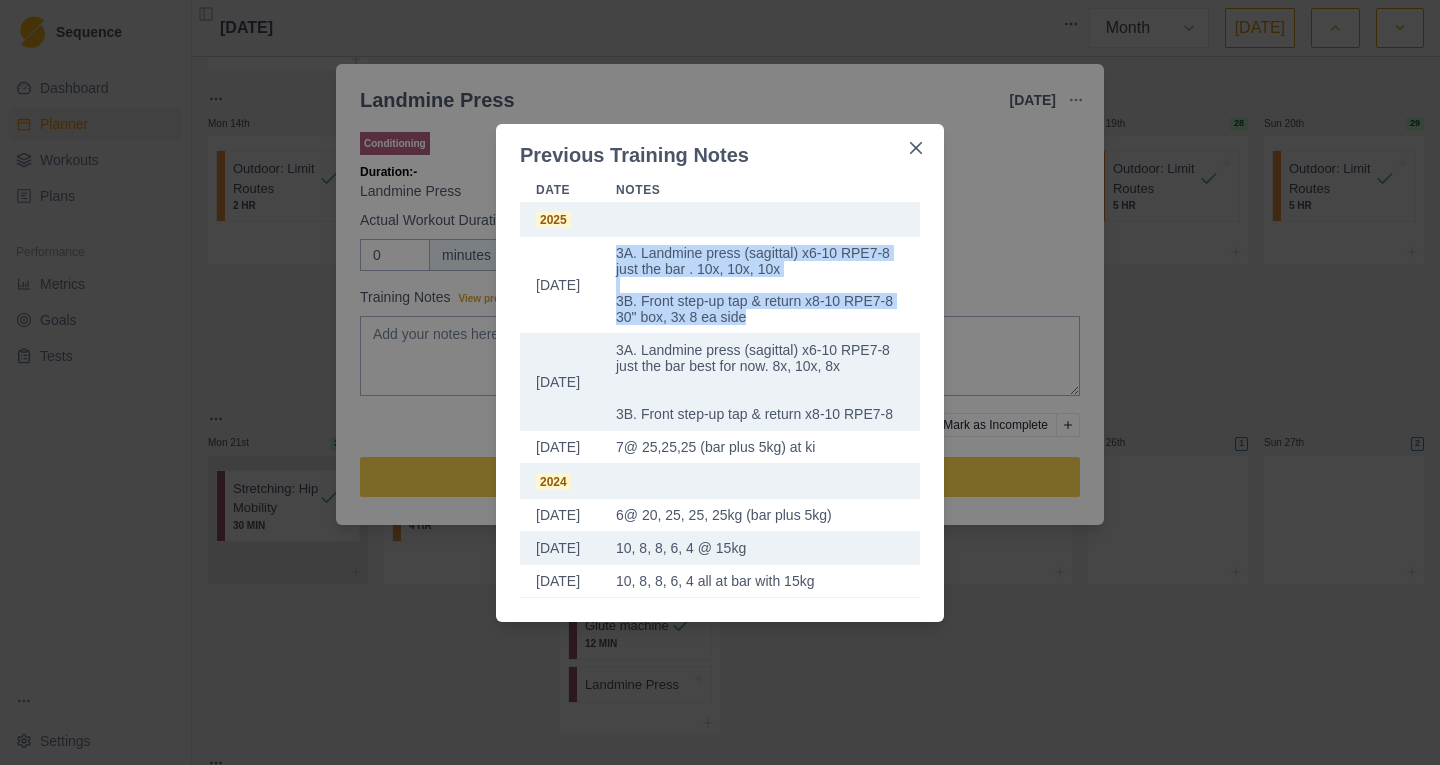 drag, startPoint x: 758, startPoint y: 323, endPoint x: 615, endPoint y: 258, distance: 157.0796 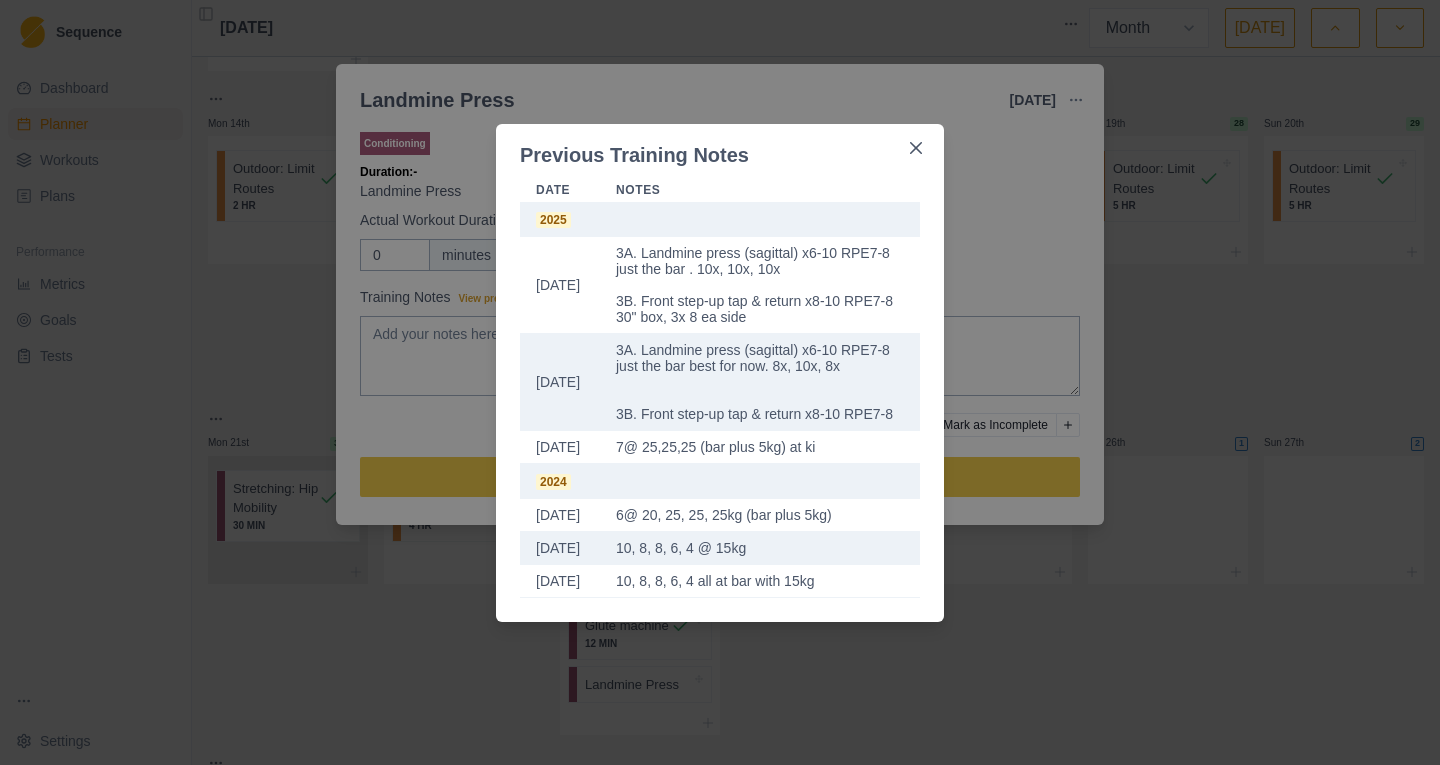 click on "Previous Training Notes Date Notes [DATE] 3A. Landmine press (sagittal) x6-10 RPE7-8
just the bar . 10x, 10x, 10x
3B. Front step-up tap & return x8-10 RPE7-8
30" box, 3x 8 ea side [DATE] 3A. Landmine press (sagittal) x6-10 RPE7-8
just the bar best for now. 8x, 10x, 8x
3B. Front step-up tap & return x8-10 RPE7-8 [DATE] 7@ 25,25,25 (bar plus 5kg) at ki [DATE] 6@ 20, 25, 25, 25kg (bar plus 5kg) [DATE], 8, 8, 6, 4 @ 15kg [DATE], 8, 8, 6, 4 all at bar with 15kg" at bounding box center (720, 382) 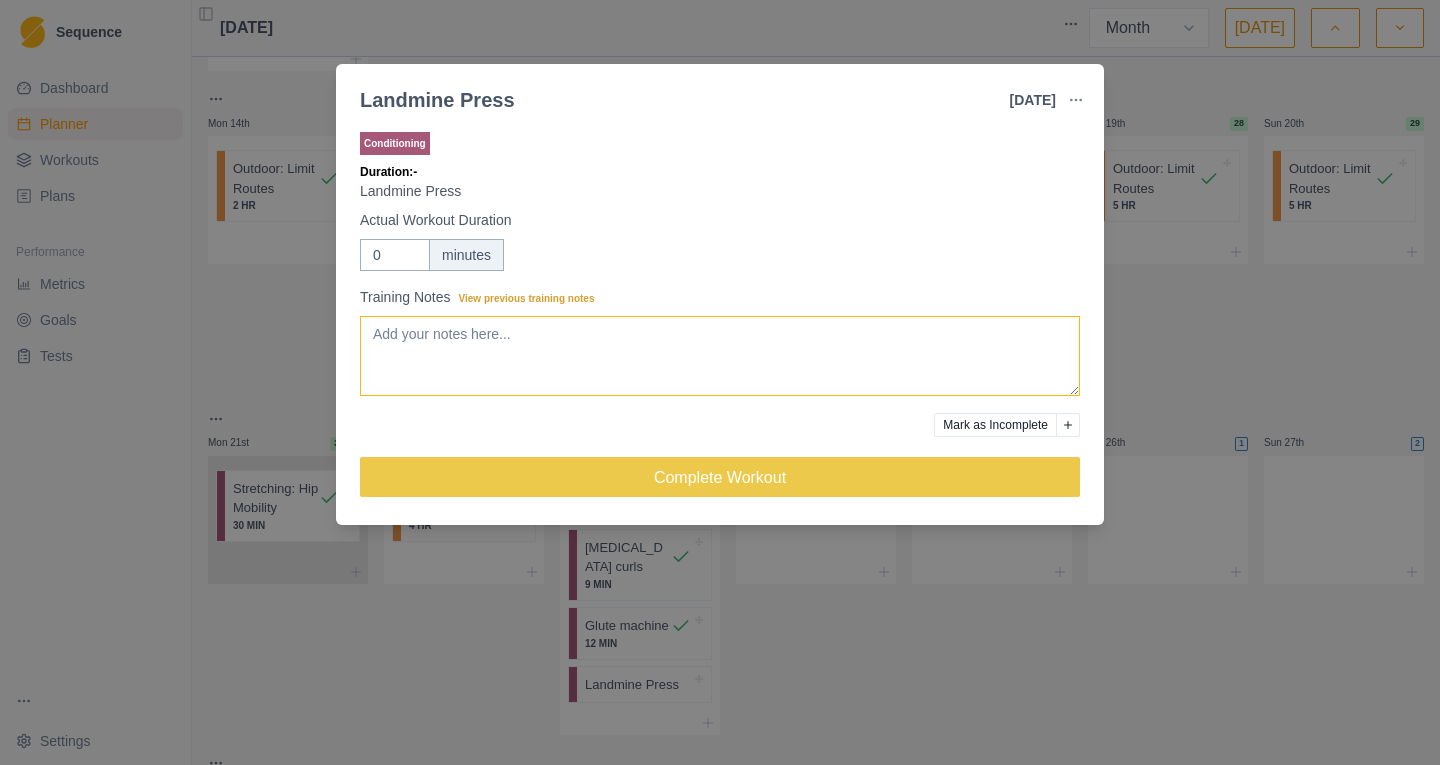 click on "Training Notes View previous training notes" at bounding box center [720, 356] 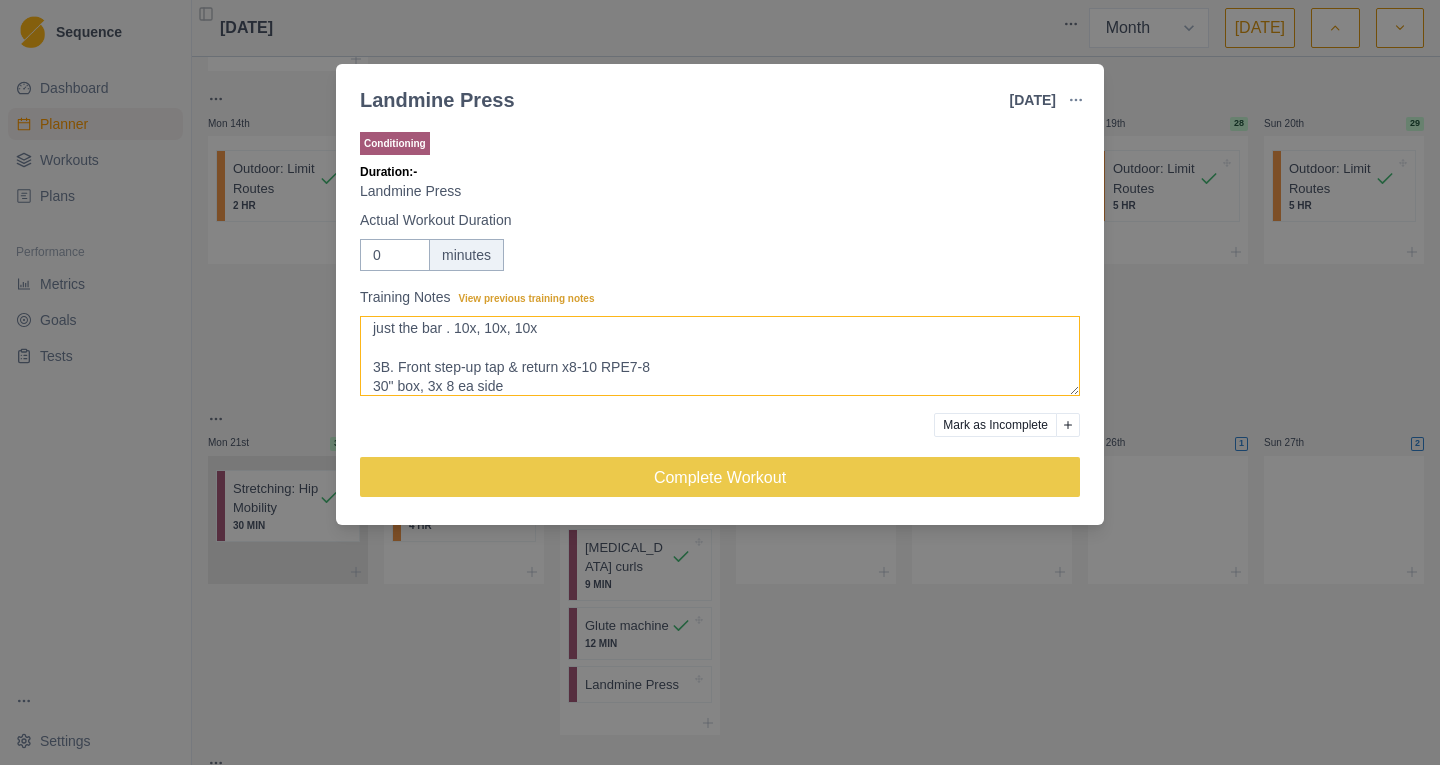 scroll, scrollTop: 0, scrollLeft: 0, axis: both 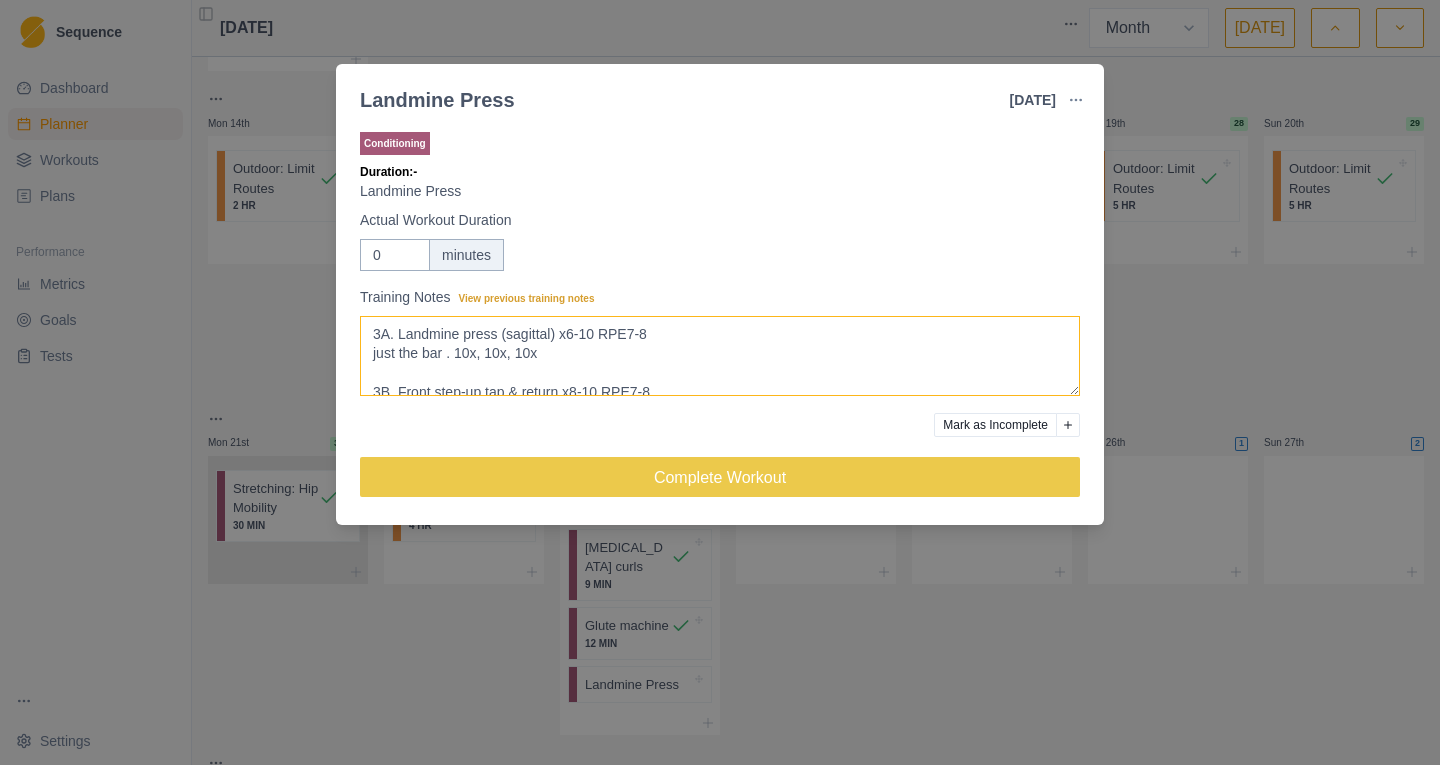 click on "3A. Landmine press (sagittal) x6-10 RPE7-8
just the bar . 10x, 10x, 10x
3B. Front step-up tap & return x8-10 RPE7-8
30" box, 3x 8 ea side" at bounding box center (720, 356) 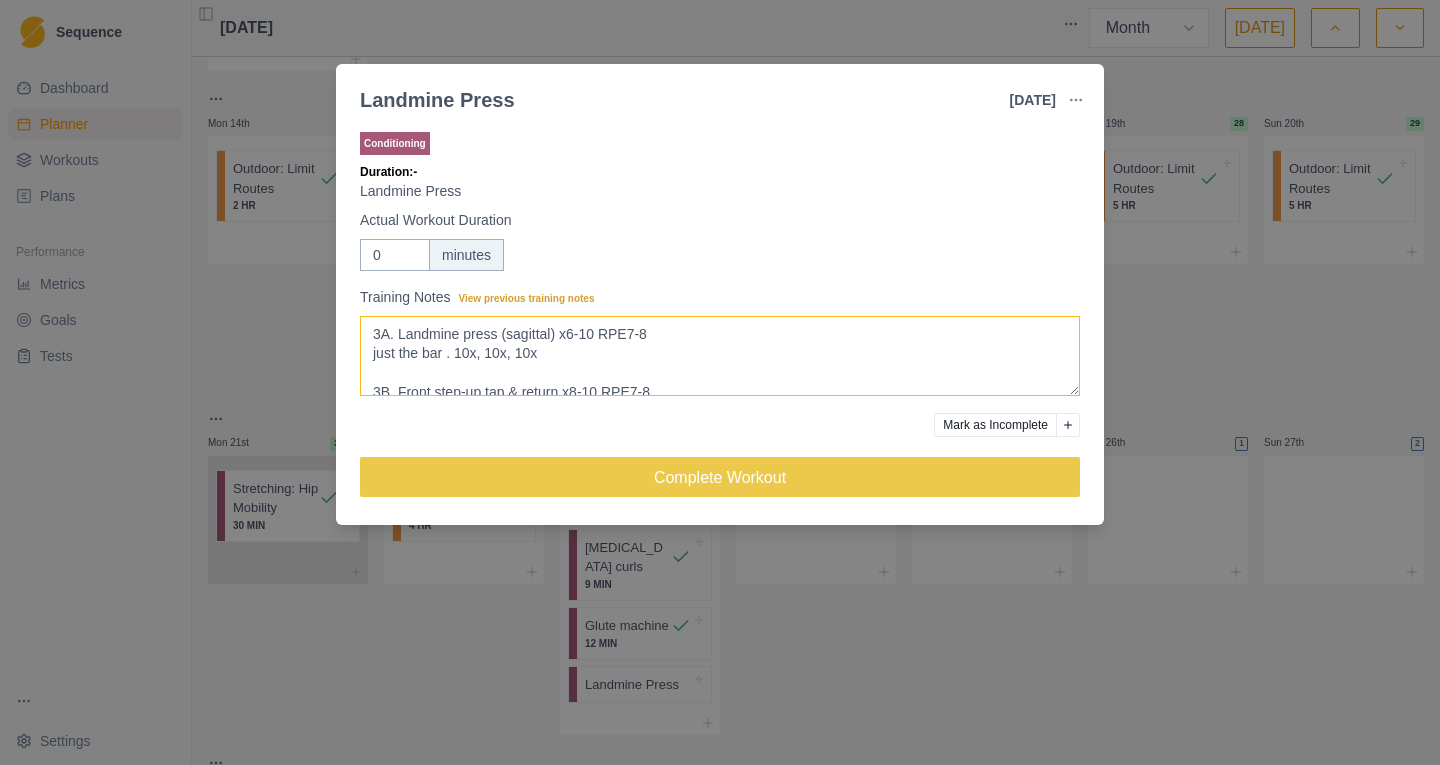 click on "3A. Landmine press (sagittal) x6-10 RPE7-8
just the bar . 10x, 10x, 10x
3B. Front step-up tap & return x8-10 RPE7-8
30" box, 3x 8 ea side" at bounding box center [720, 356] 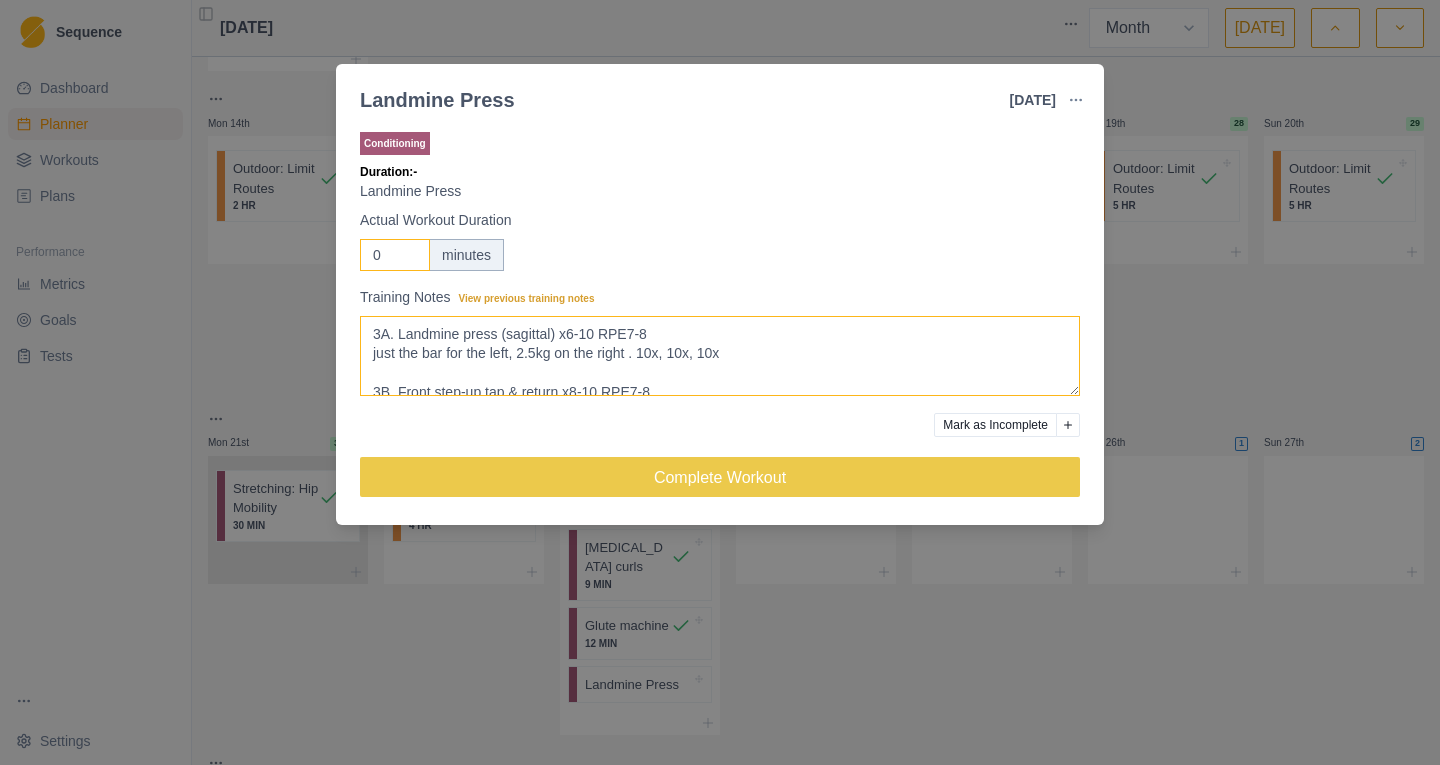 type on "3A. Landmine press (sagittal) x6-10 RPE7-8
just the bar for the left, 2.5kg on the right . 10x, 10x, 10x
3B. Front step-up tap & return x8-10 RPE7-8
30" box, 3x 8 ea side" 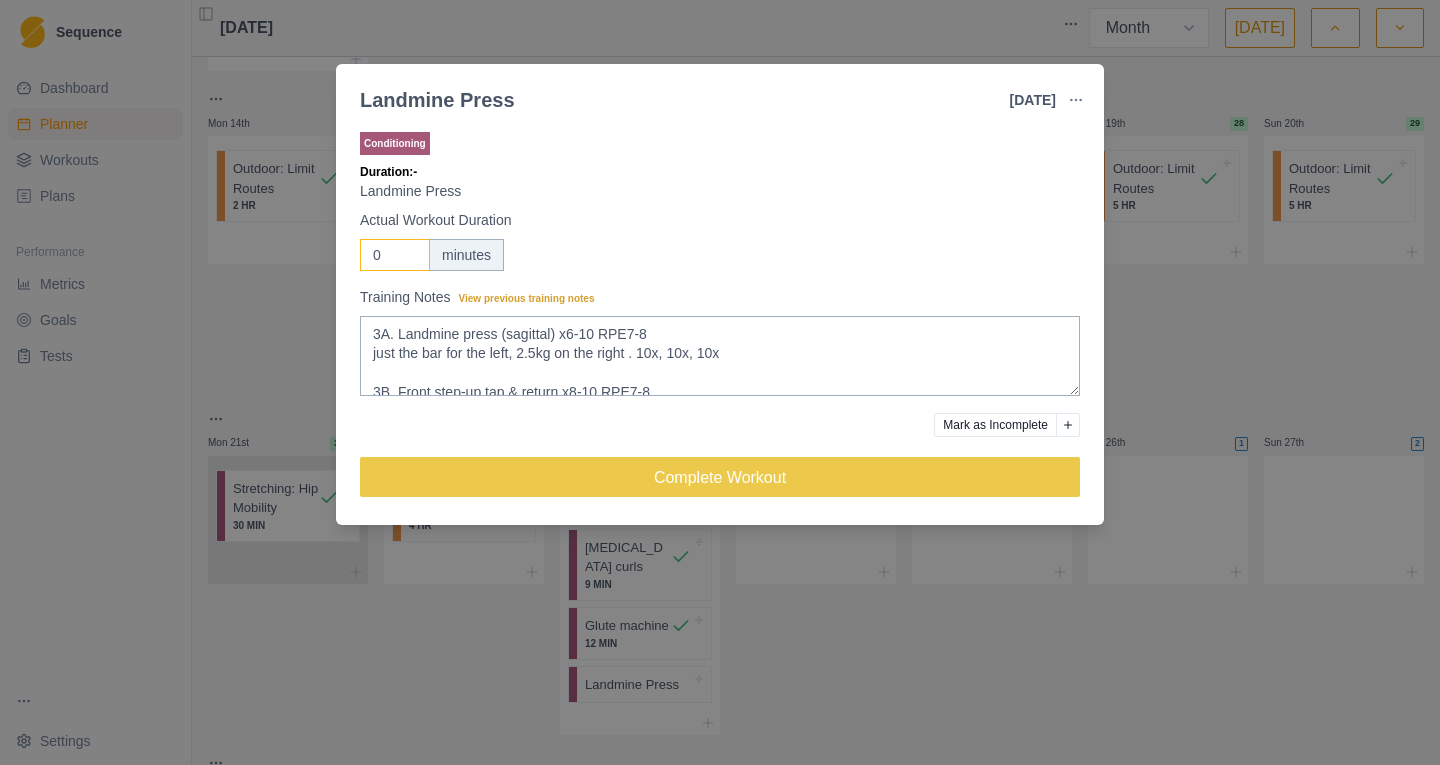 click on "0" at bounding box center (395, 255) 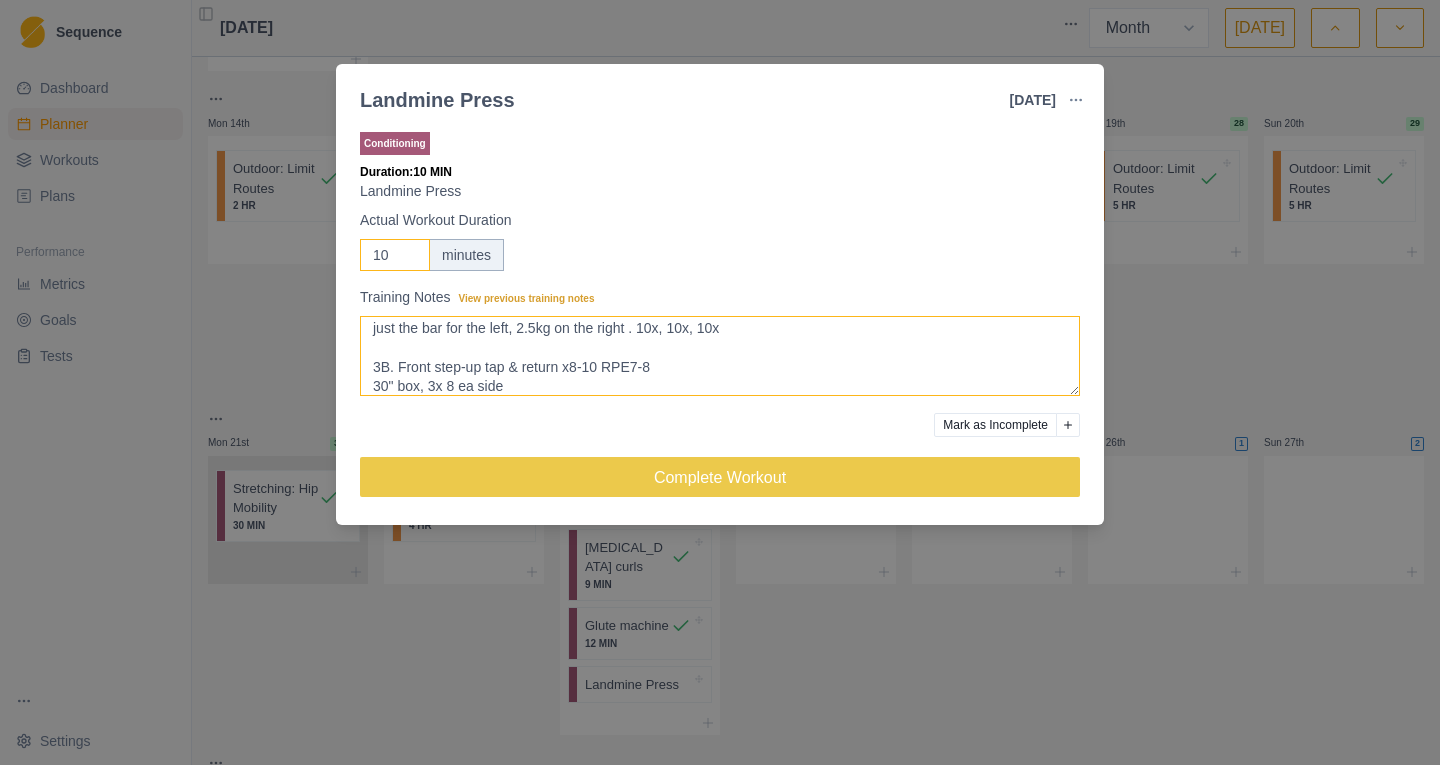 scroll, scrollTop: 34, scrollLeft: 0, axis: vertical 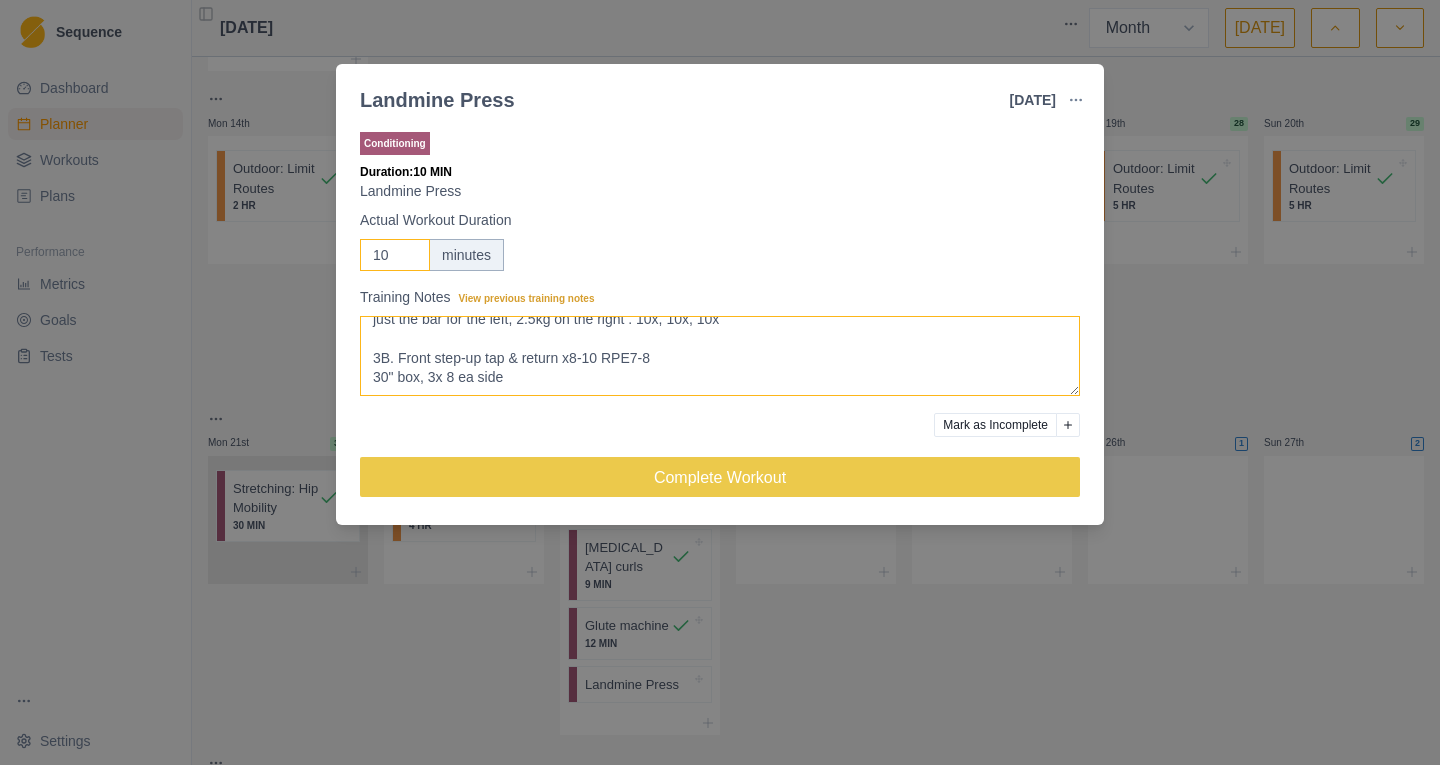 type on "10" 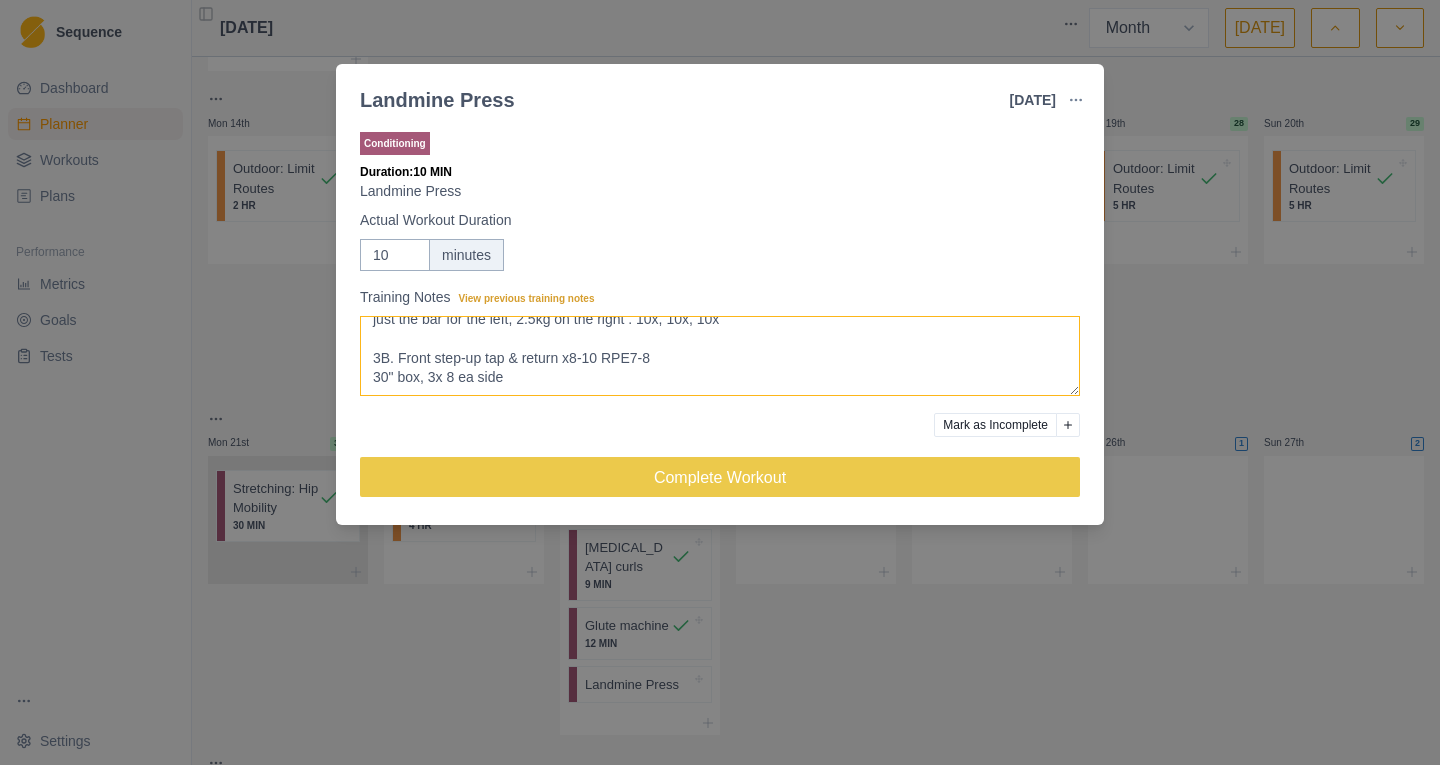 click on "3A. Landmine press (sagittal) x6-10 RPE7-8
just the bar for the left, 2.5kg on the right . 10x, 10x, 10x
3B. Front step-up tap & return x8-10 RPE7-8
30" box, 3x 8 ea side" at bounding box center (720, 356) 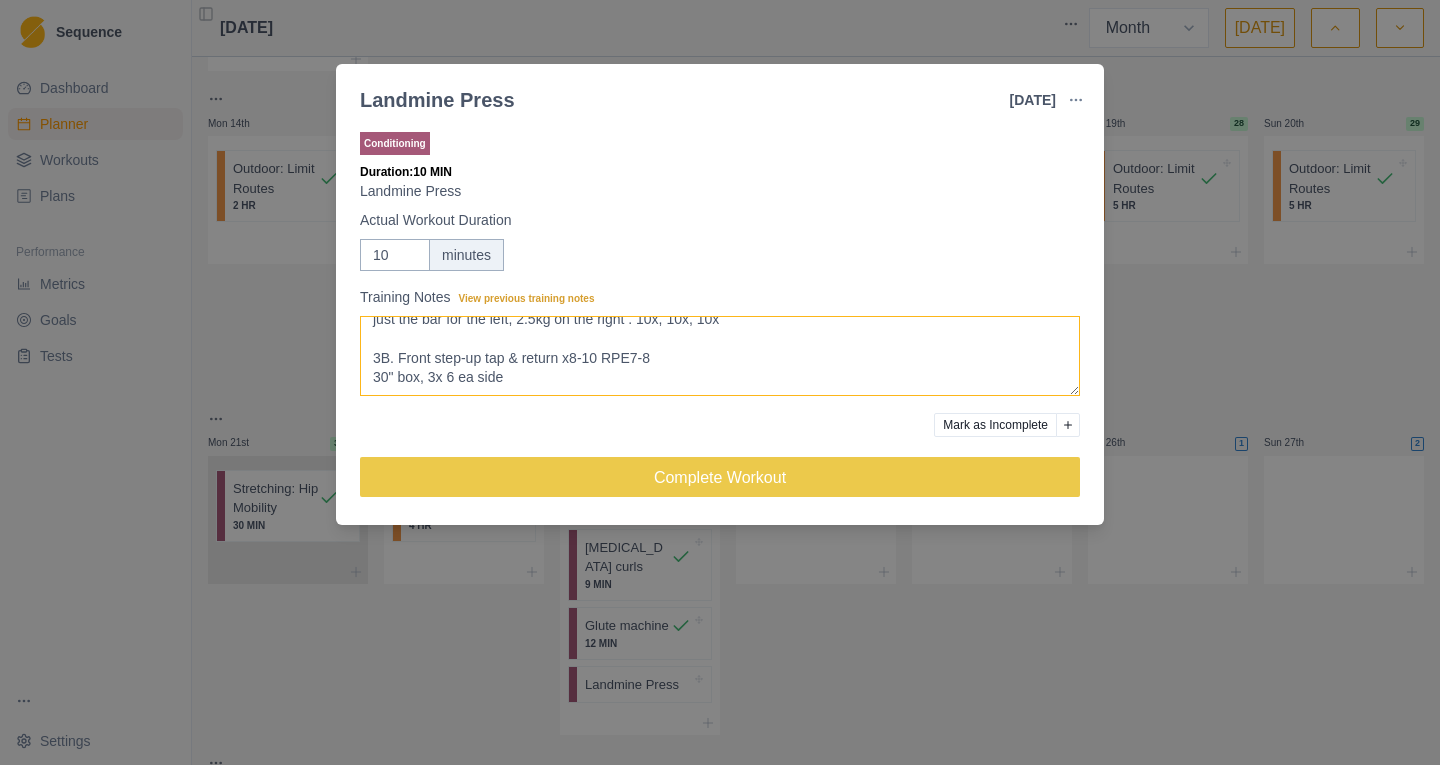 click on "3A. Landmine press (sagittal) x6-10 RPE7-8
just the bar for the left, 2.5kg on the right . 10x, 10x, 10x
3B. Front step-up tap & return x8-10 RPE7-8
30" box, 3x 8 ea side" at bounding box center [720, 356] 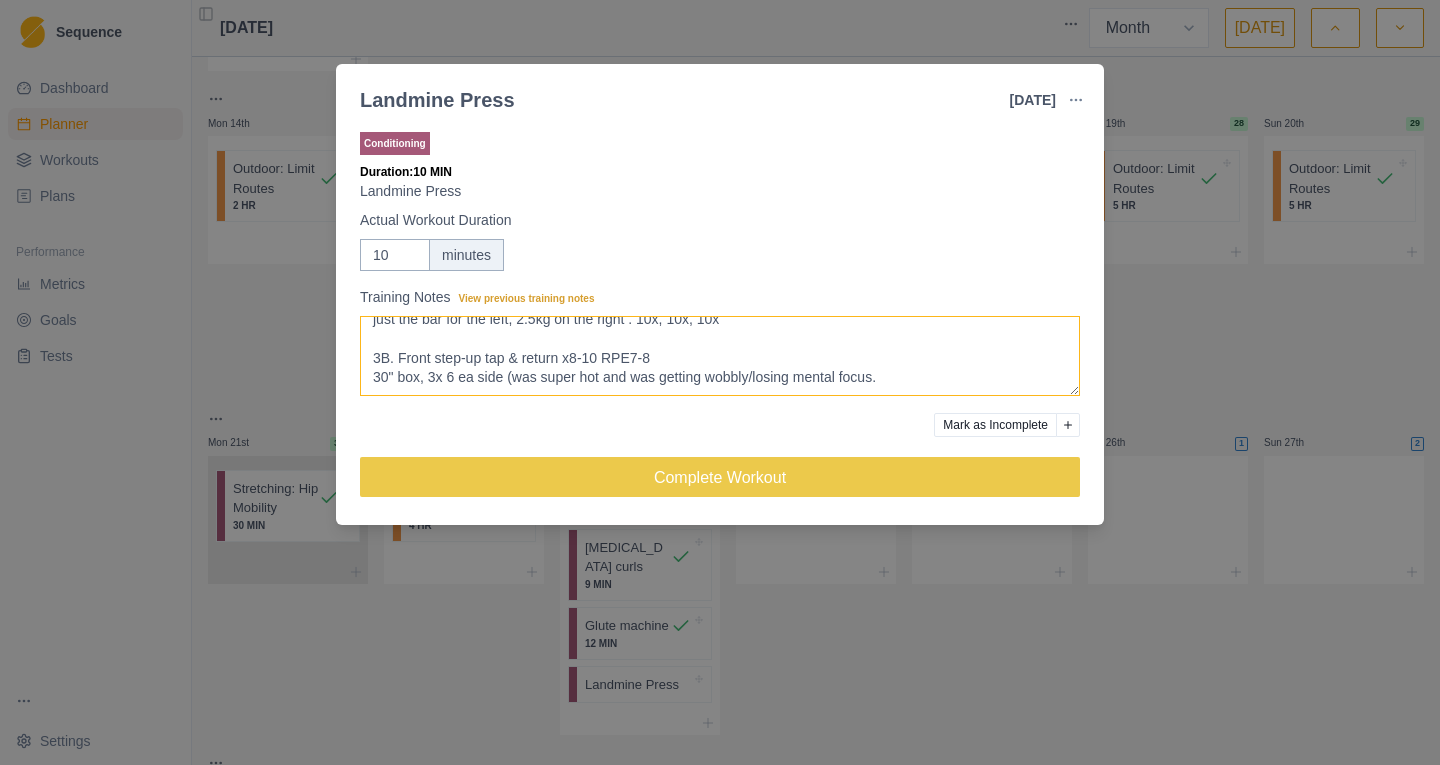 click on "3A. Landmine press (sagittal) x6-10 RPE7-8
just the bar for the left, 2.5kg on the right . 10x, 10x, 10x
3B. Front step-up tap & return x8-10 RPE7-8
30" box, 3x 8 ea side" at bounding box center [720, 356] 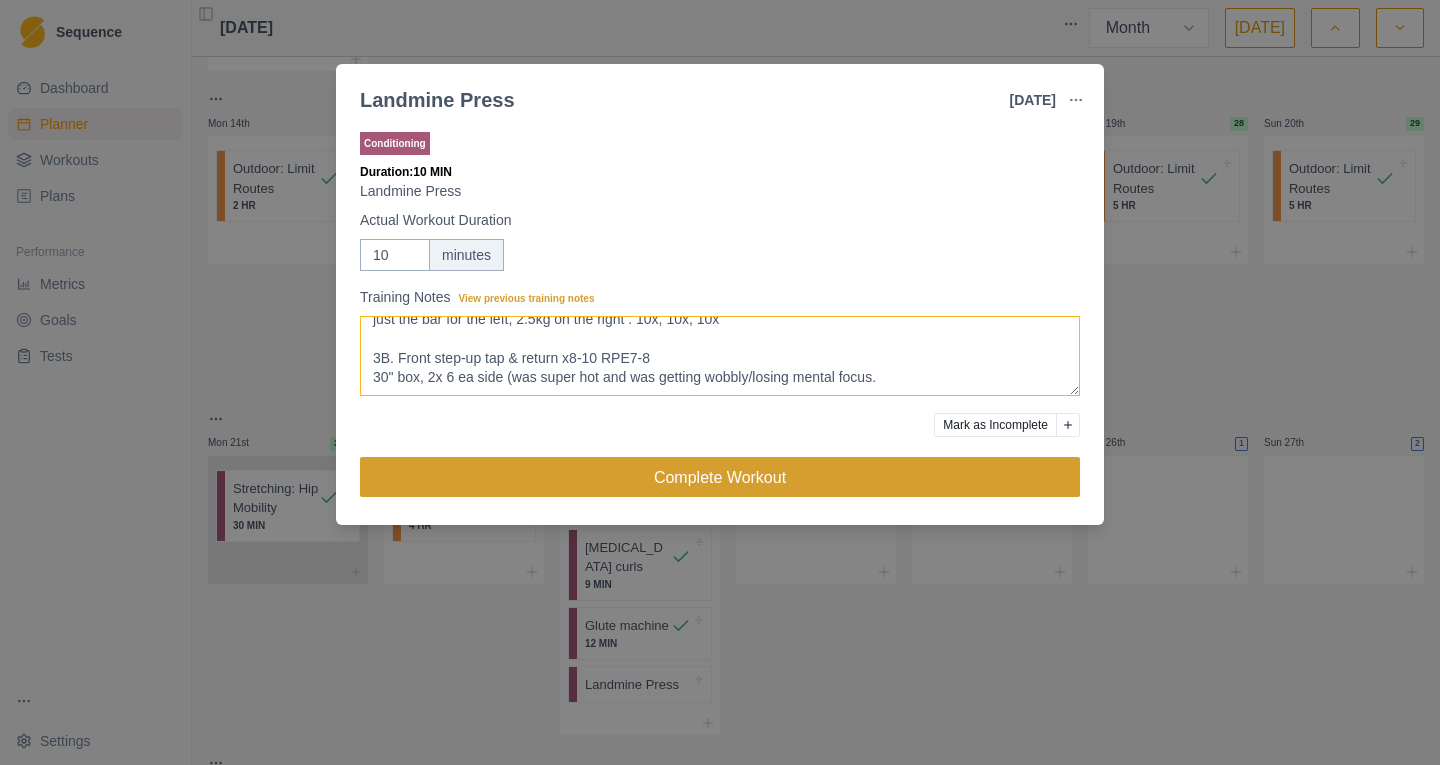 type on "3A. Landmine press (sagittal) x6-10 RPE7-8
just the bar for the left, 2.5kg on the right . 10x, 10x, 10x
3B. Front step-up tap & return x8-10 RPE7-8
30" box, 2x 6 ea side (was super hot and was getting wobbly/losing mental focus." 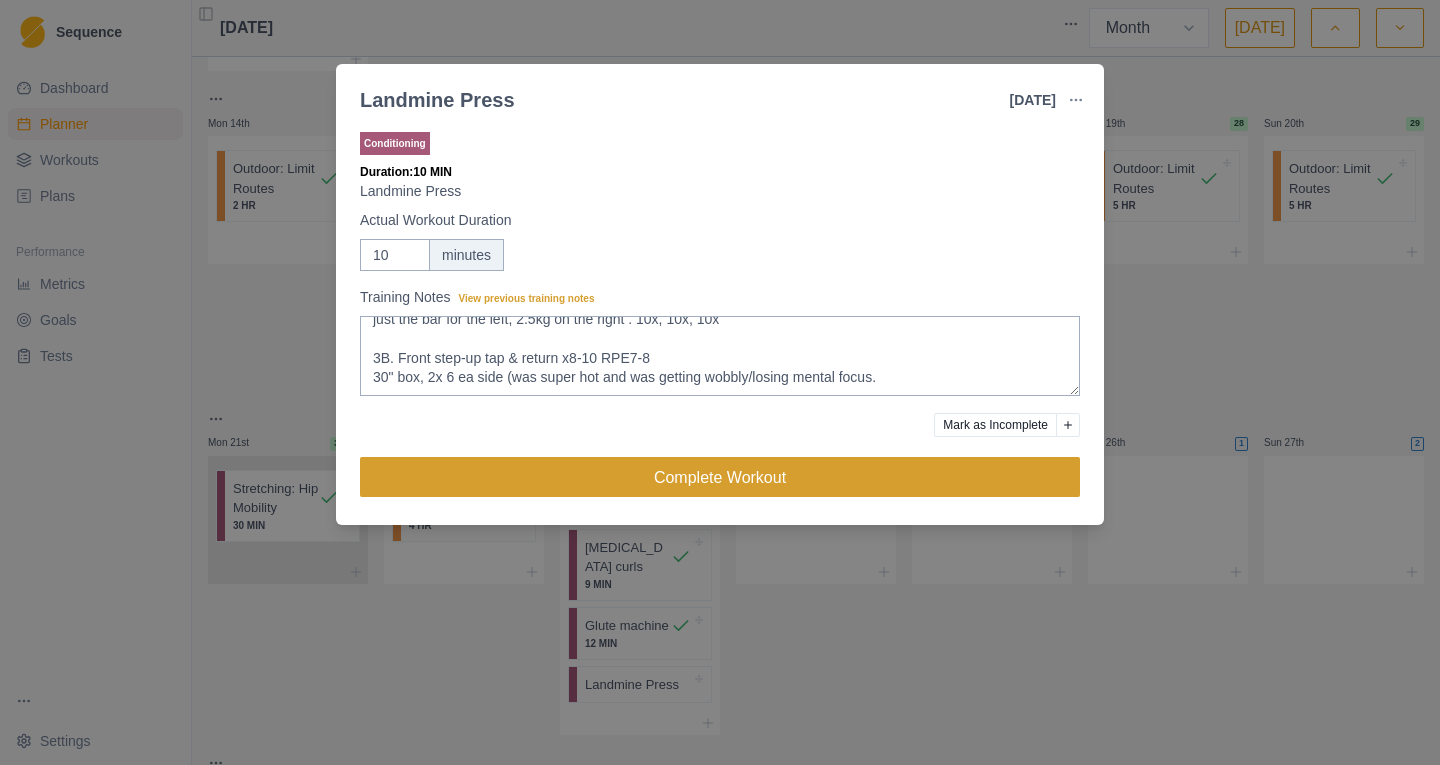 click on "Complete Workout" at bounding box center (720, 477) 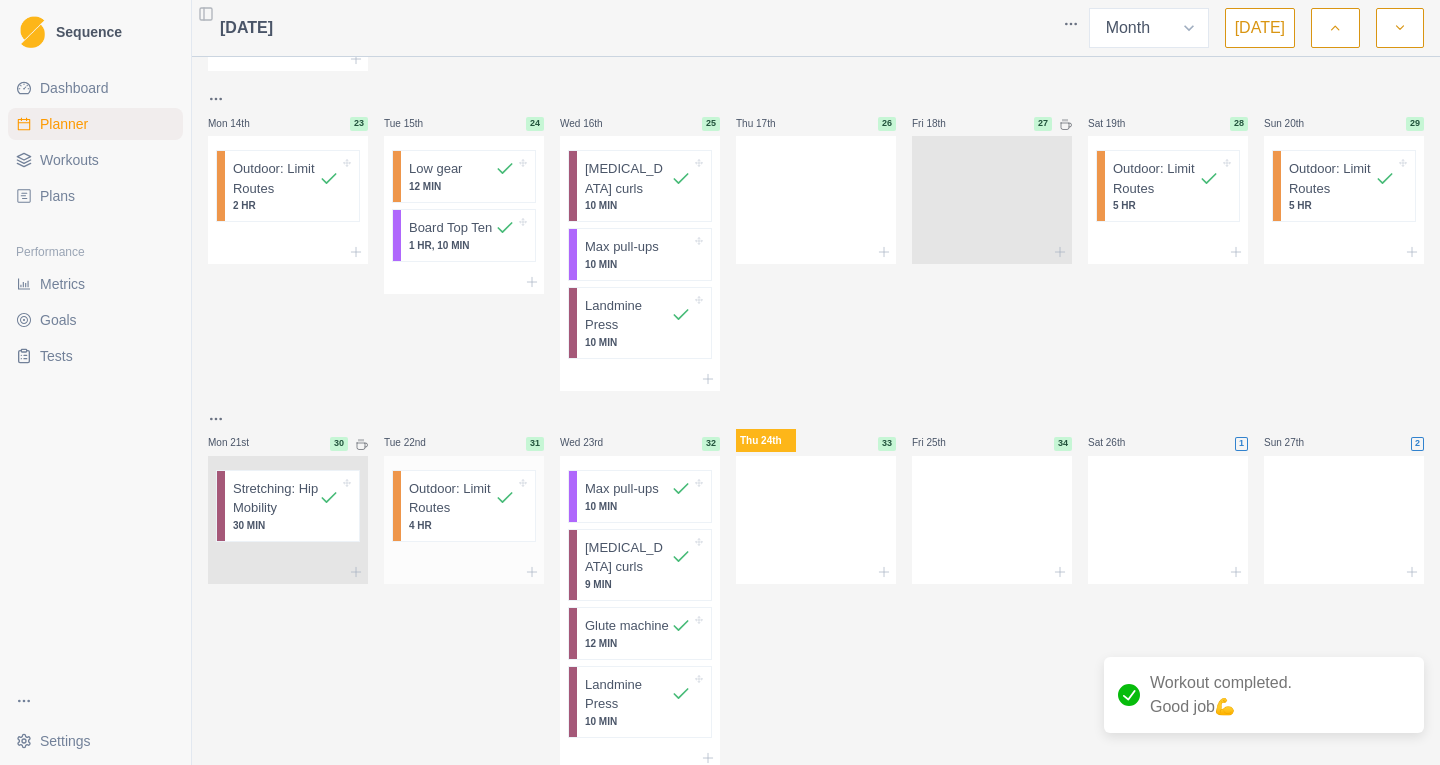 click at bounding box center [464, 572] 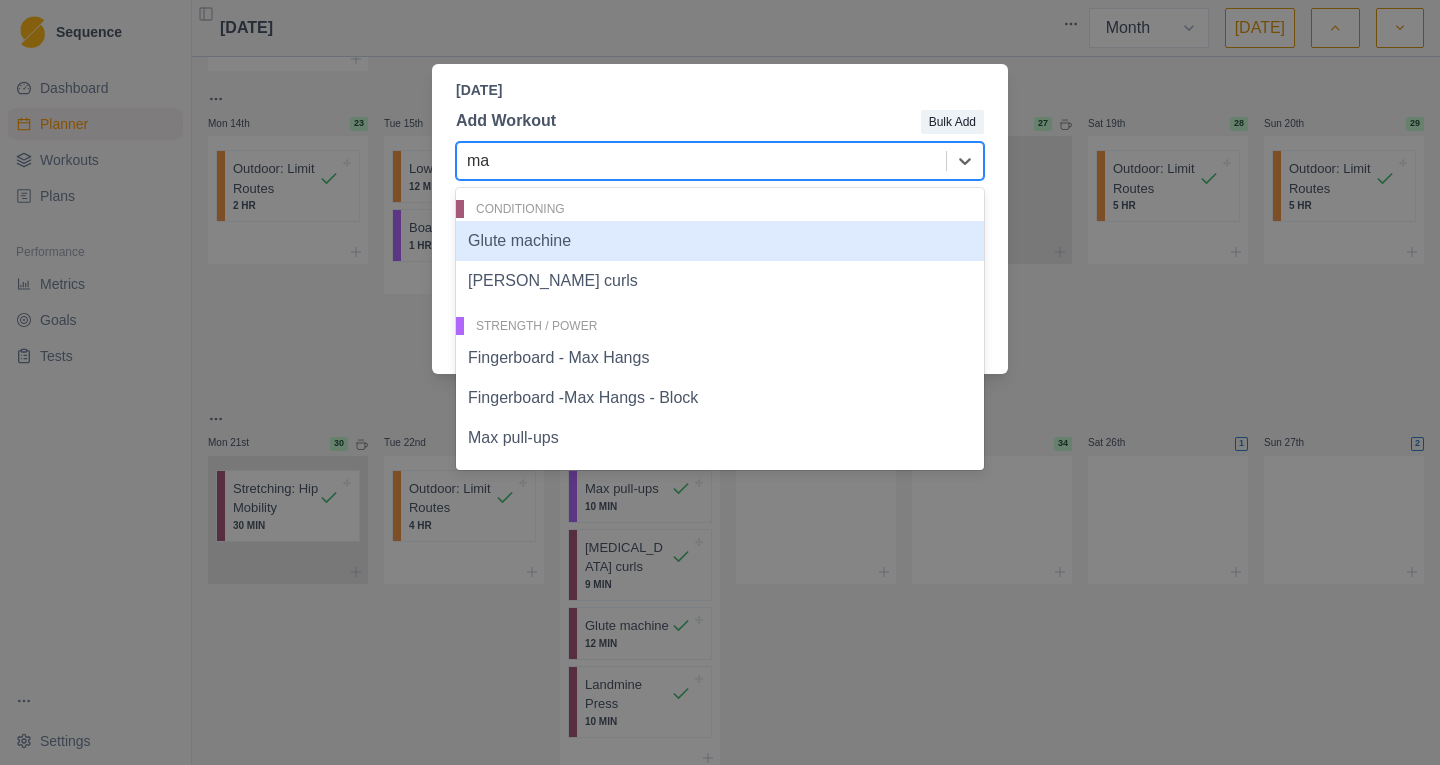 type on "max" 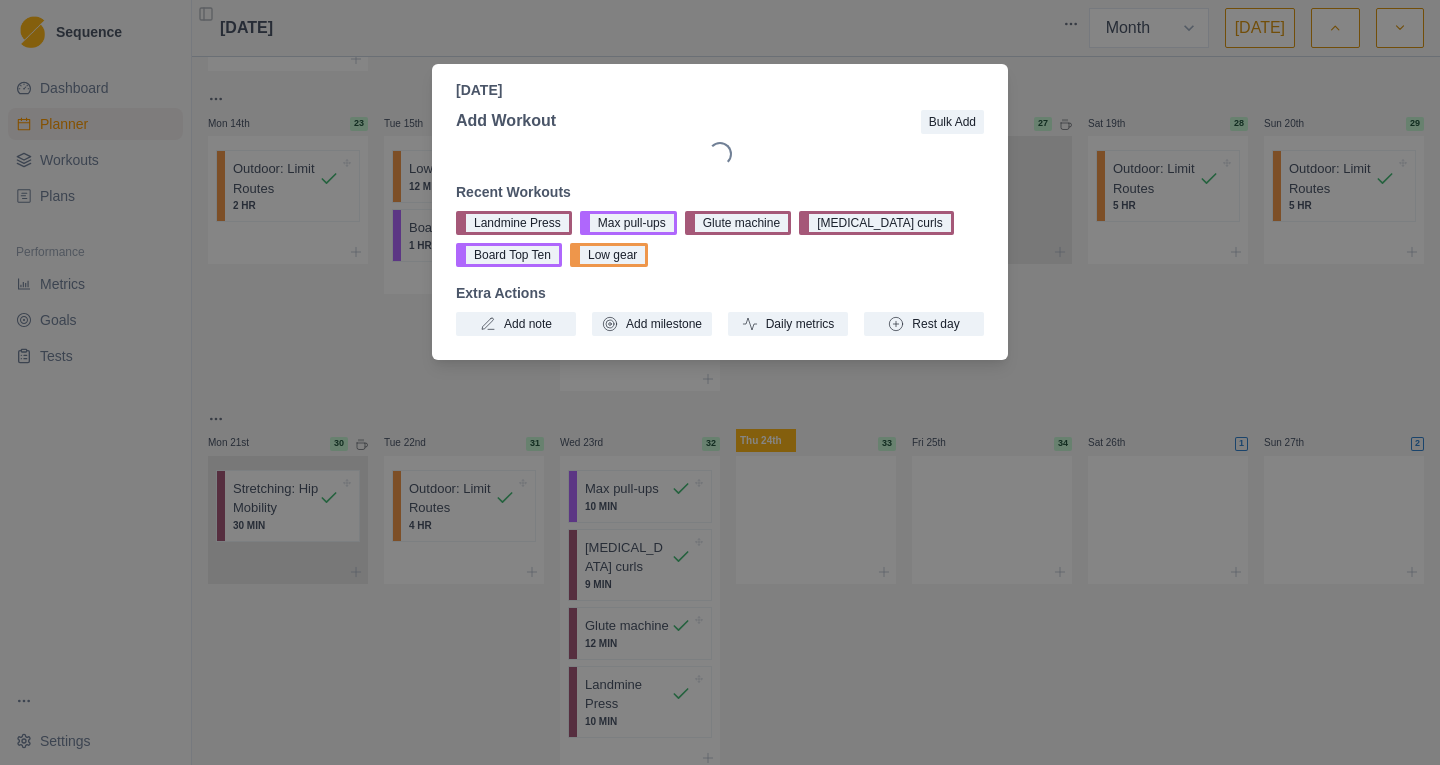 type 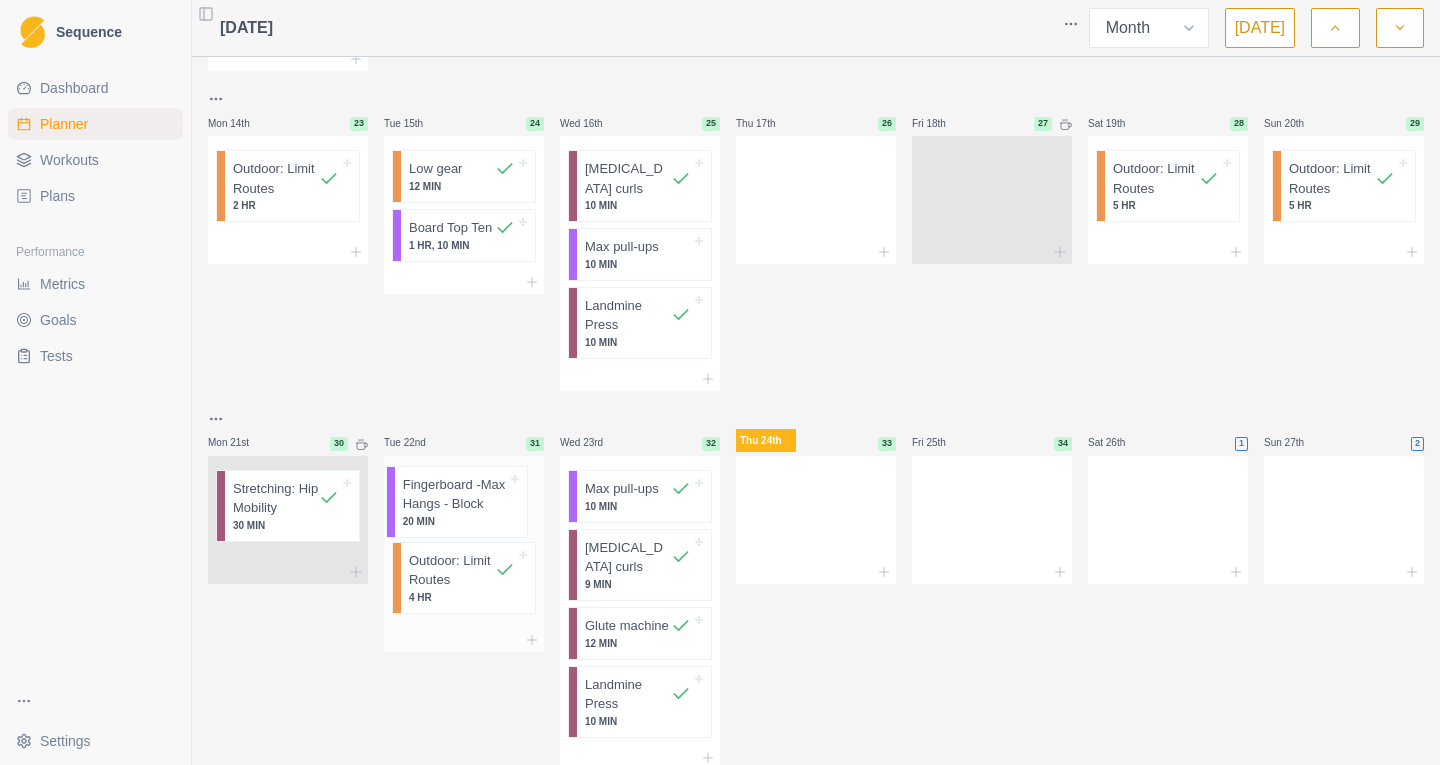 drag, startPoint x: 437, startPoint y: 569, endPoint x: 434, endPoint y: 478, distance: 91.04944 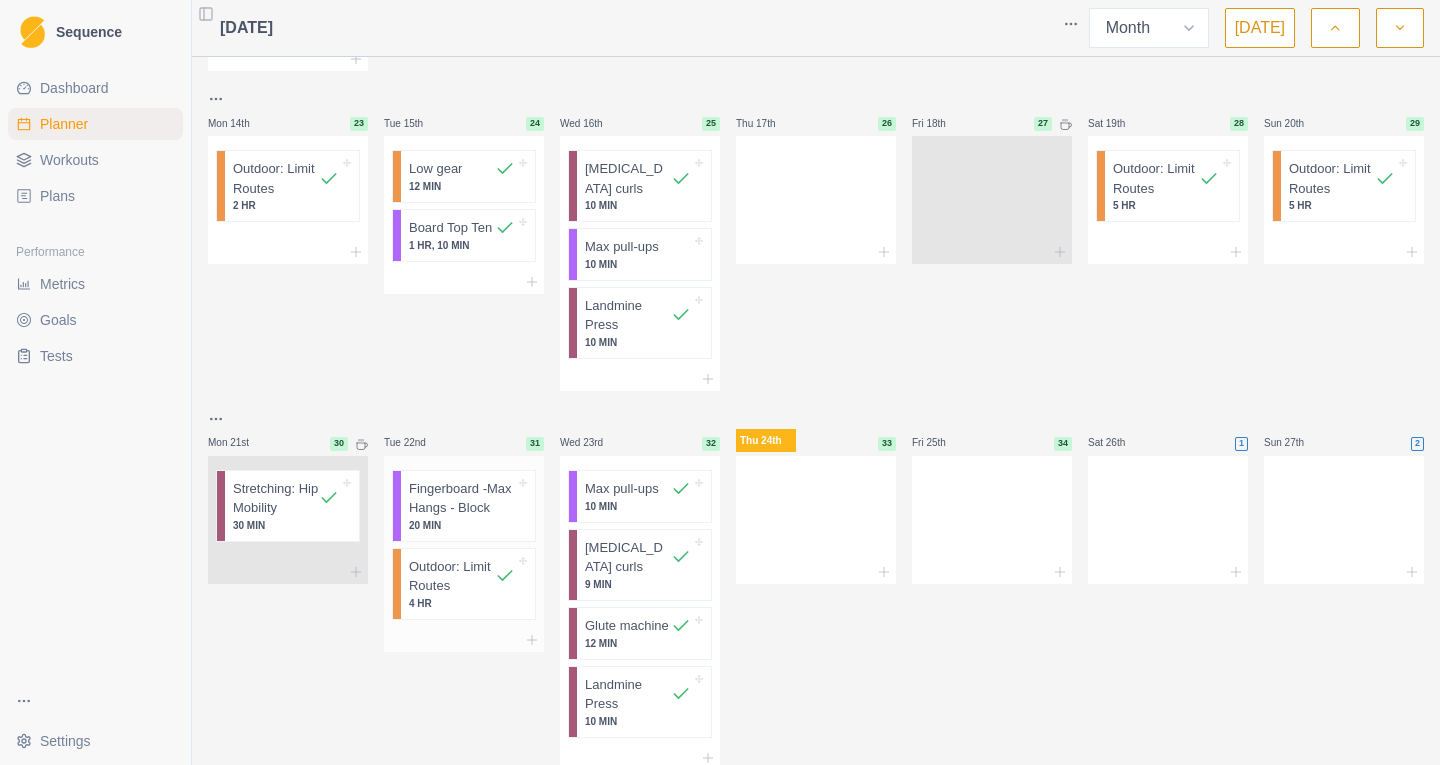 click at bounding box center (464, 640) 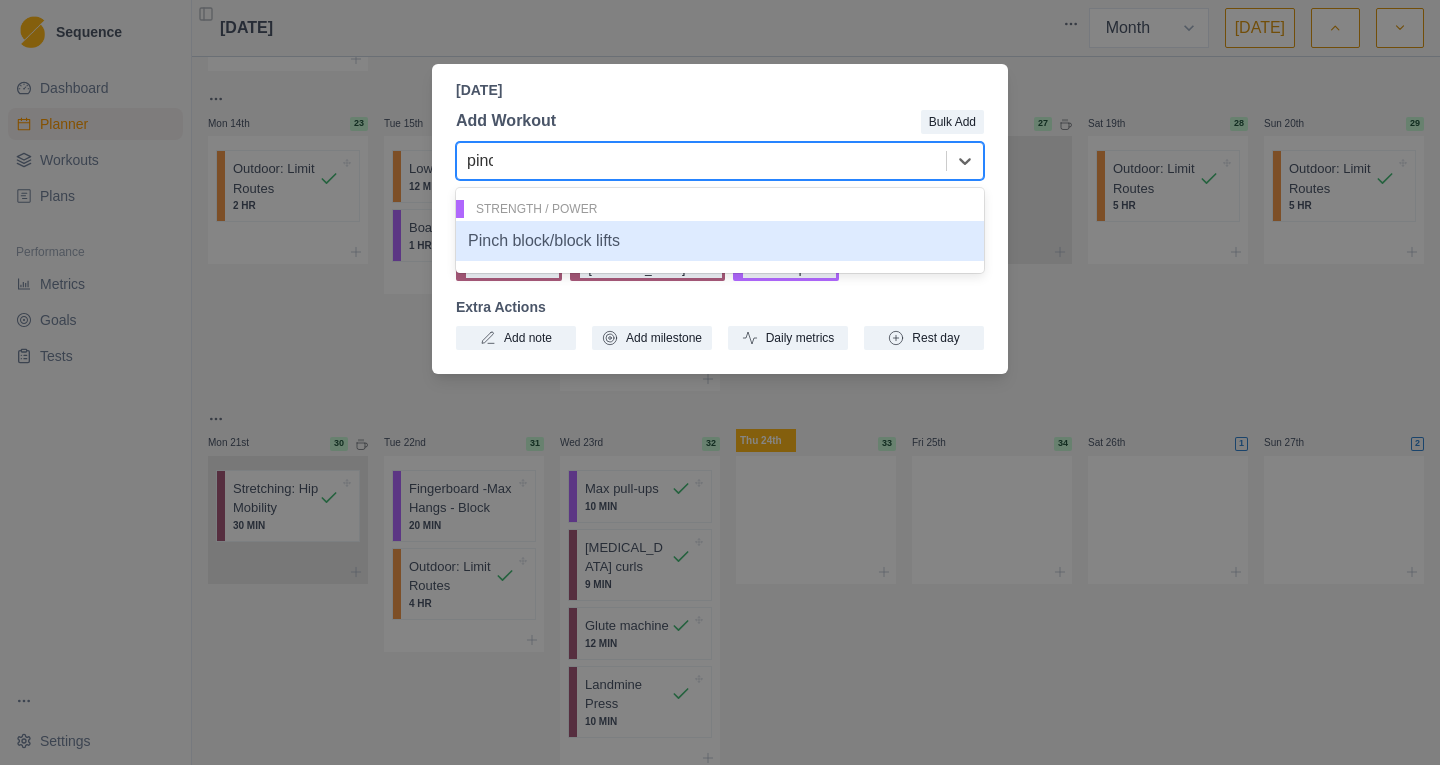 type on "pinch" 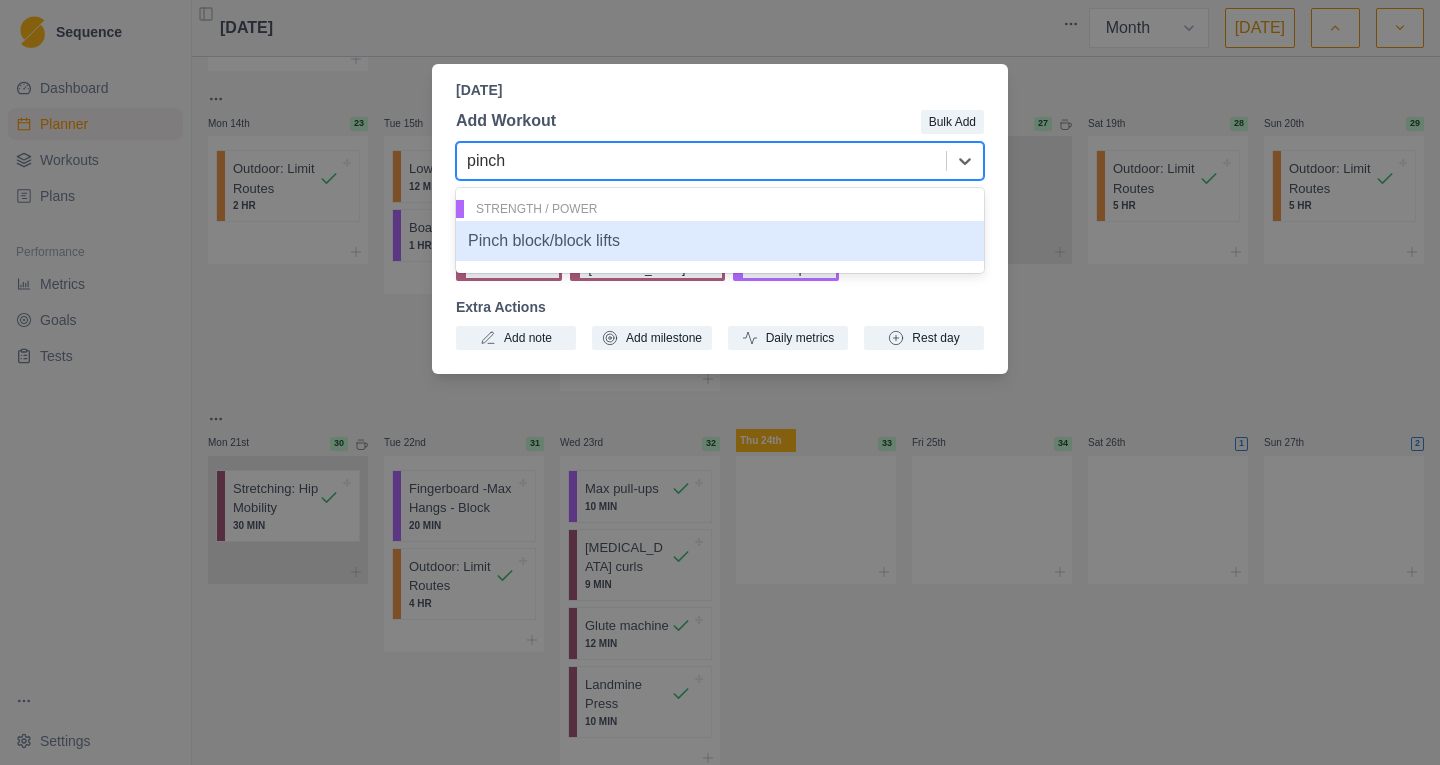 type 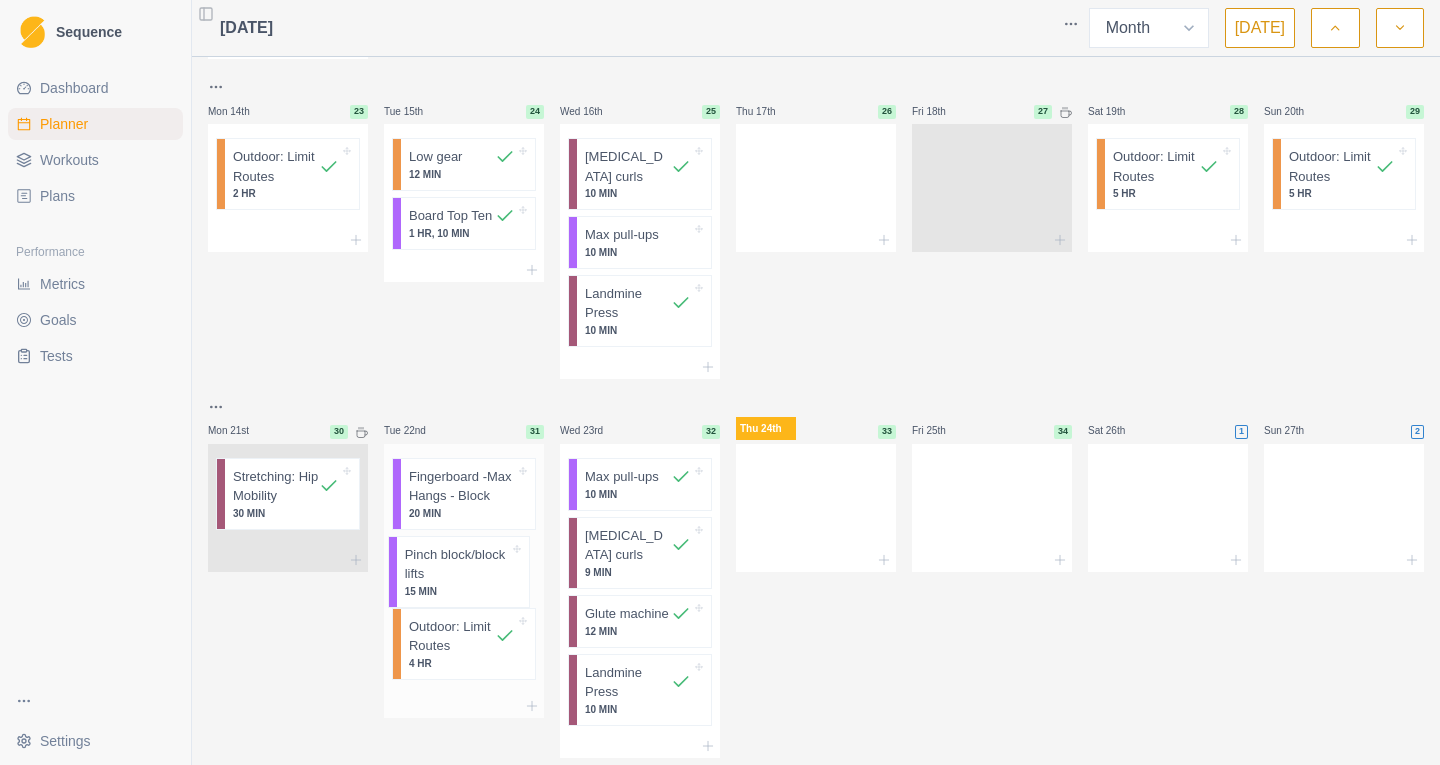 scroll, scrollTop: 890, scrollLeft: 0, axis: vertical 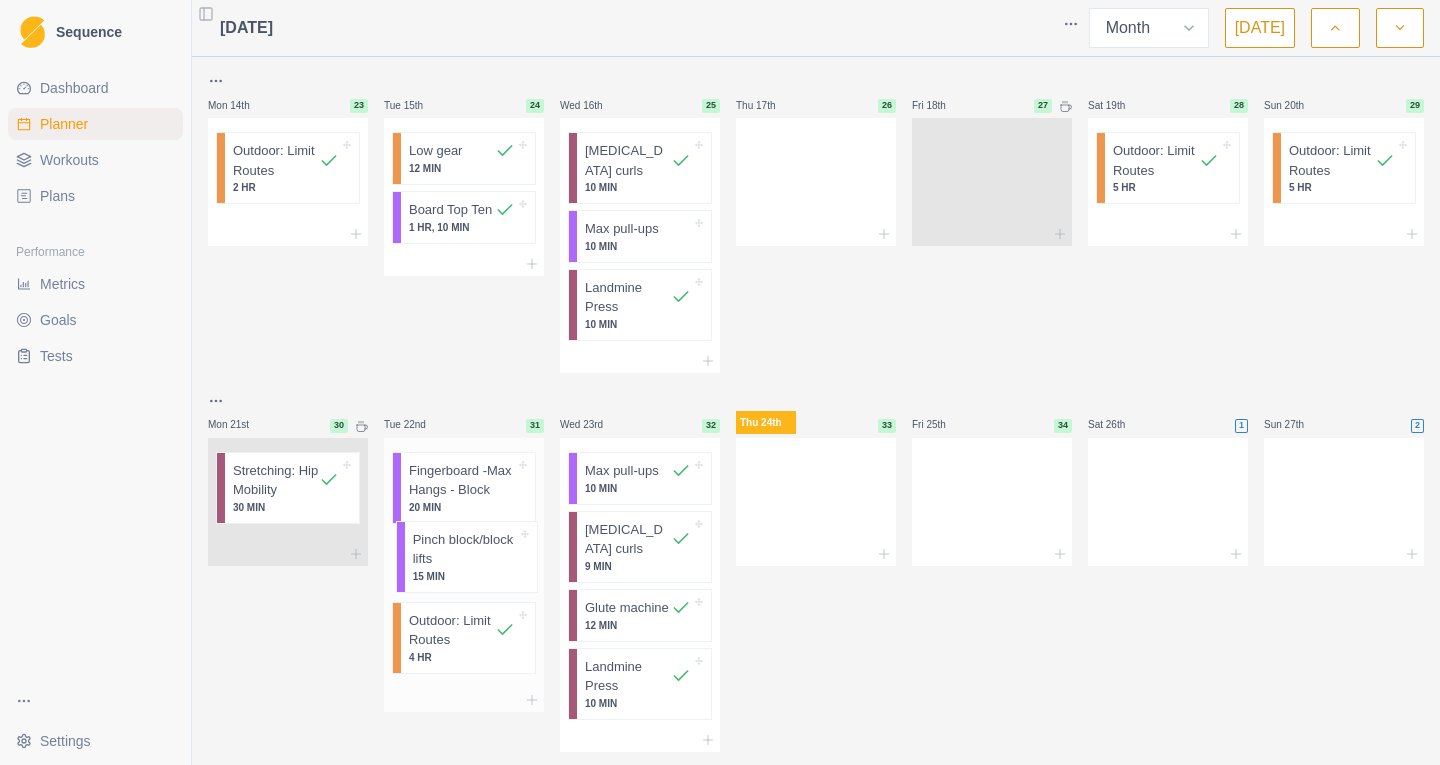 drag, startPoint x: 416, startPoint y: 670, endPoint x: 423, endPoint y: 556, distance: 114.21471 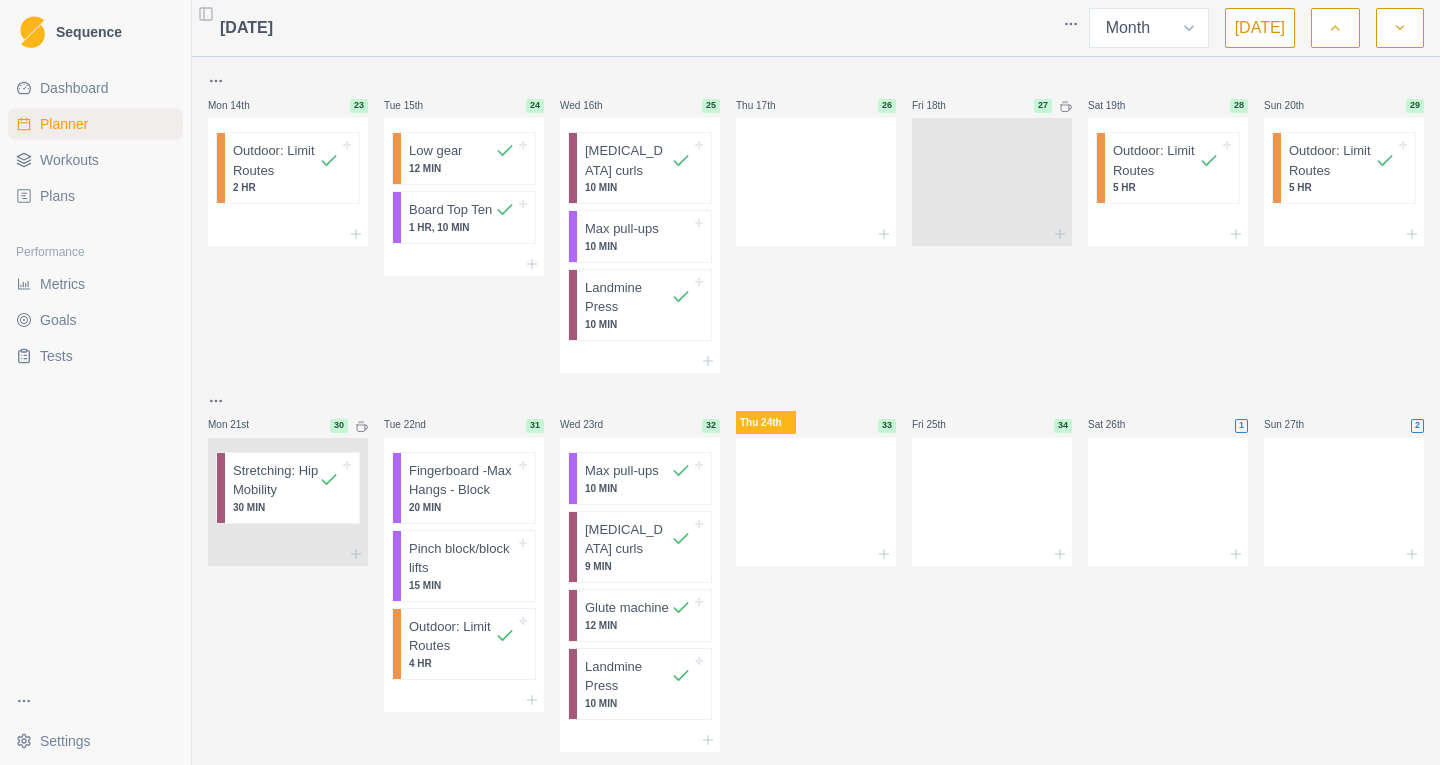 click on "Thu 24th 33" at bounding box center [816, 570] 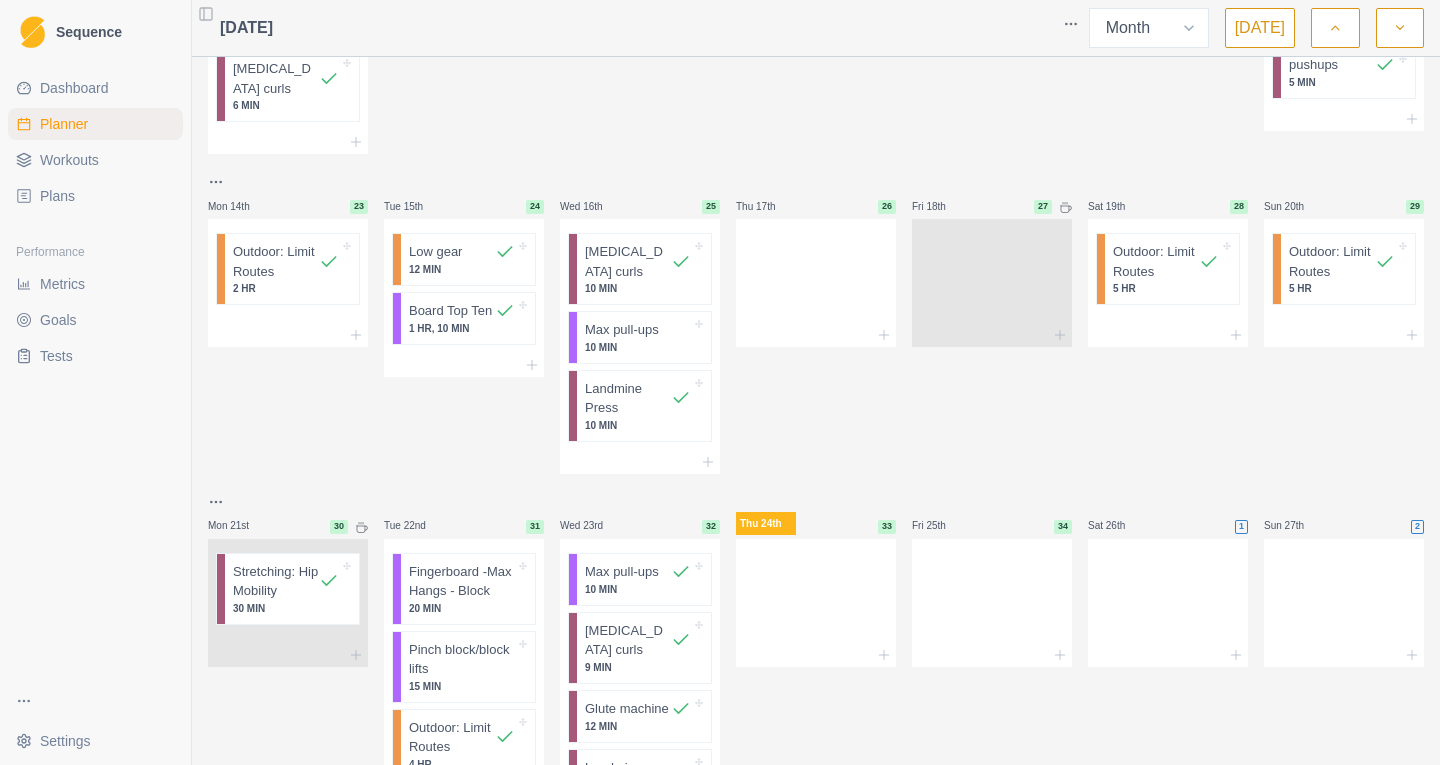 scroll, scrollTop: 776, scrollLeft: 0, axis: vertical 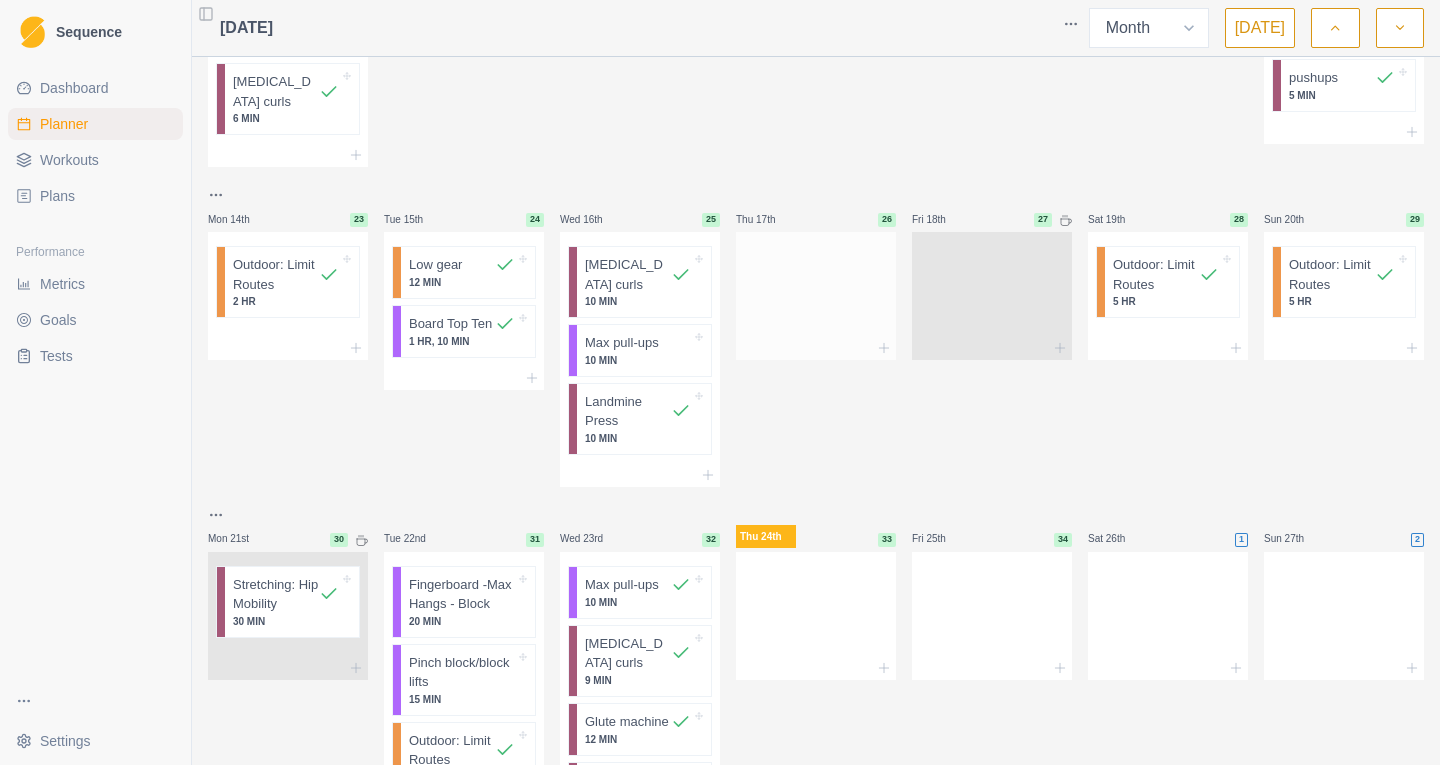 click at bounding box center (816, 292) 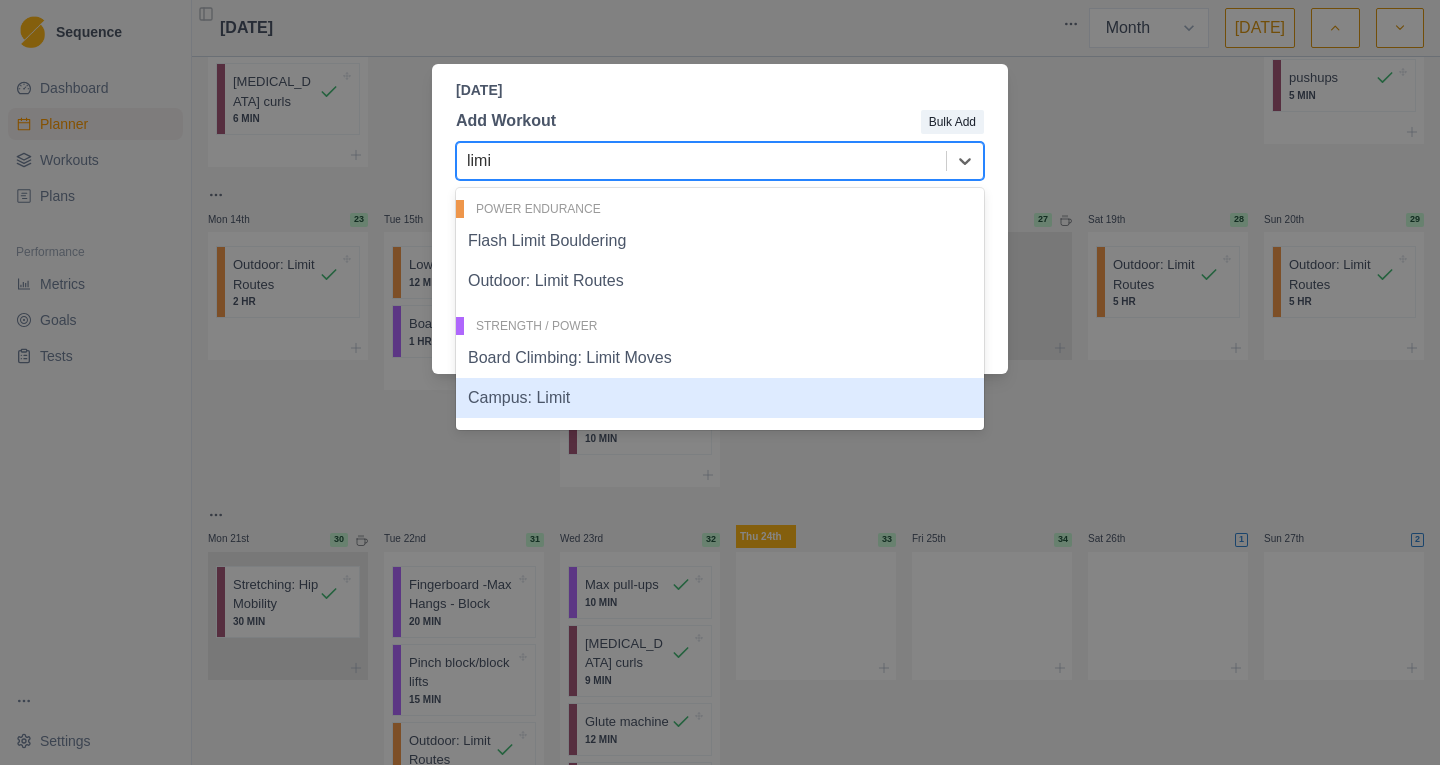 type on "limi" 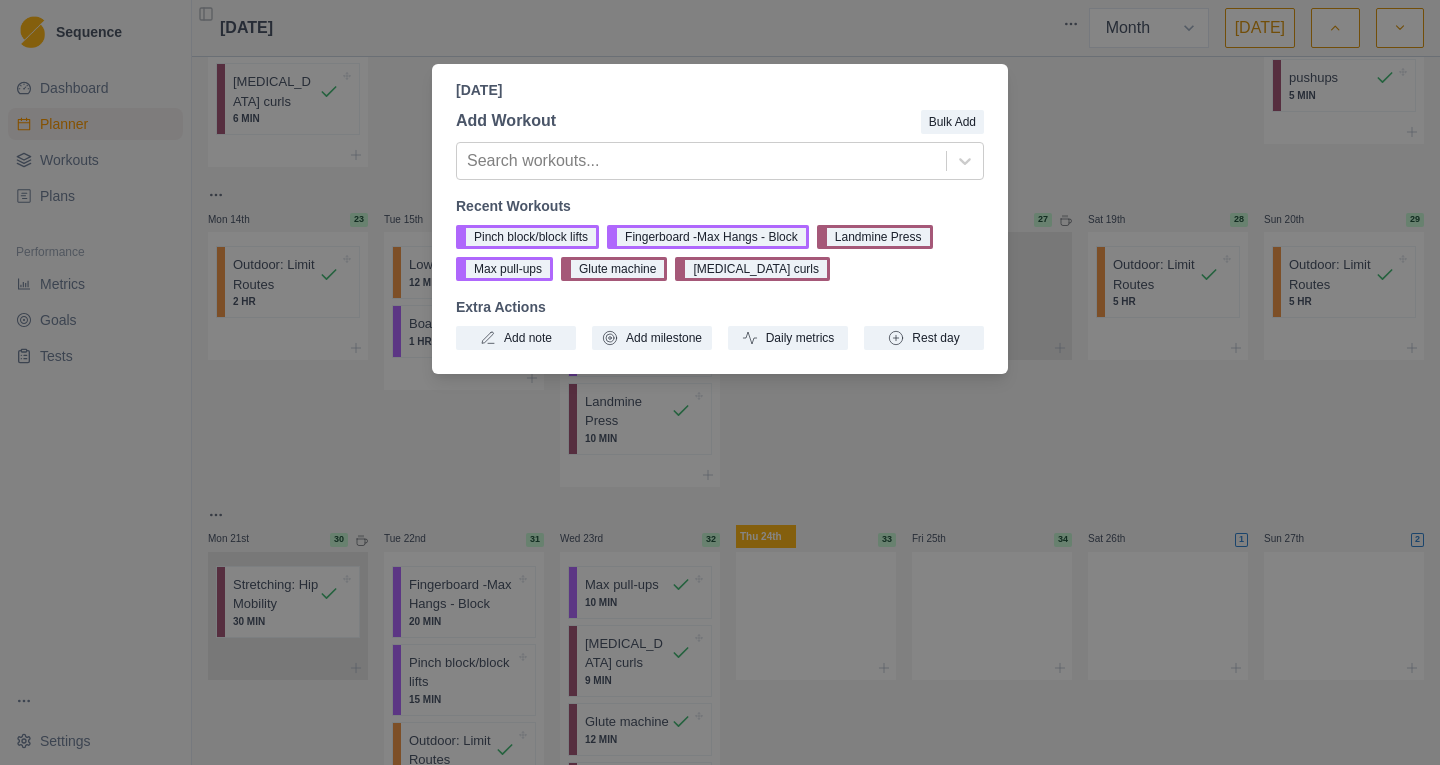 click on "[DATE] Add Workout Bulk Add Search workouts... Recent Workouts Pinch block/block lifts Fingerboard -Max Hangs - Block Landmine Press Max pull-ups Glute machine [MEDICAL_DATA] curls Extra Actions Add note Add milestone Daily metrics Rest day" at bounding box center [720, 382] 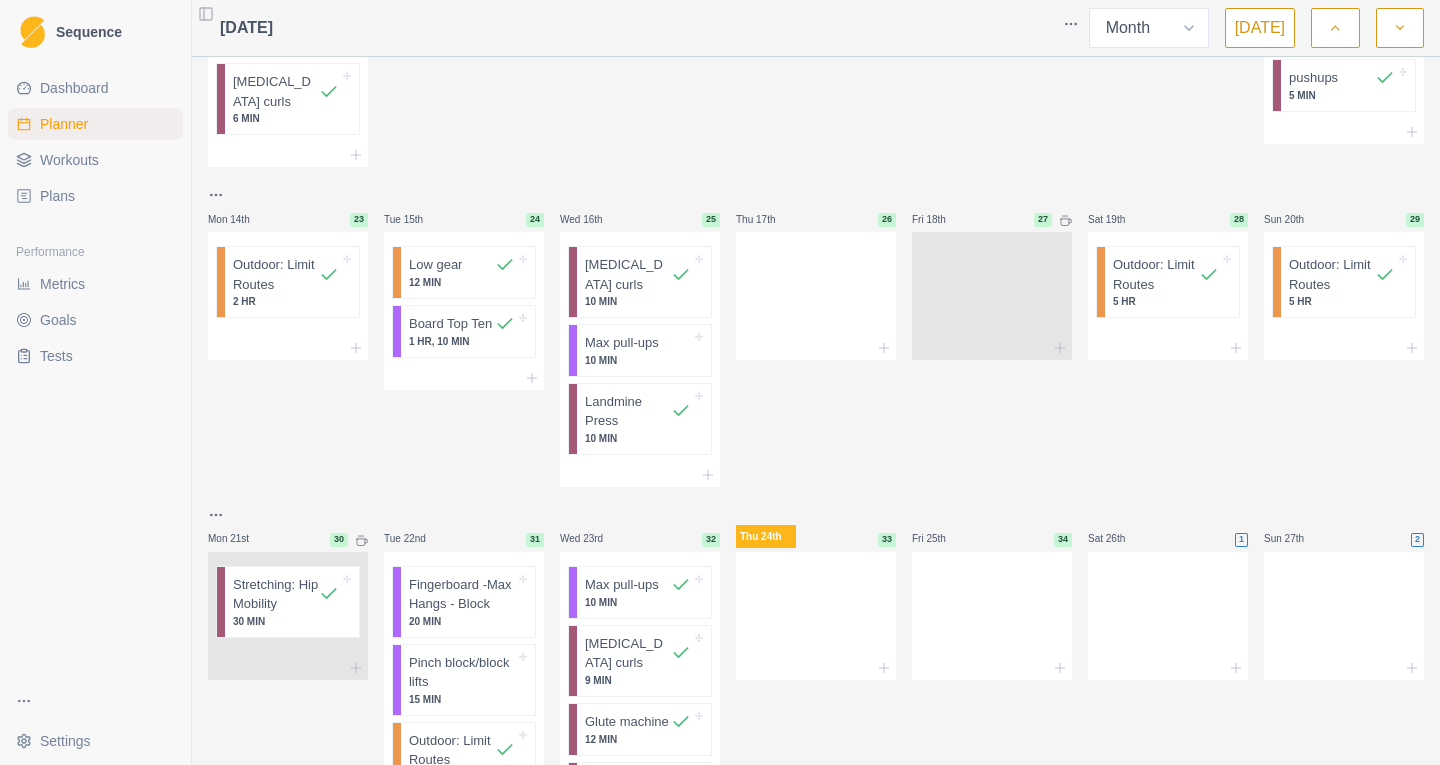 click on "Fri 18th 27" at bounding box center [992, 335] 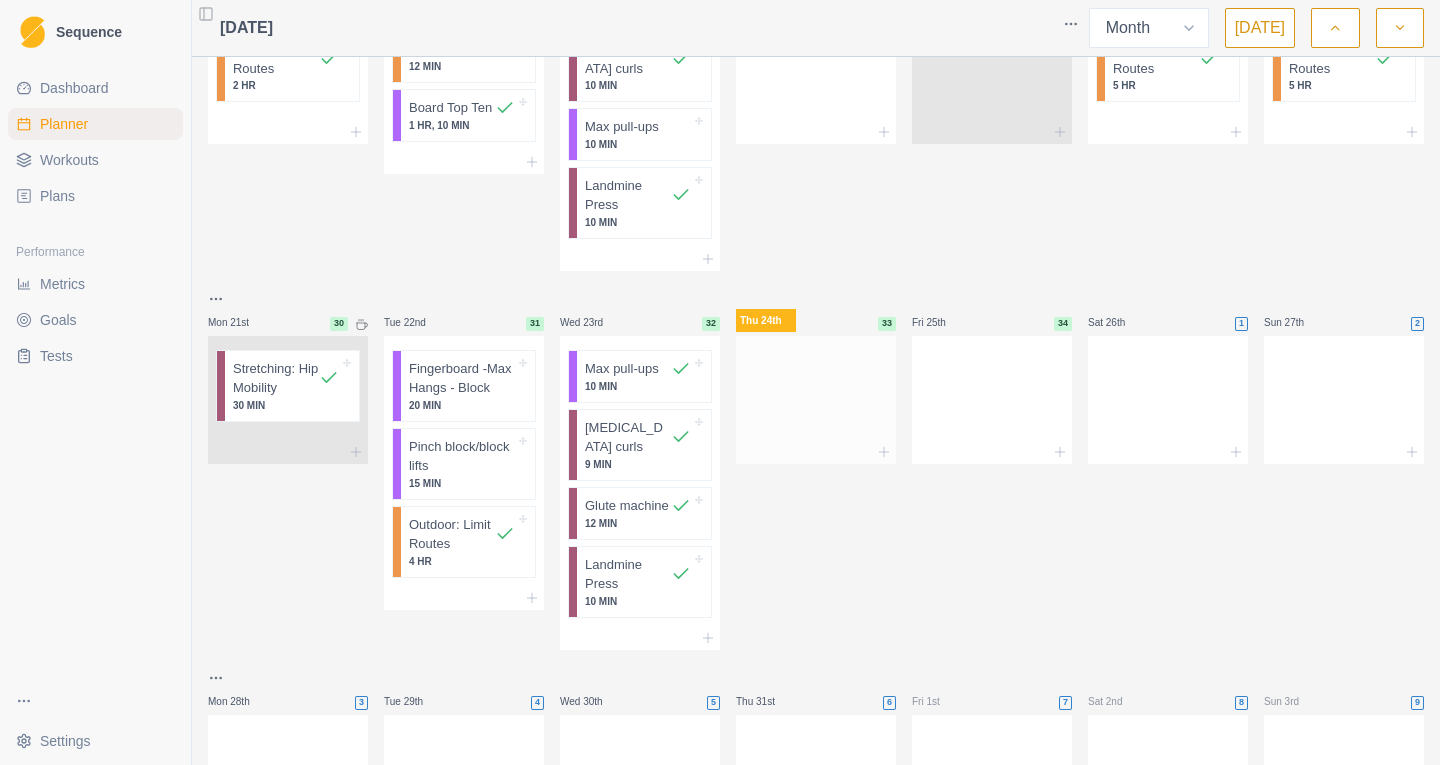scroll, scrollTop: 993, scrollLeft: 0, axis: vertical 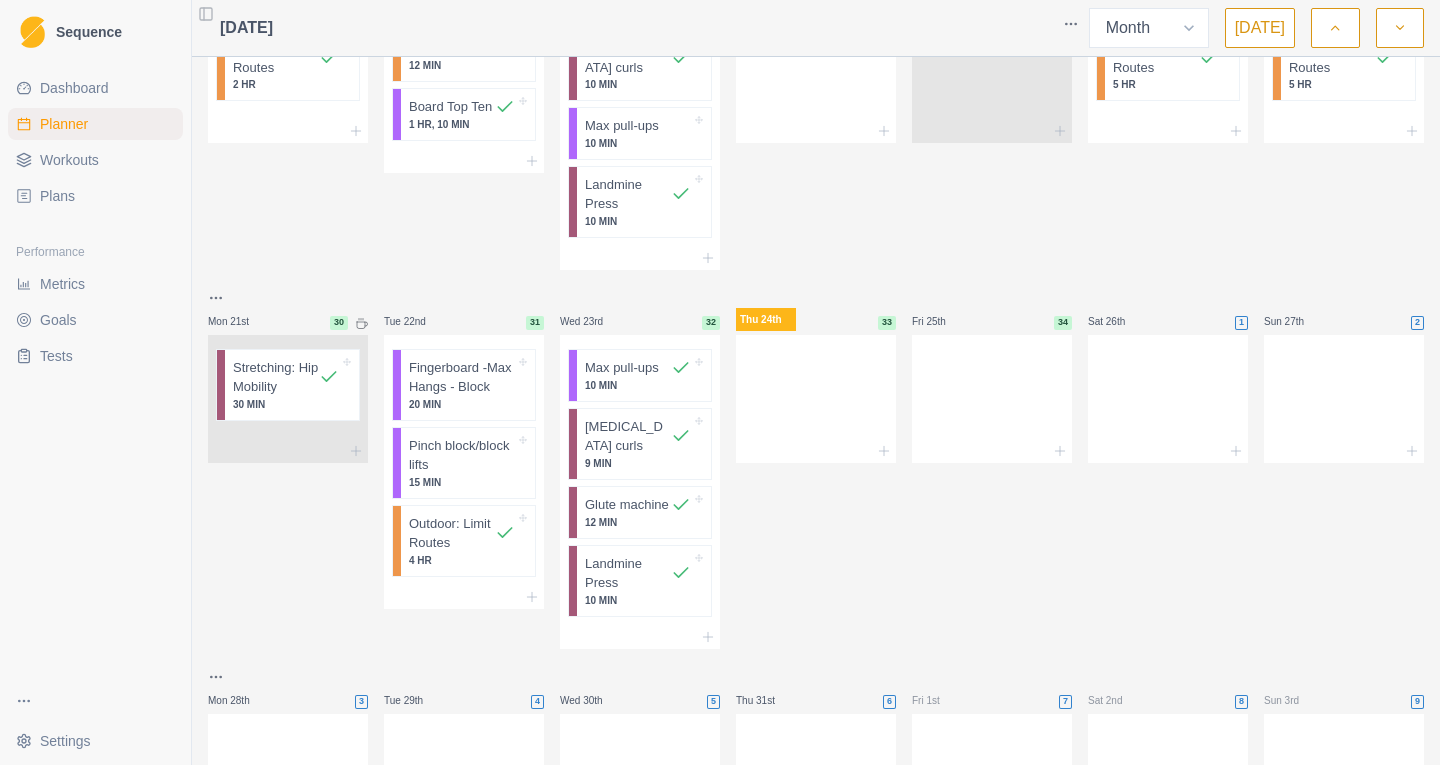 click on "Fri 18th 27" at bounding box center [992, 118] 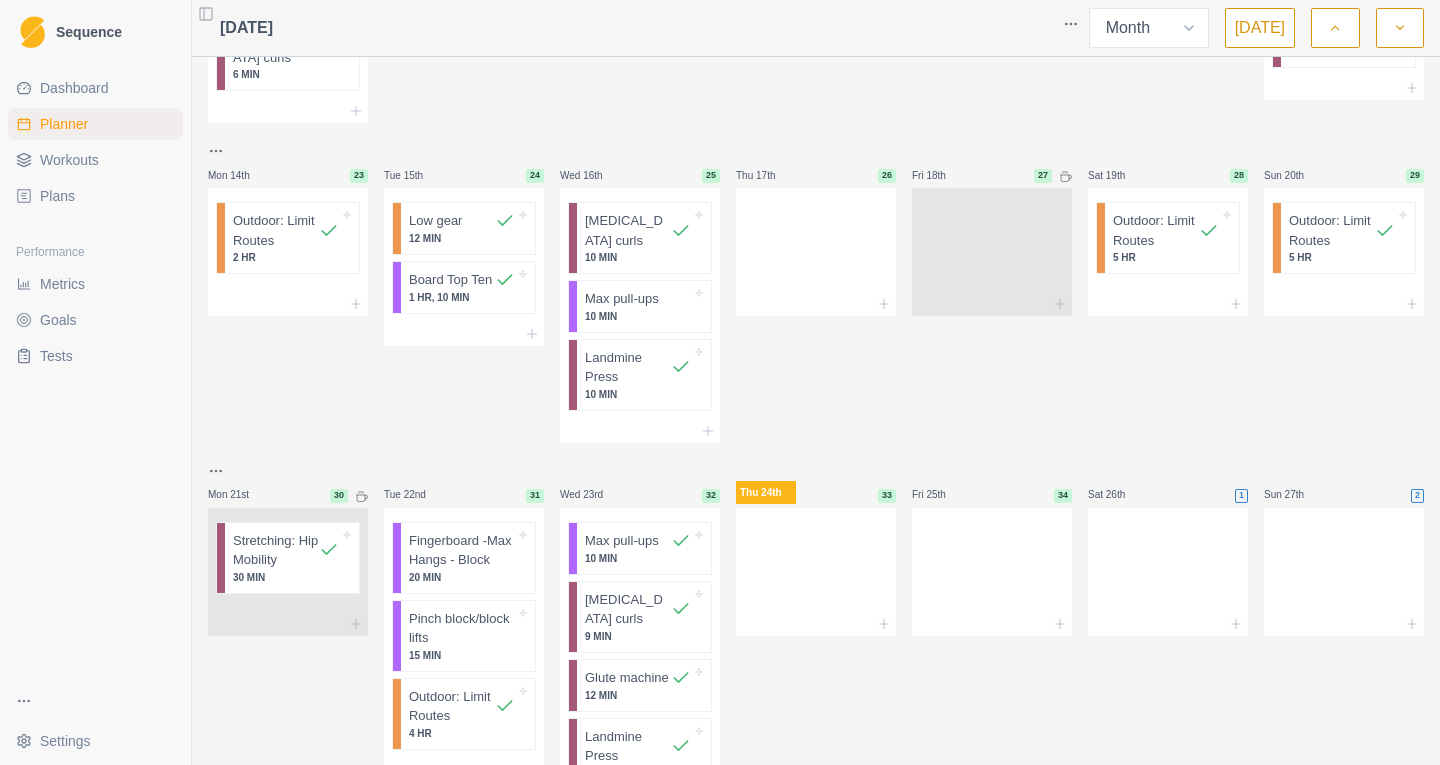 scroll, scrollTop: 814, scrollLeft: 0, axis: vertical 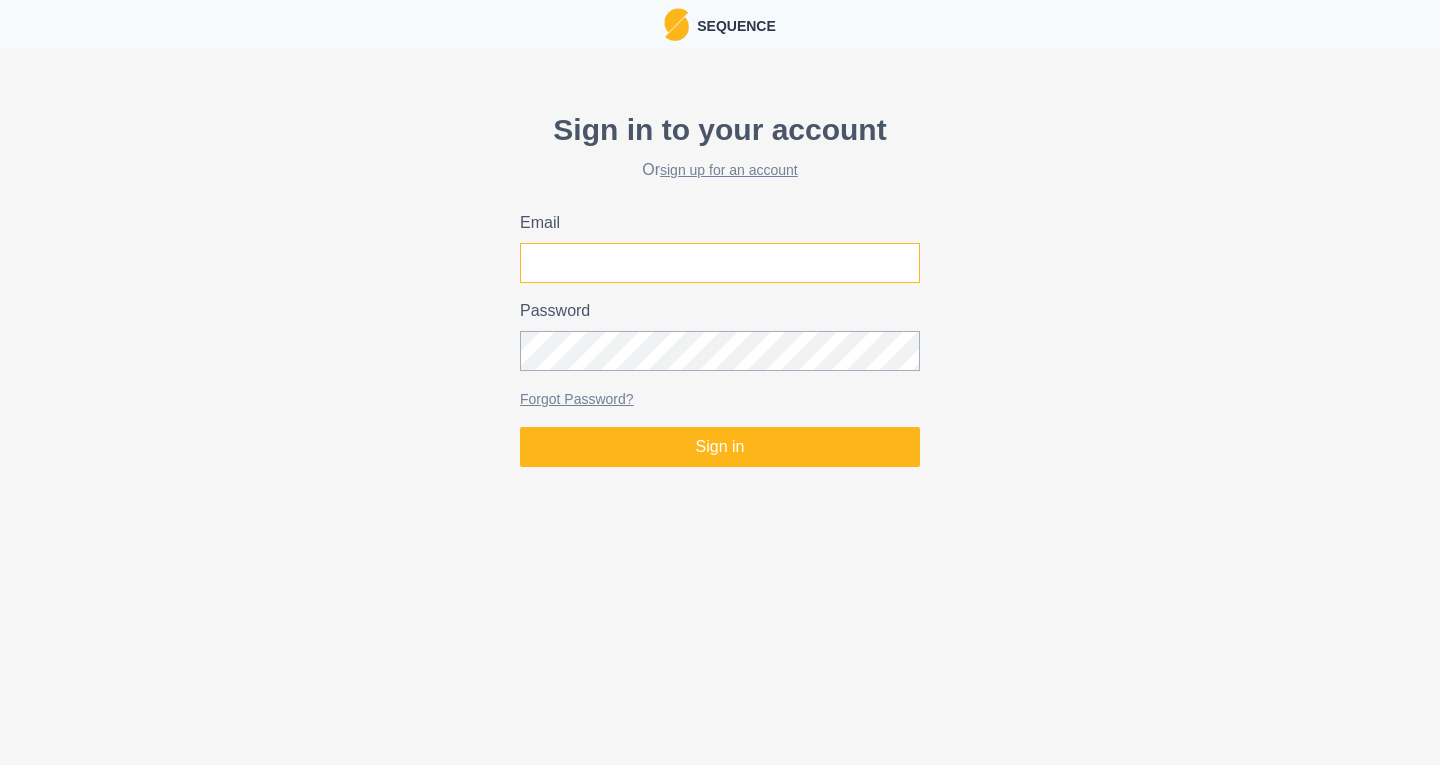 click on "Email" at bounding box center (720, 263) 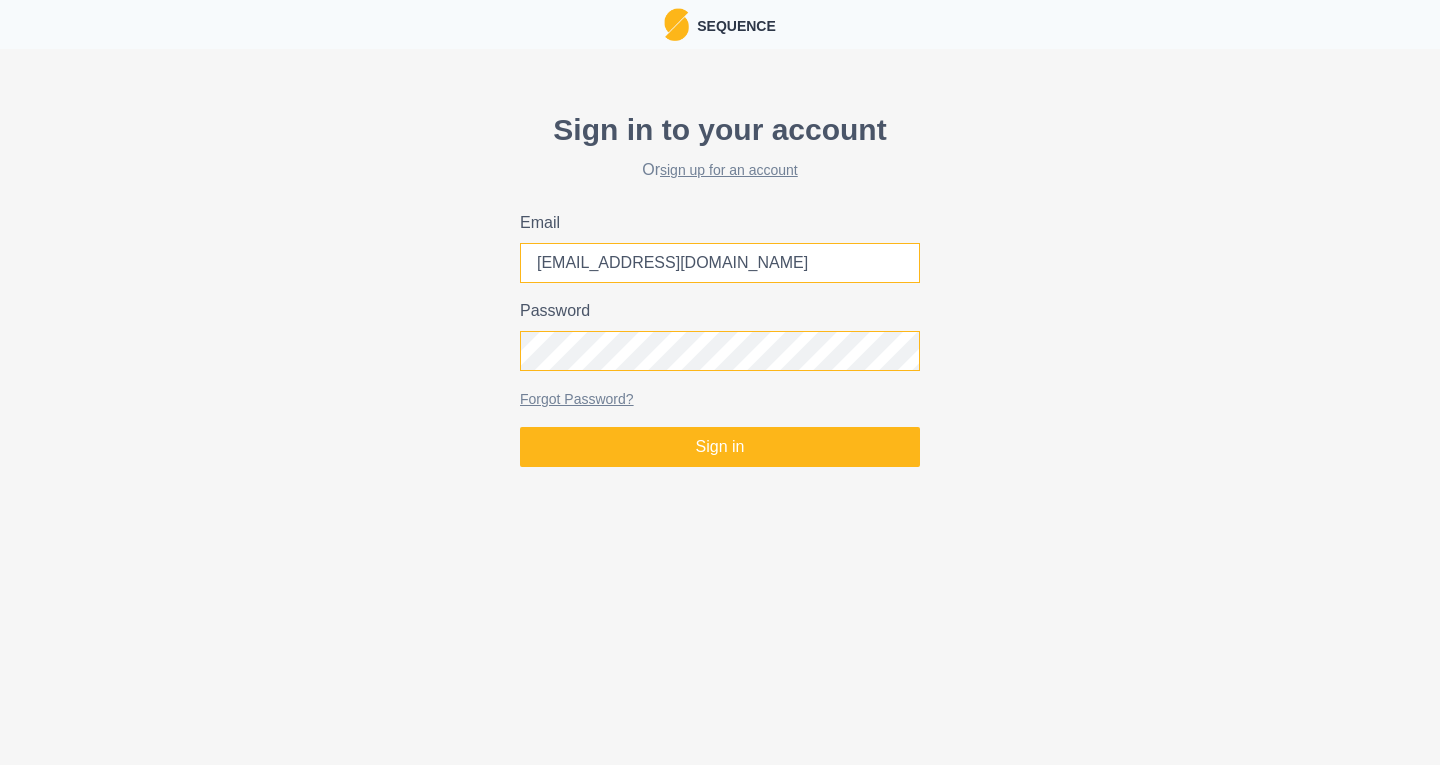 click on "Sign in" at bounding box center (720, 447) 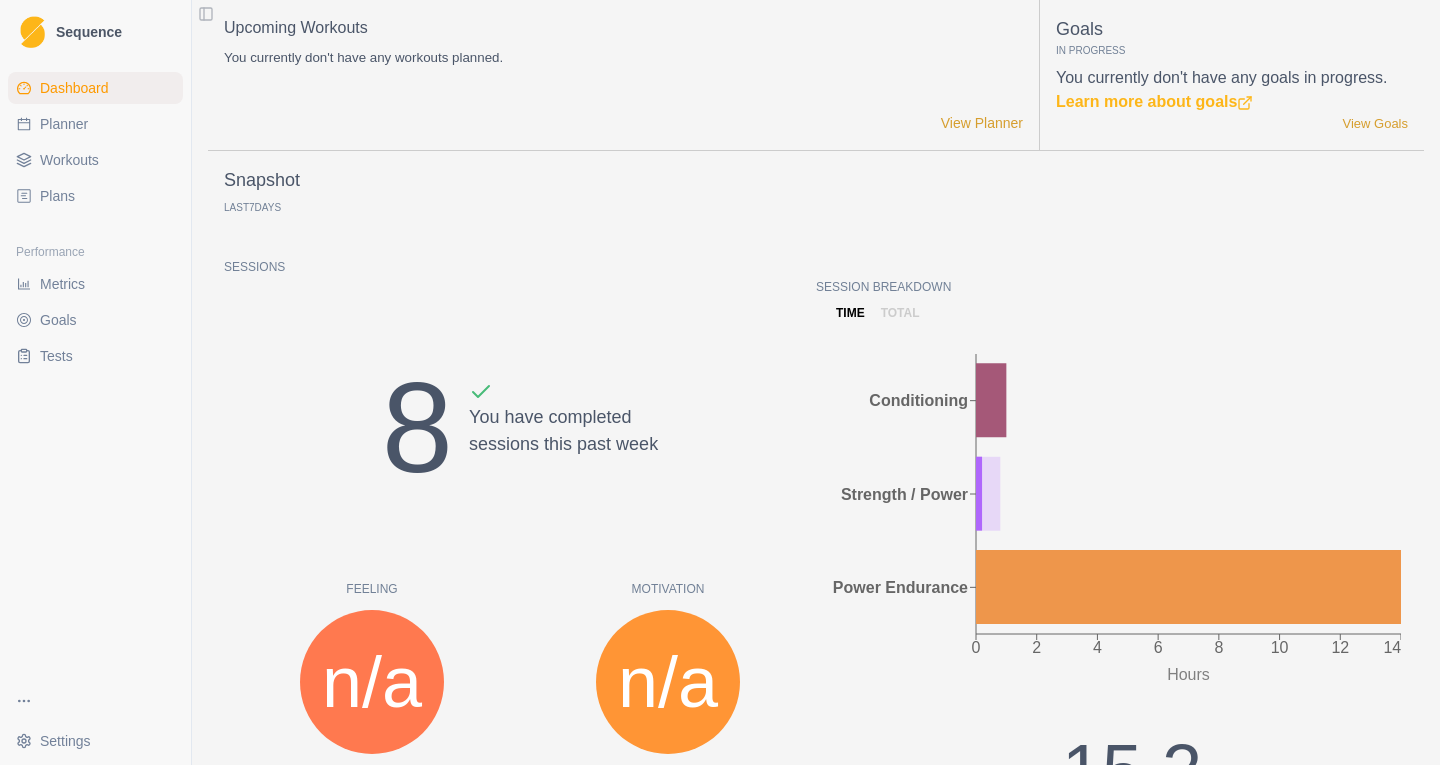 click on "Planner" at bounding box center (64, 124) 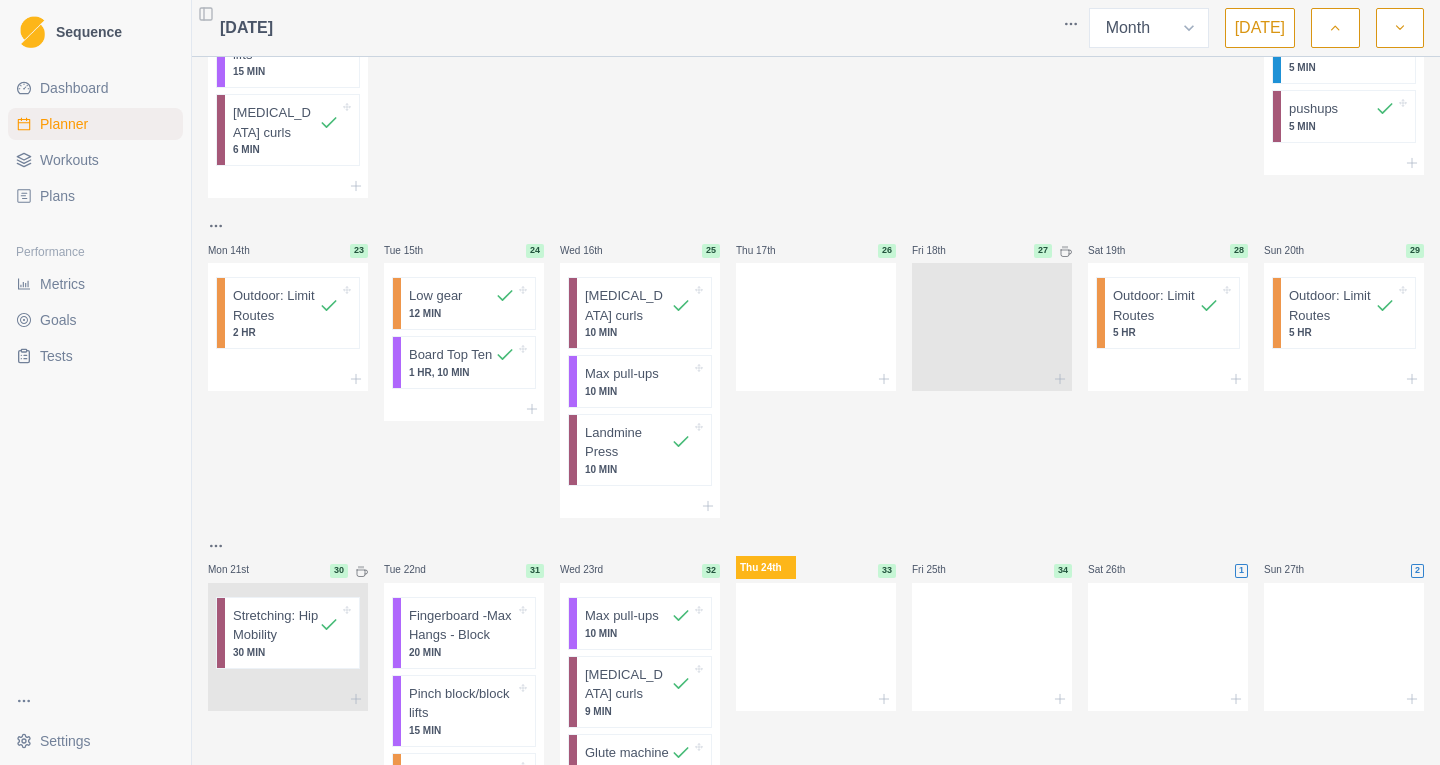 scroll, scrollTop: 746, scrollLeft: 0, axis: vertical 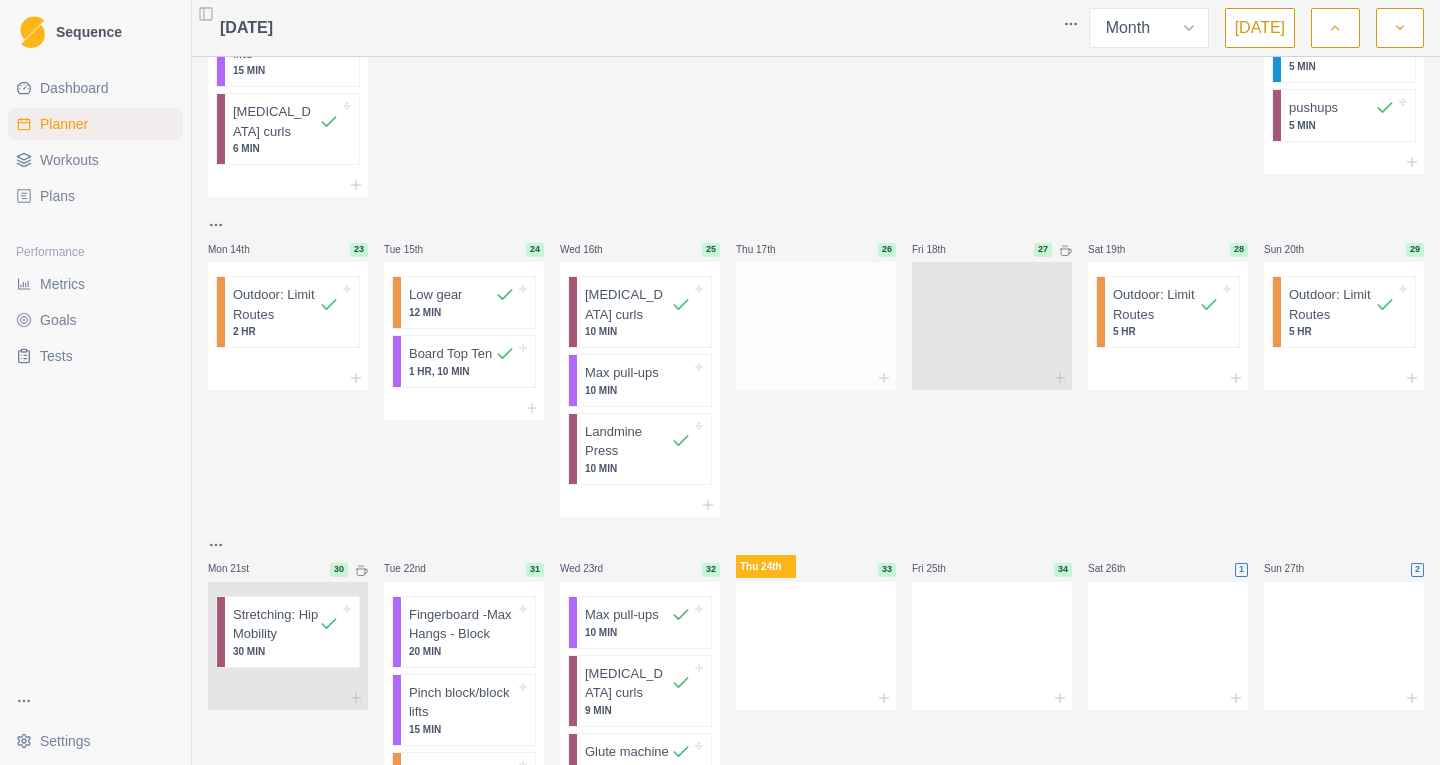 click at bounding box center [816, 322] 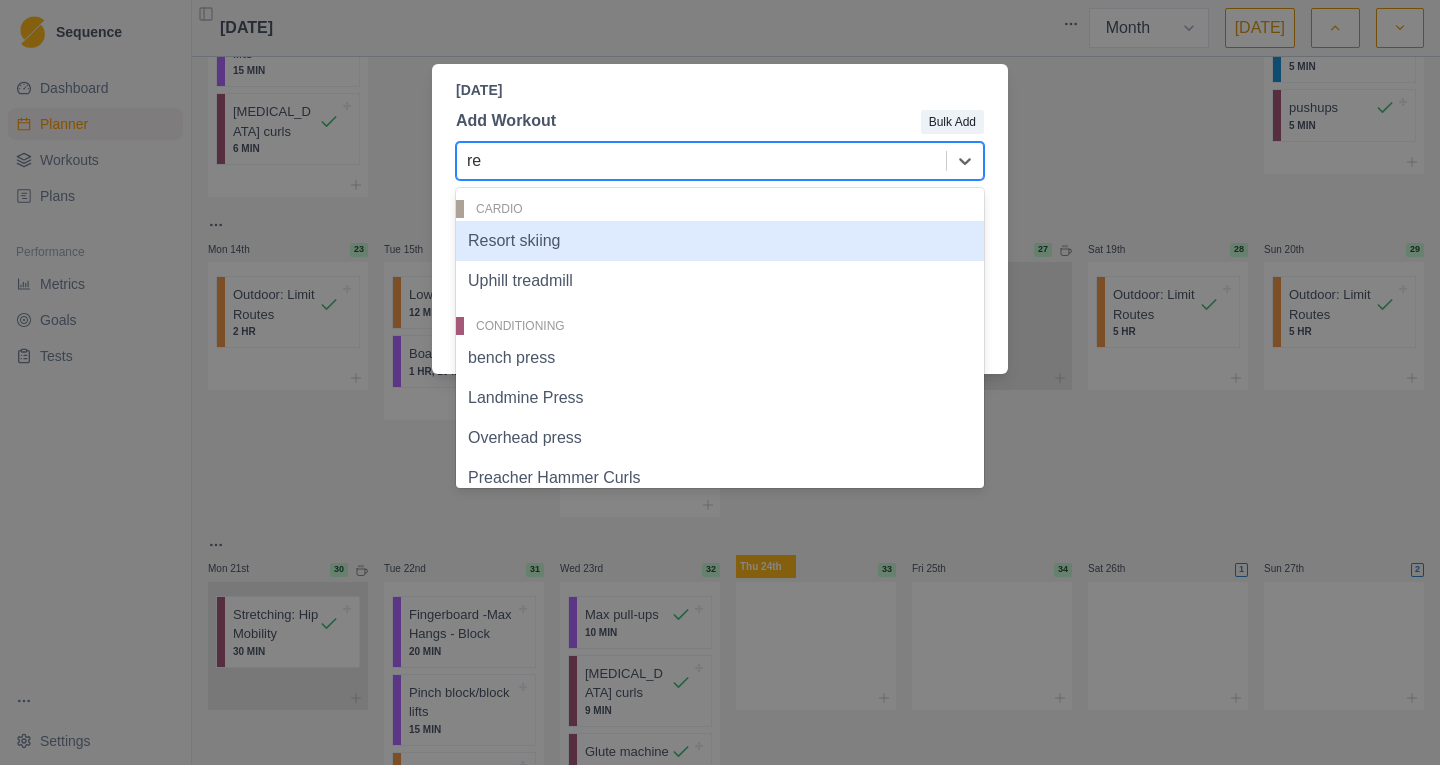 type on "r" 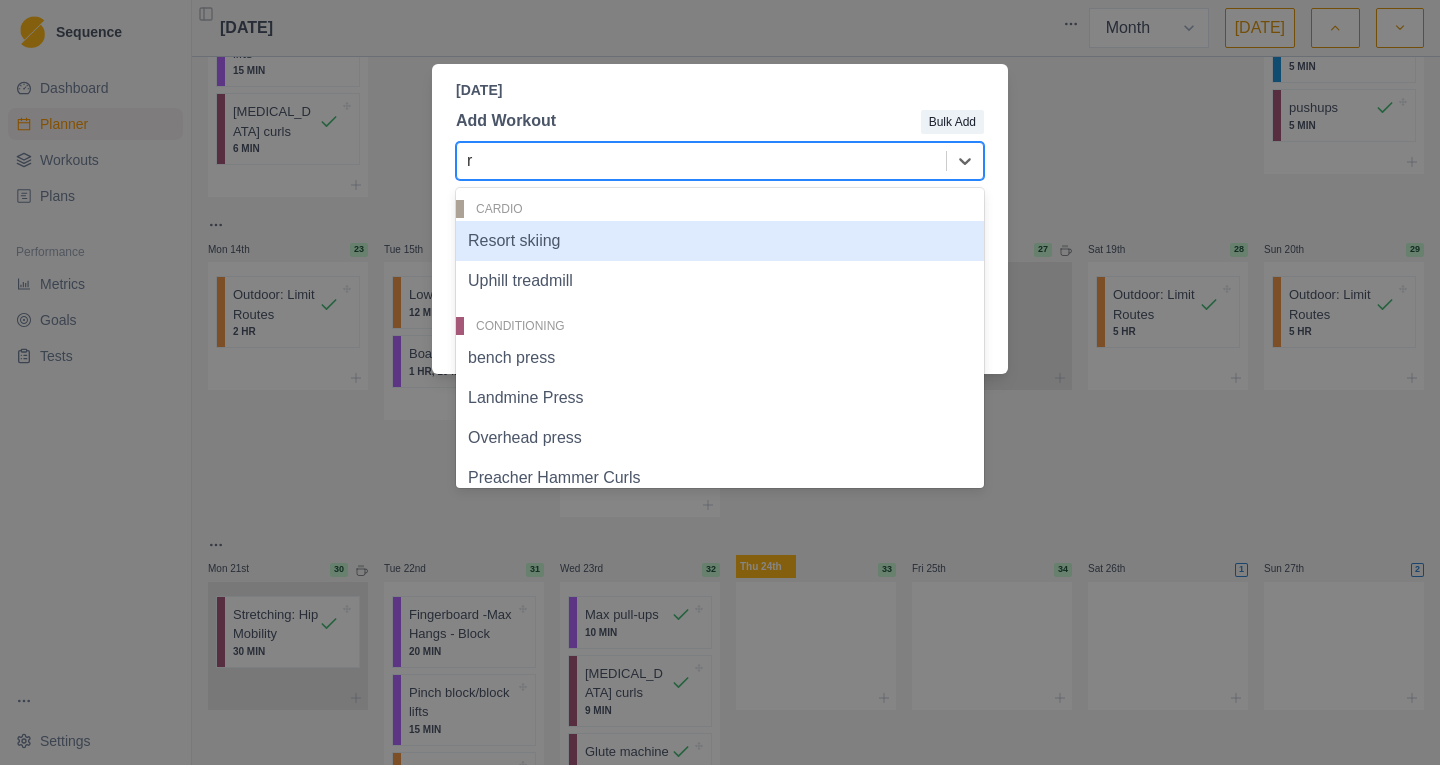 type 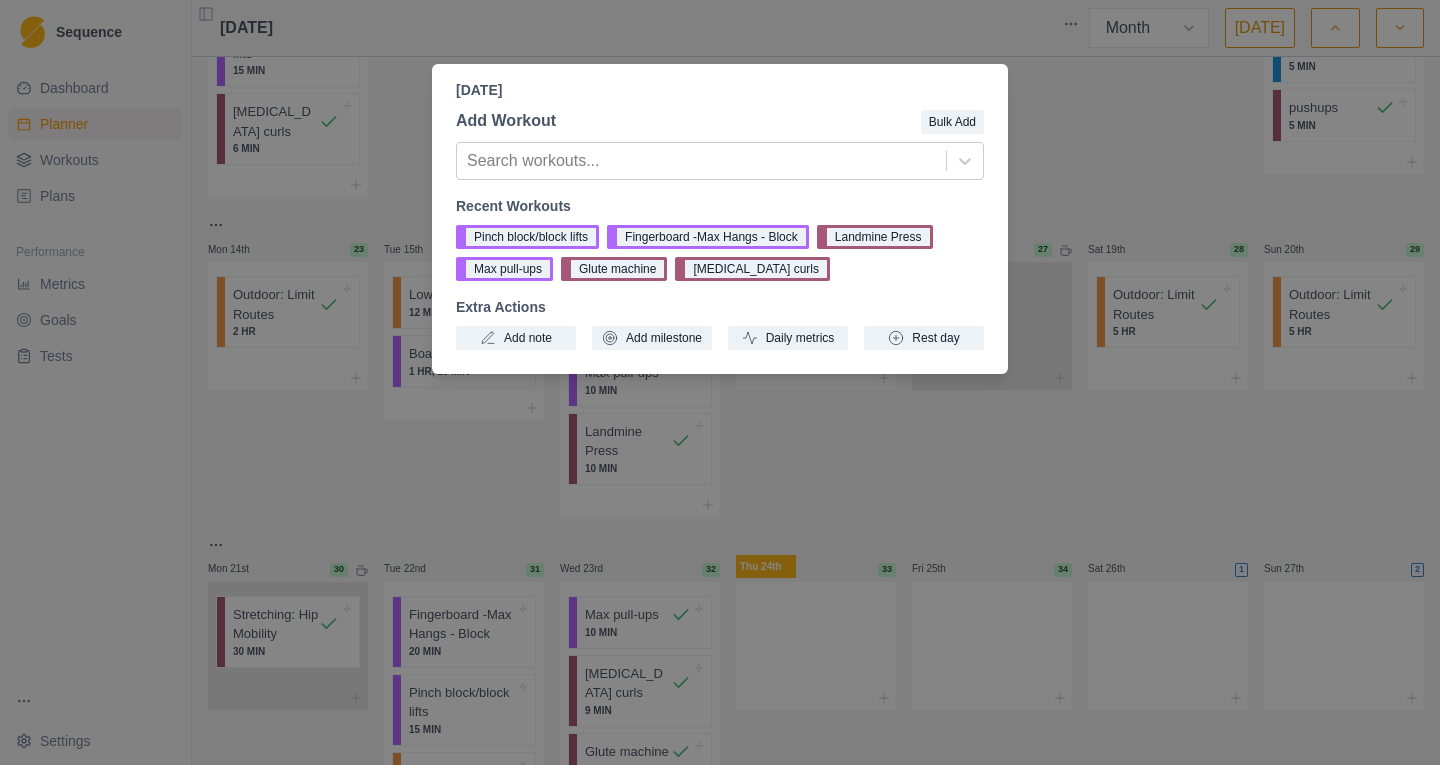 click on "[DATE]" at bounding box center (720, 90) 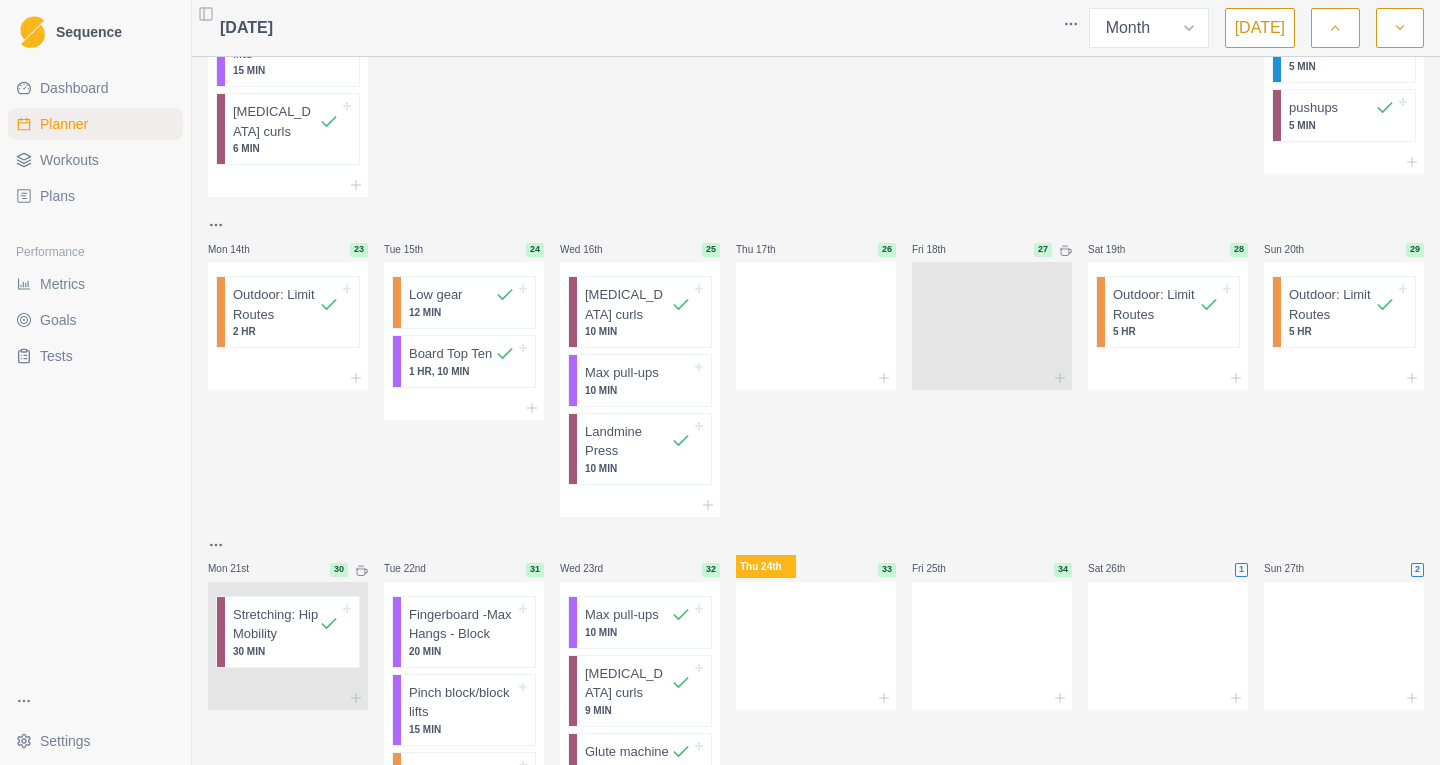 click on "Workouts" at bounding box center [69, 160] 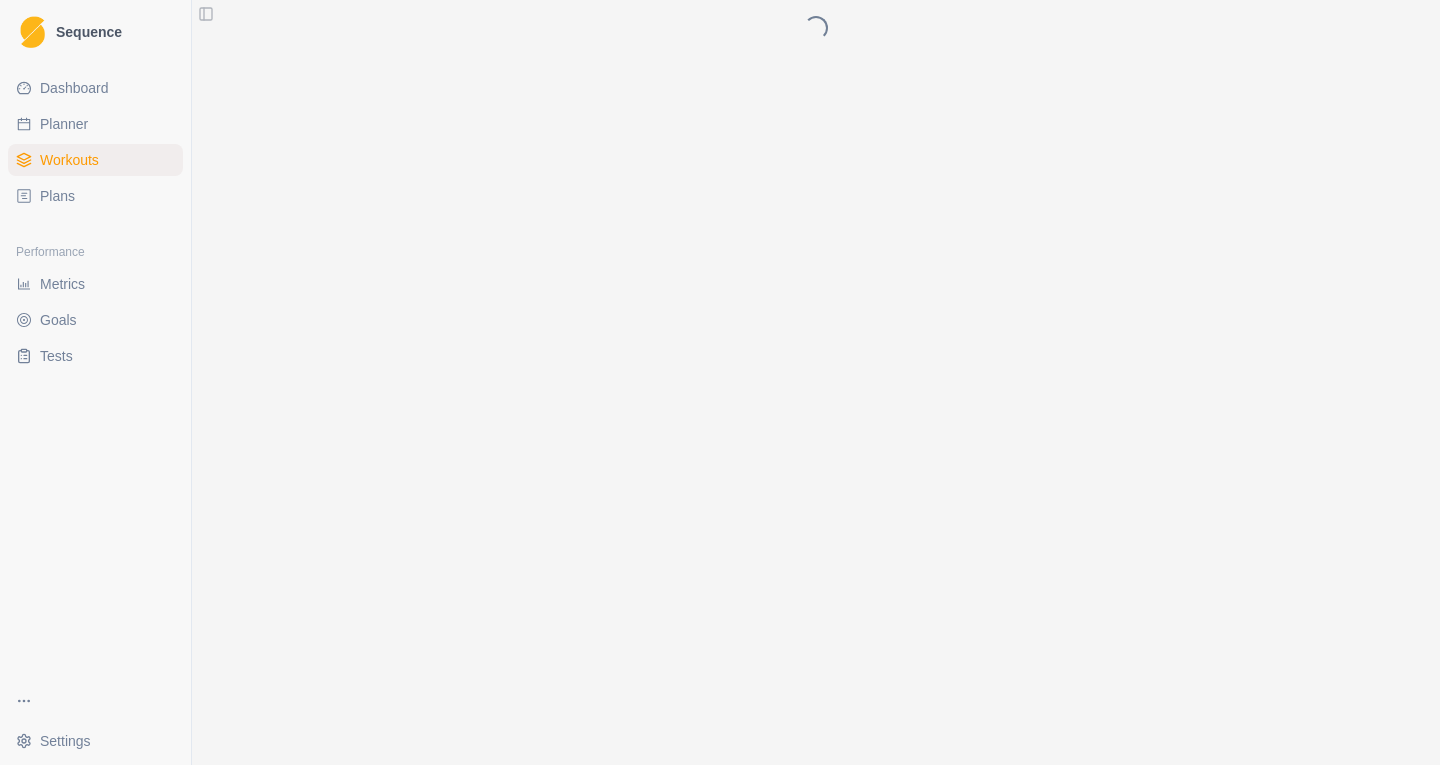 scroll, scrollTop: 0, scrollLeft: 0, axis: both 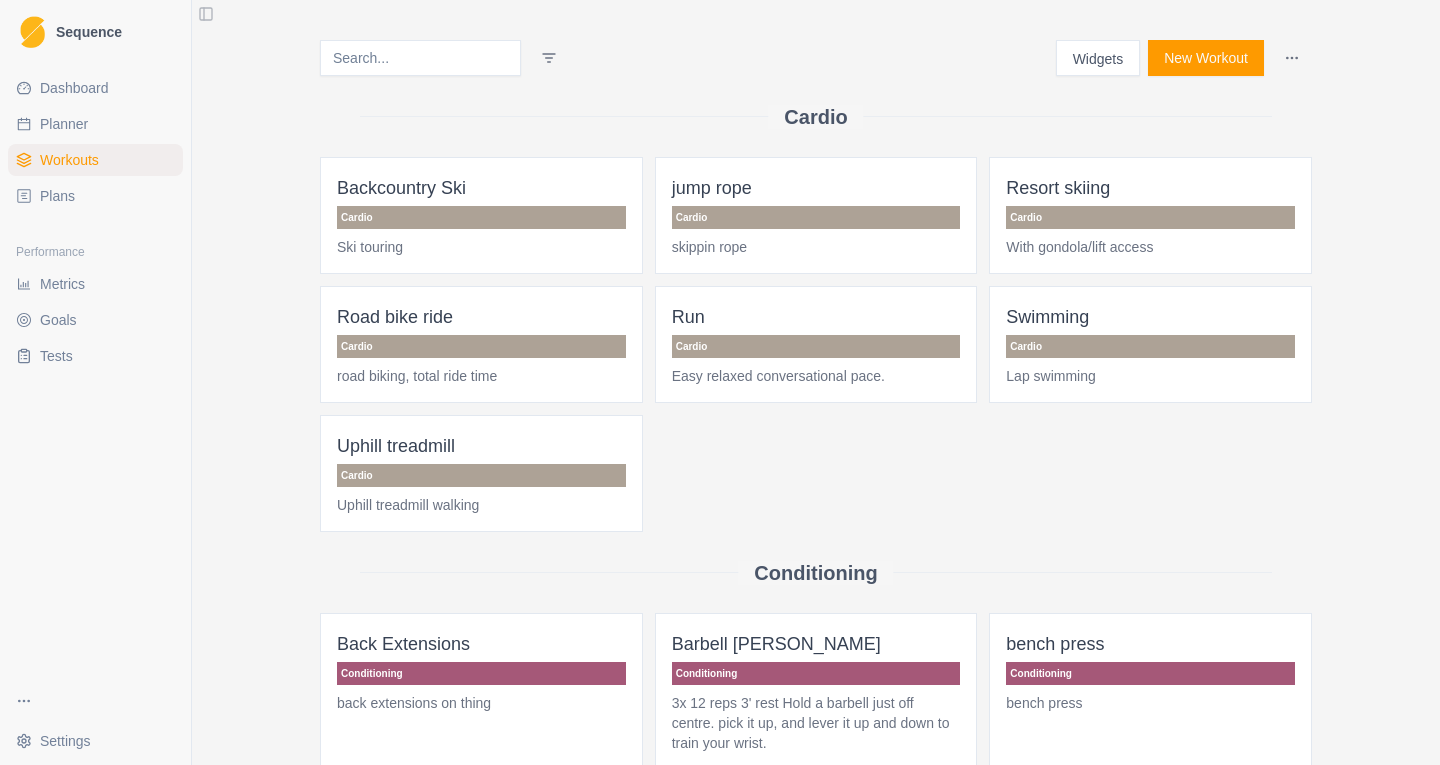click on "New Workout" at bounding box center (1206, 58) 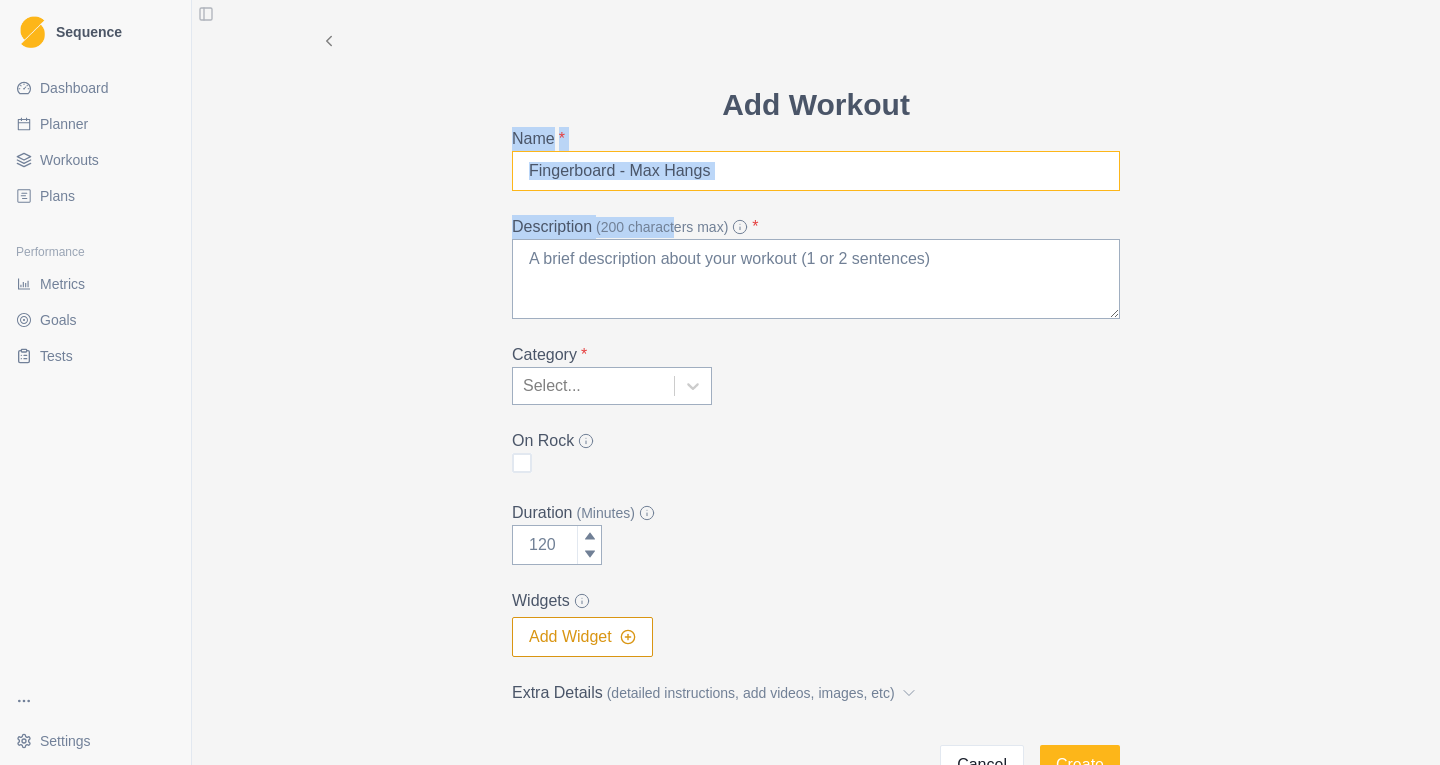 drag, startPoint x: 667, startPoint y: 191, endPoint x: 668, endPoint y: 168, distance: 23.021729 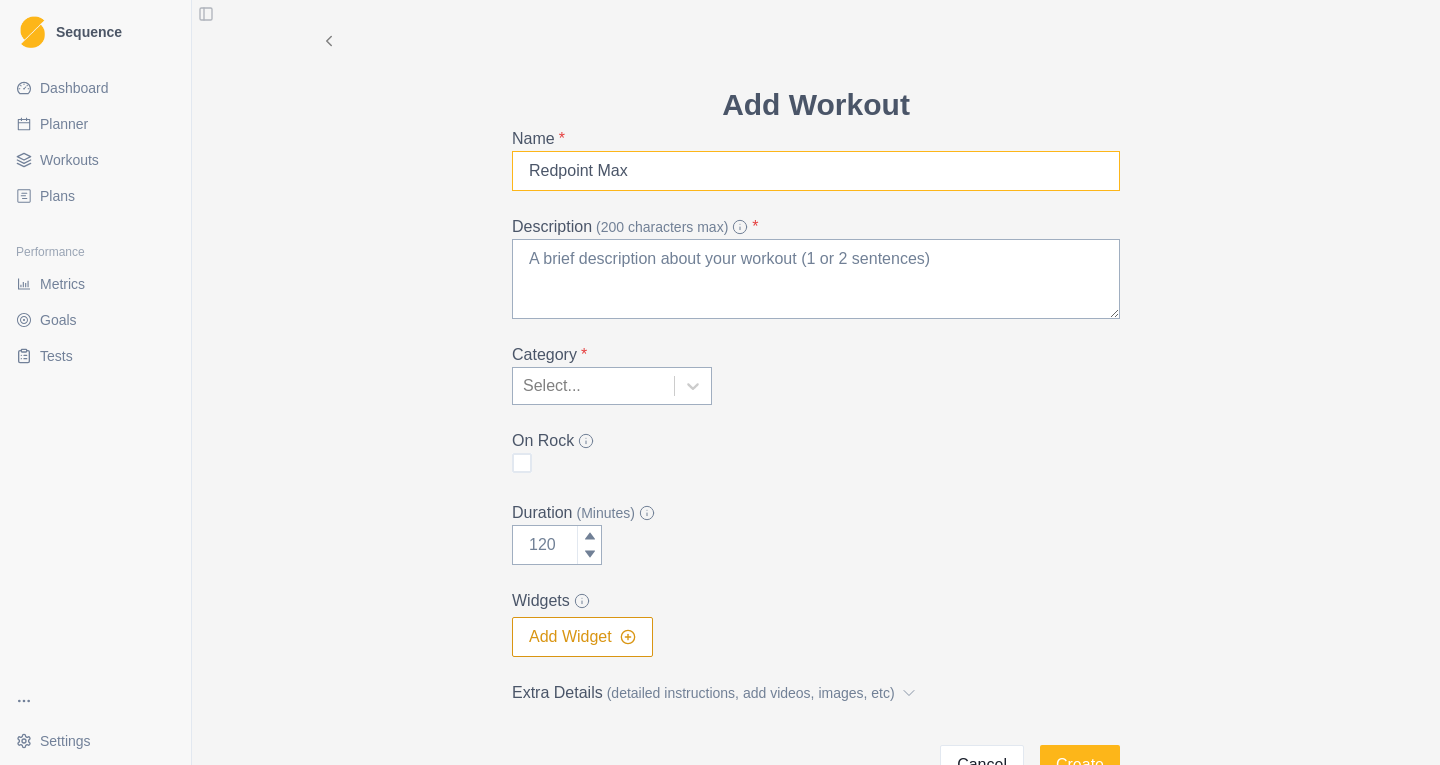 type on "Redpoint Max" 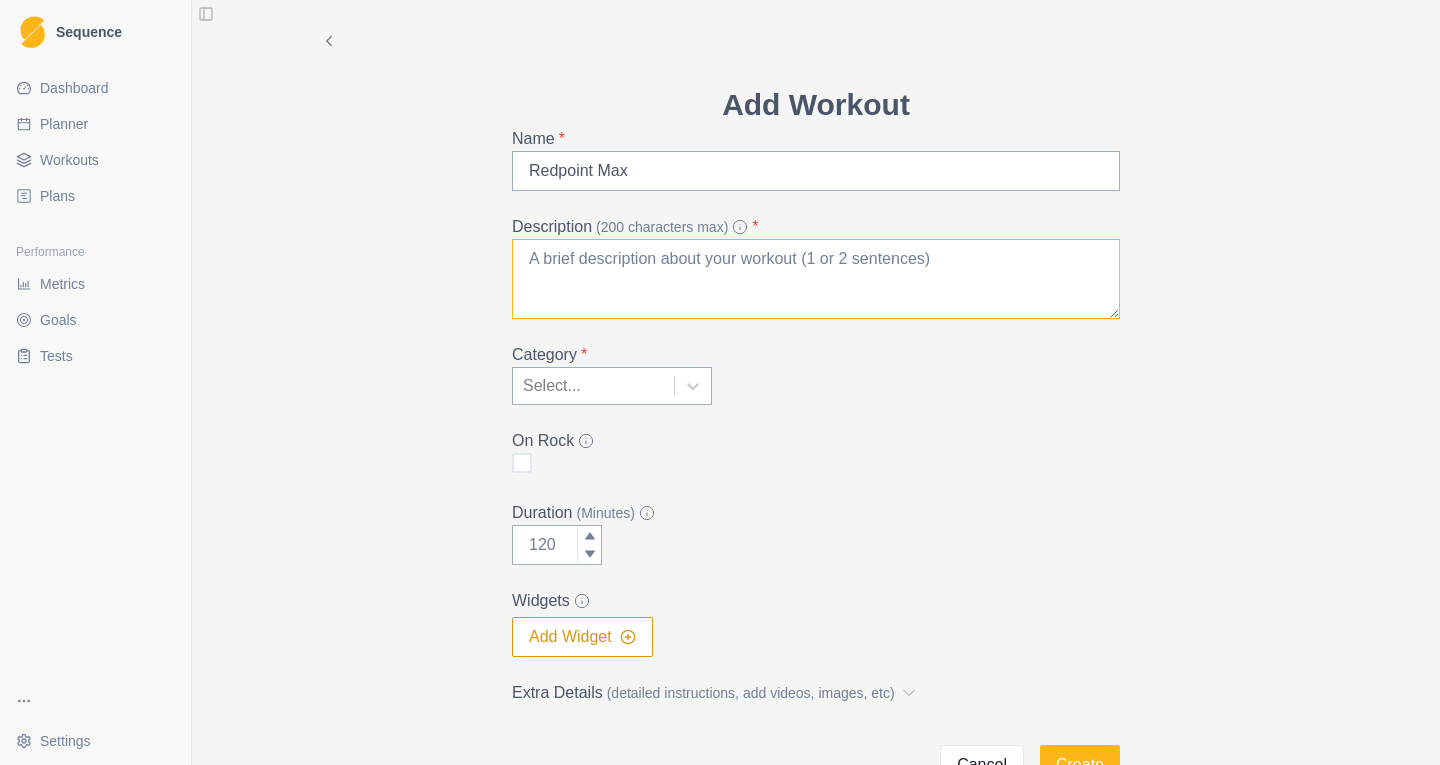 click on "Description   (200 characters max) *" at bounding box center [816, 279] 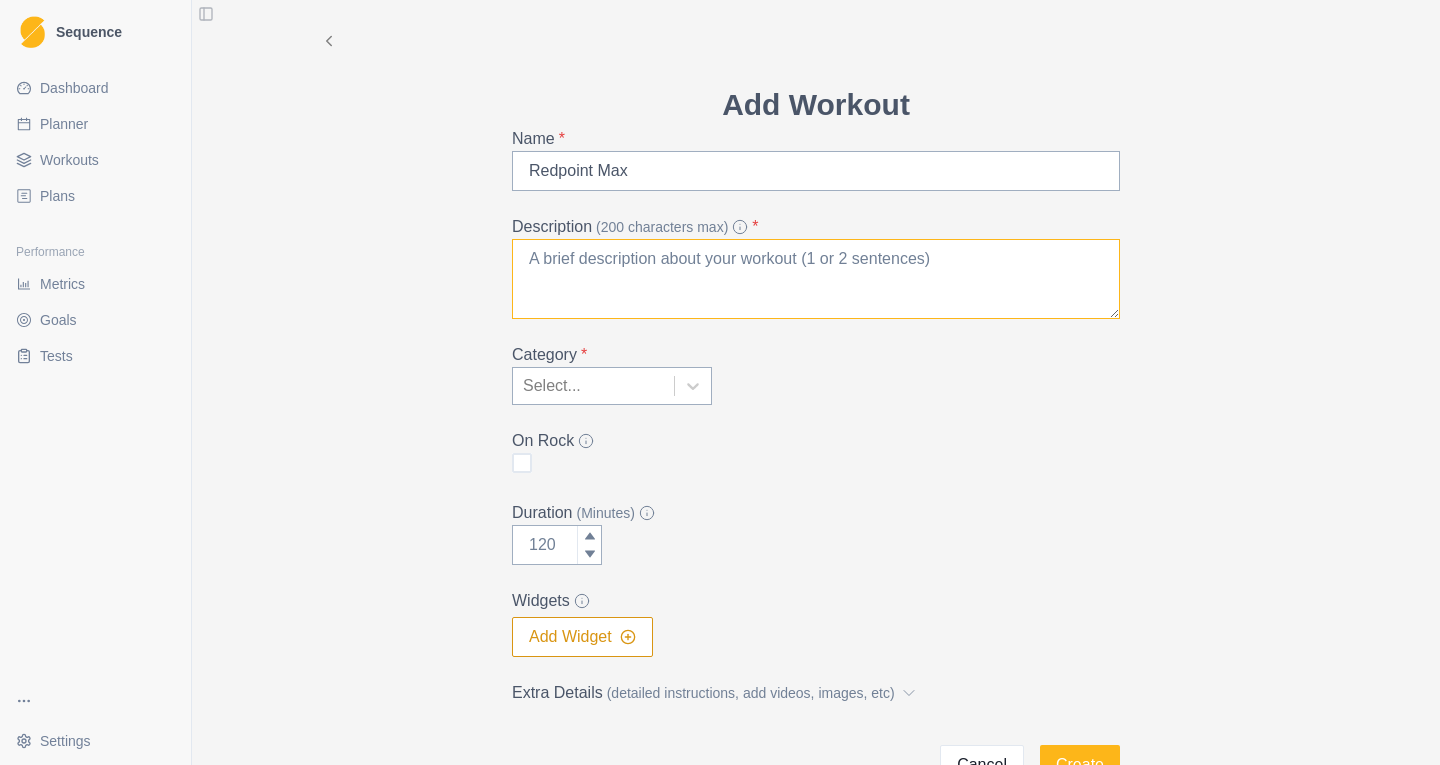 paste on "Take 20-30 minutes to try all the moves, work out cruxes and figure out a sequence" 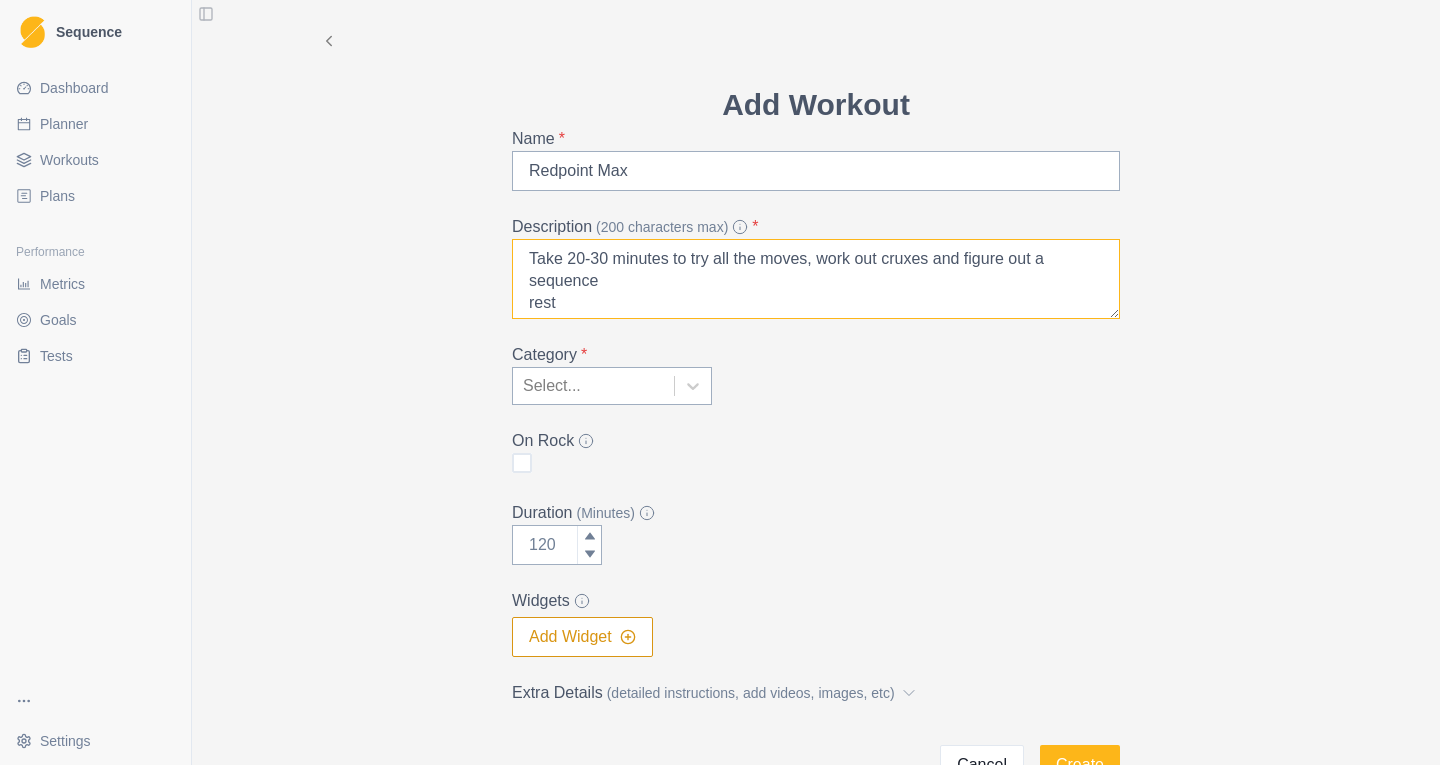scroll, scrollTop: 17, scrollLeft: 0, axis: vertical 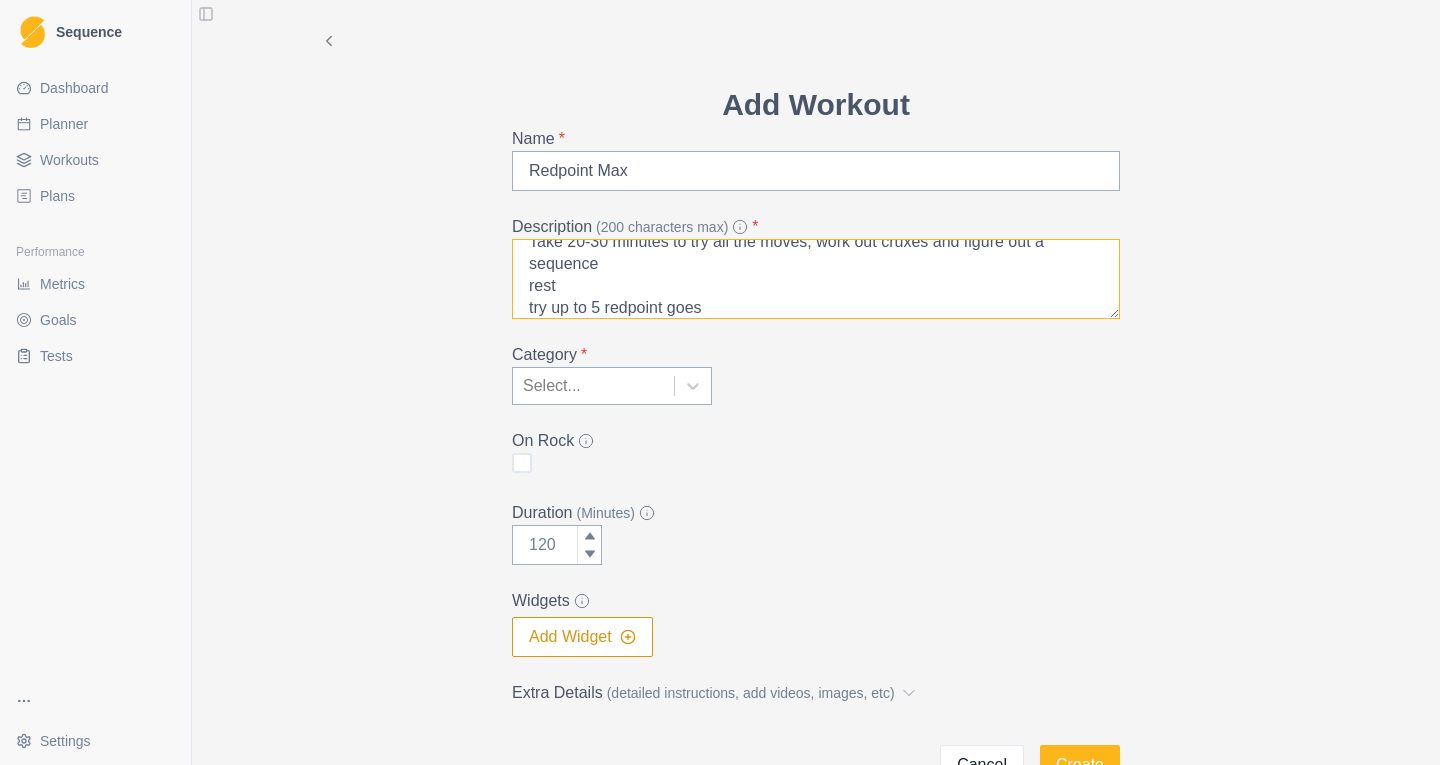 type on "Take 20-30 minutes to try all the moves, work out cruxes and figure out a sequence
rest
try up to 5 redpoint goes" 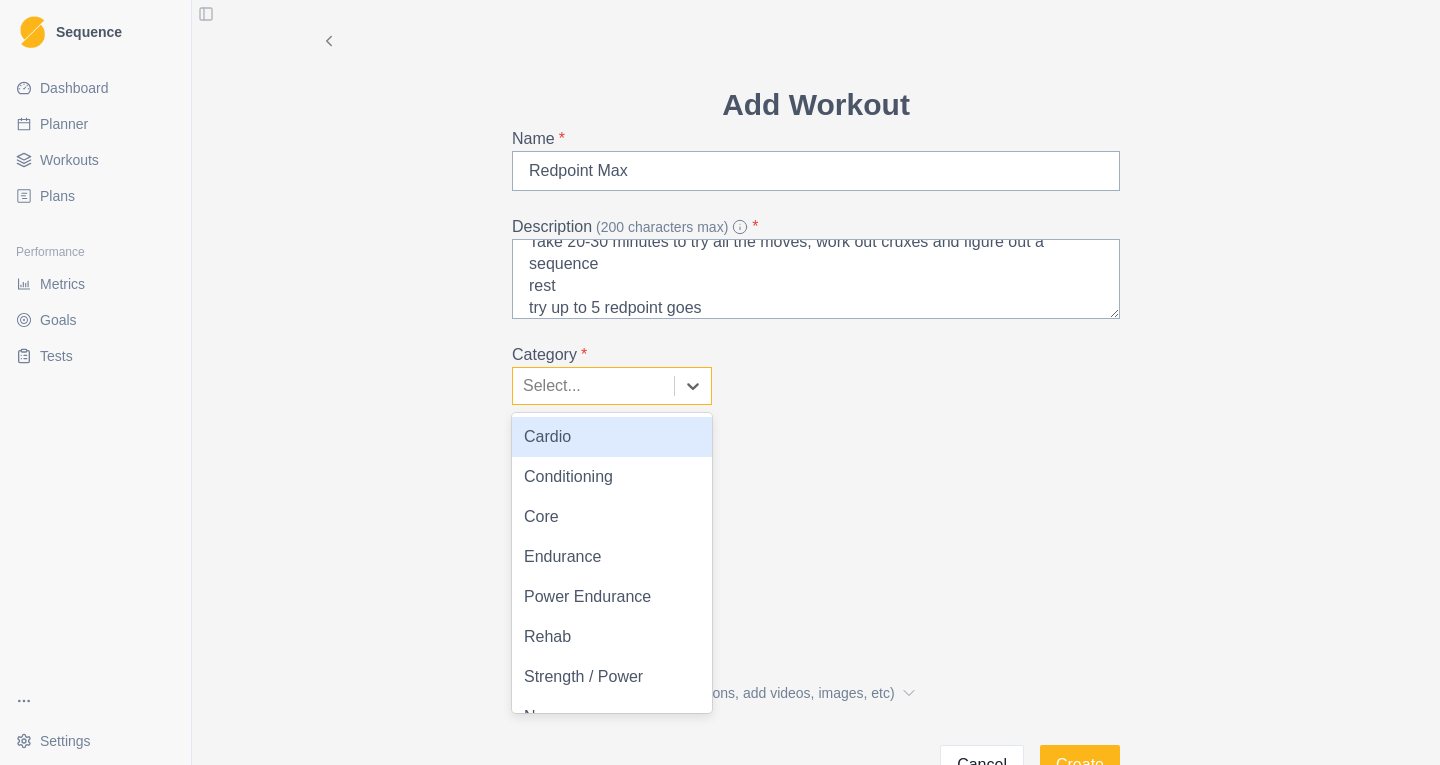 click at bounding box center [593, 386] 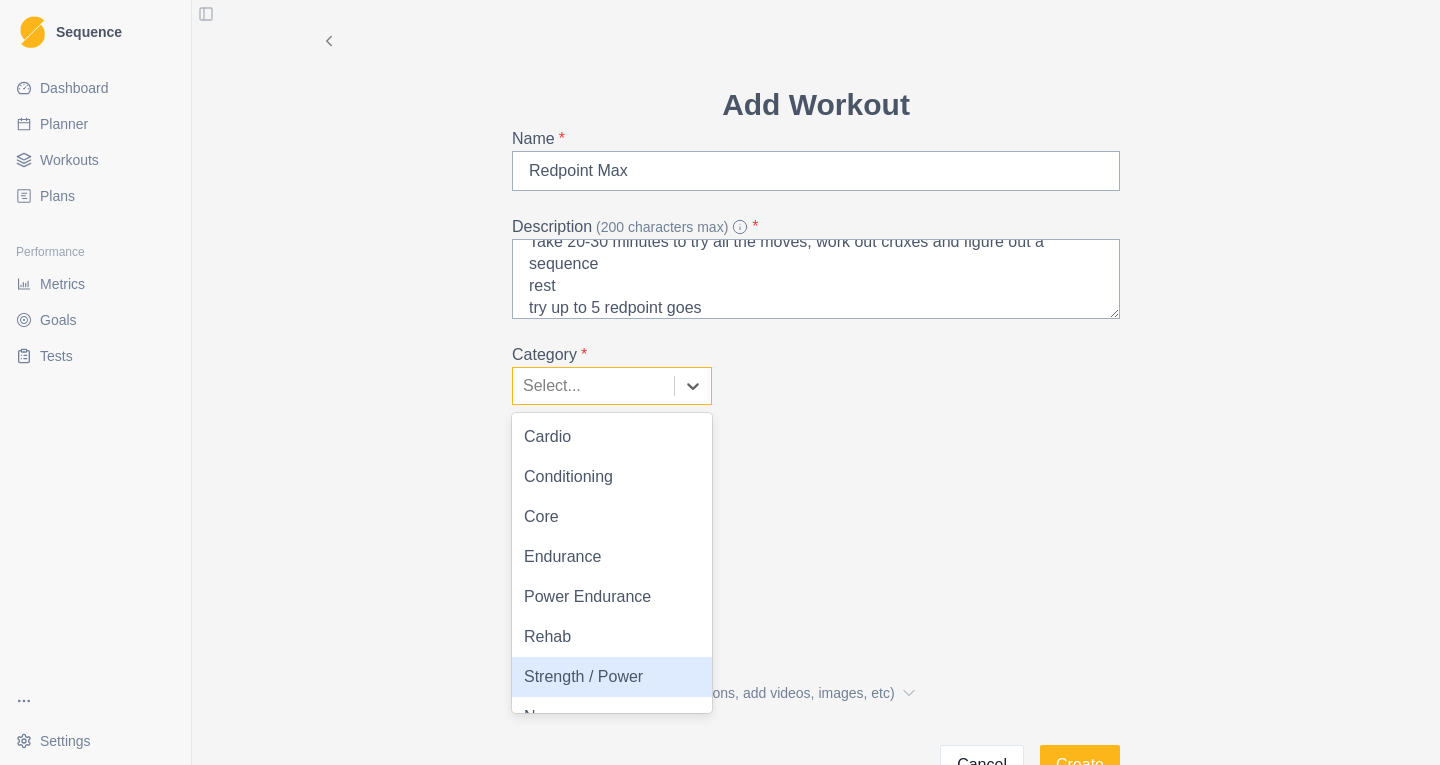 click on "Strength / Power" at bounding box center [612, 677] 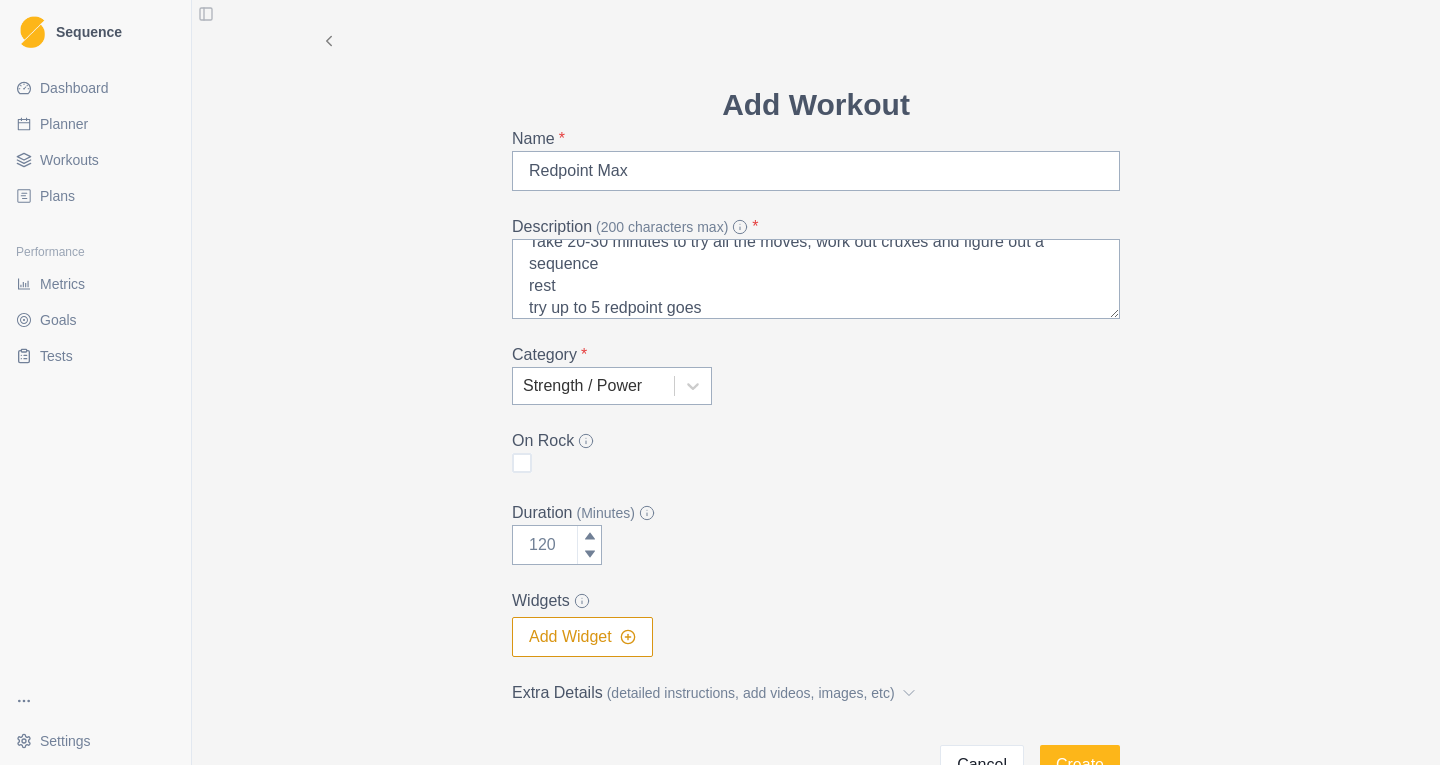 click on "Add Workout Name * Redpoint Max Description   (200 characters max) * Take 20-30 minutes to try all the moves, work out cruxes and figure out a sequence
rest
try up to 5 redpoint goes Category * Strength / Power On Rock Duration   (Minutes) Widgets Add Widget Extra Details (detailed instructions, add videos, images, etc) Cancel Create" at bounding box center (816, 433) 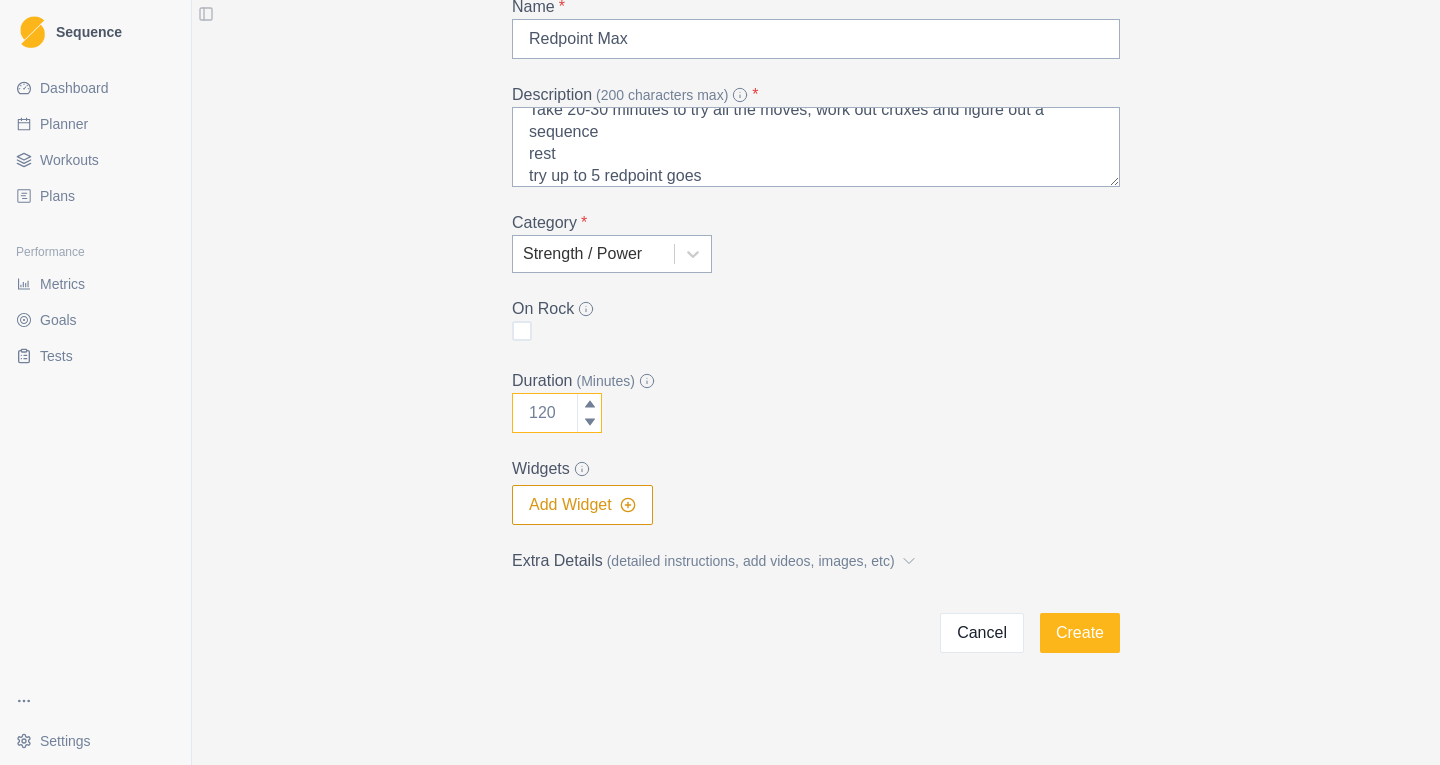 click on "Duration   (Minutes)" at bounding box center (557, 413) 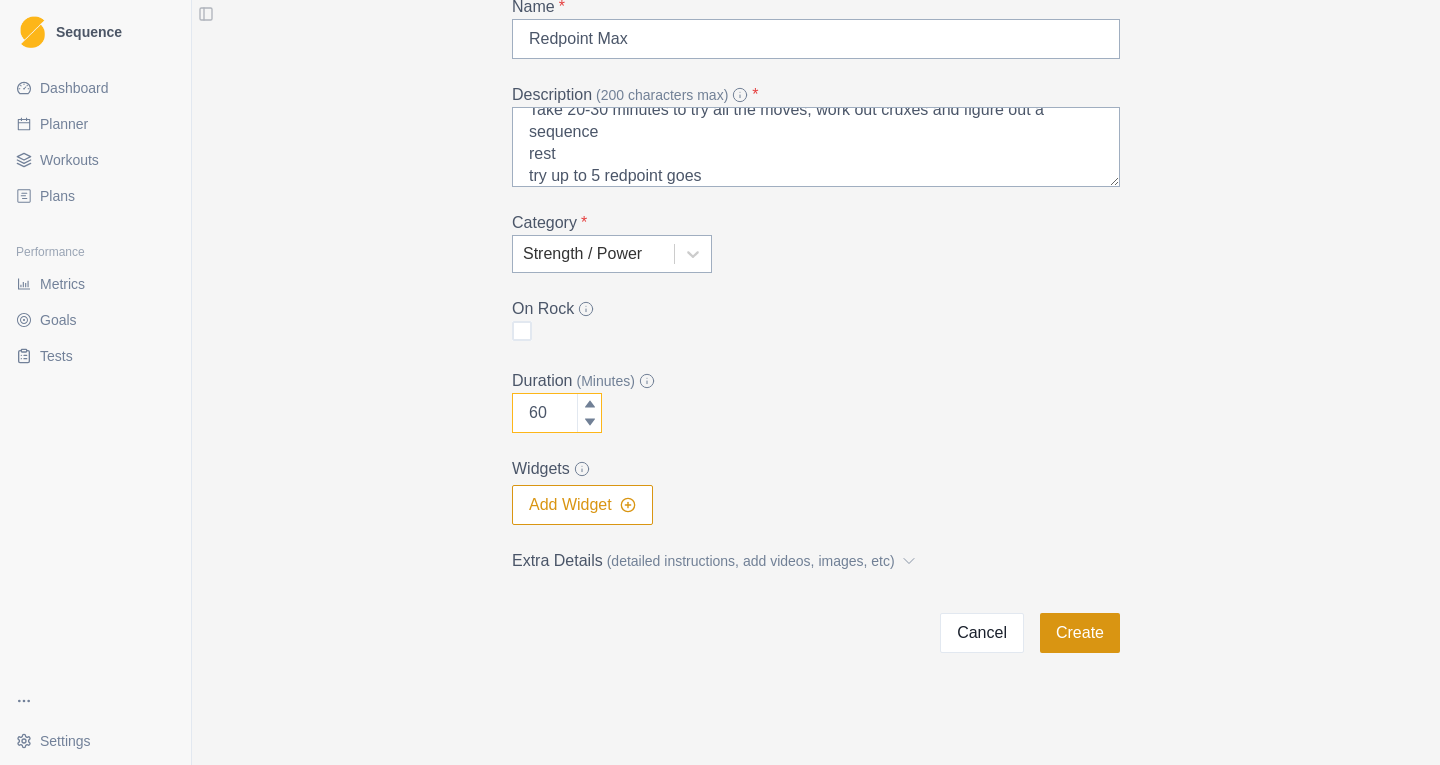 type on "60" 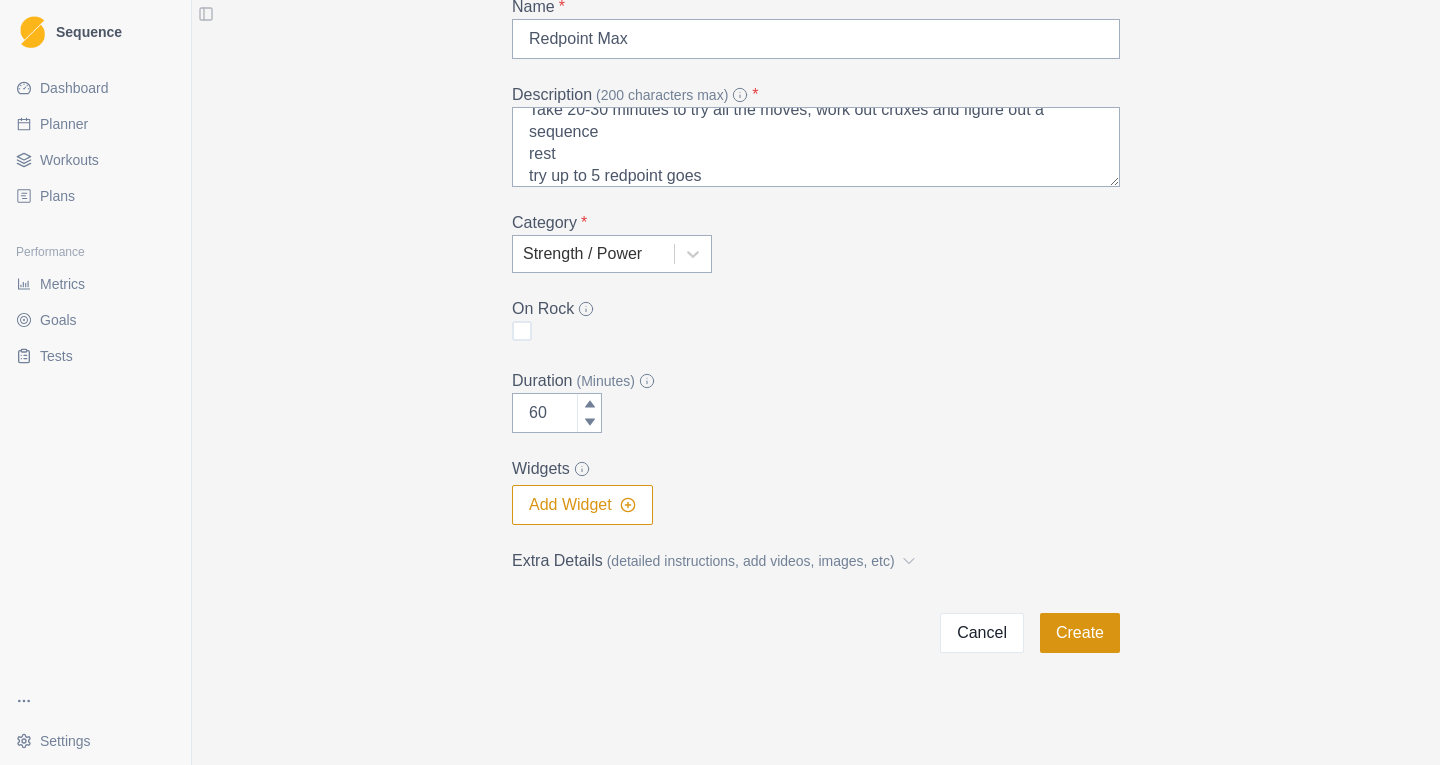 click on "Create" at bounding box center [1080, 633] 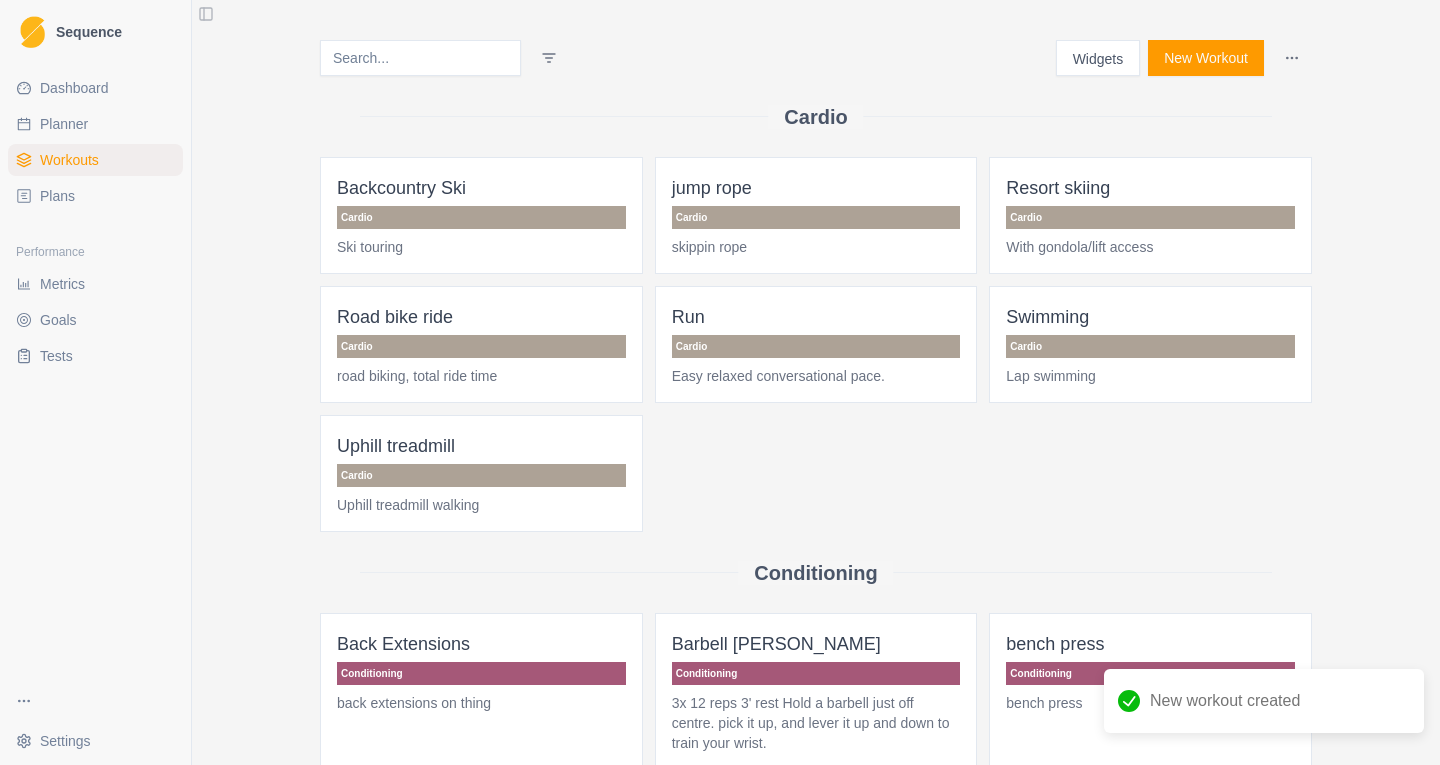 click on "Dashboard" at bounding box center (74, 88) 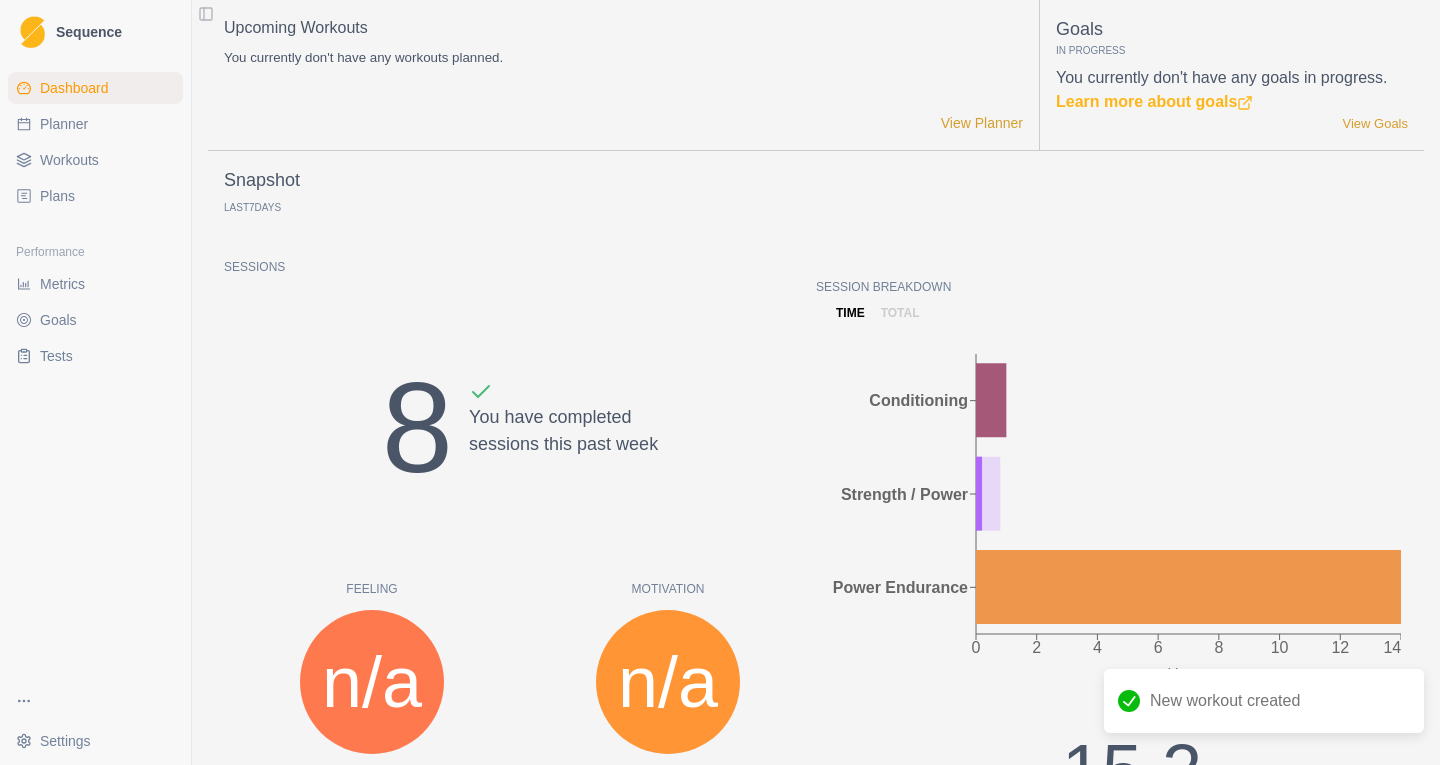 click on "Planner" at bounding box center [64, 124] 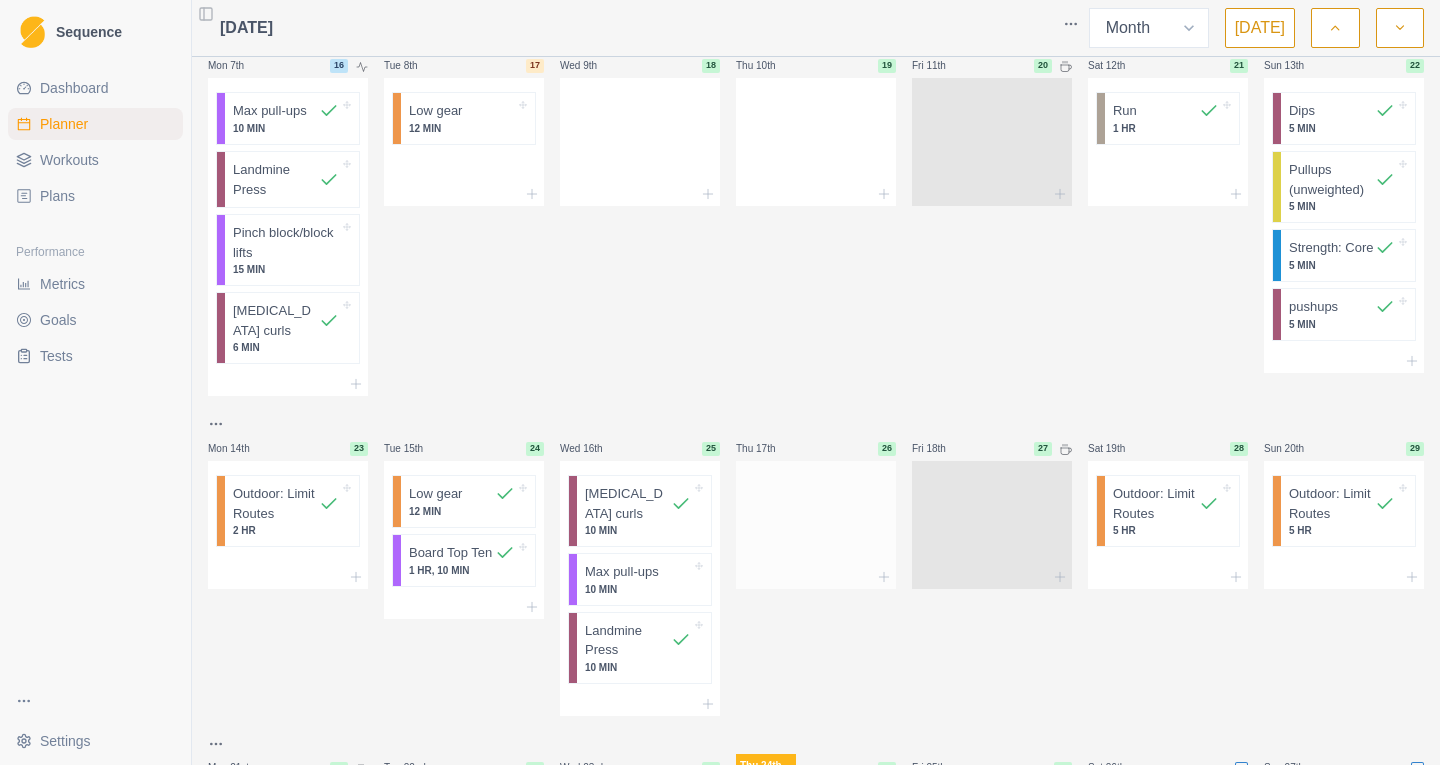 scroll, scrollTop: 548, scrollLeft: 0, axis: vertical 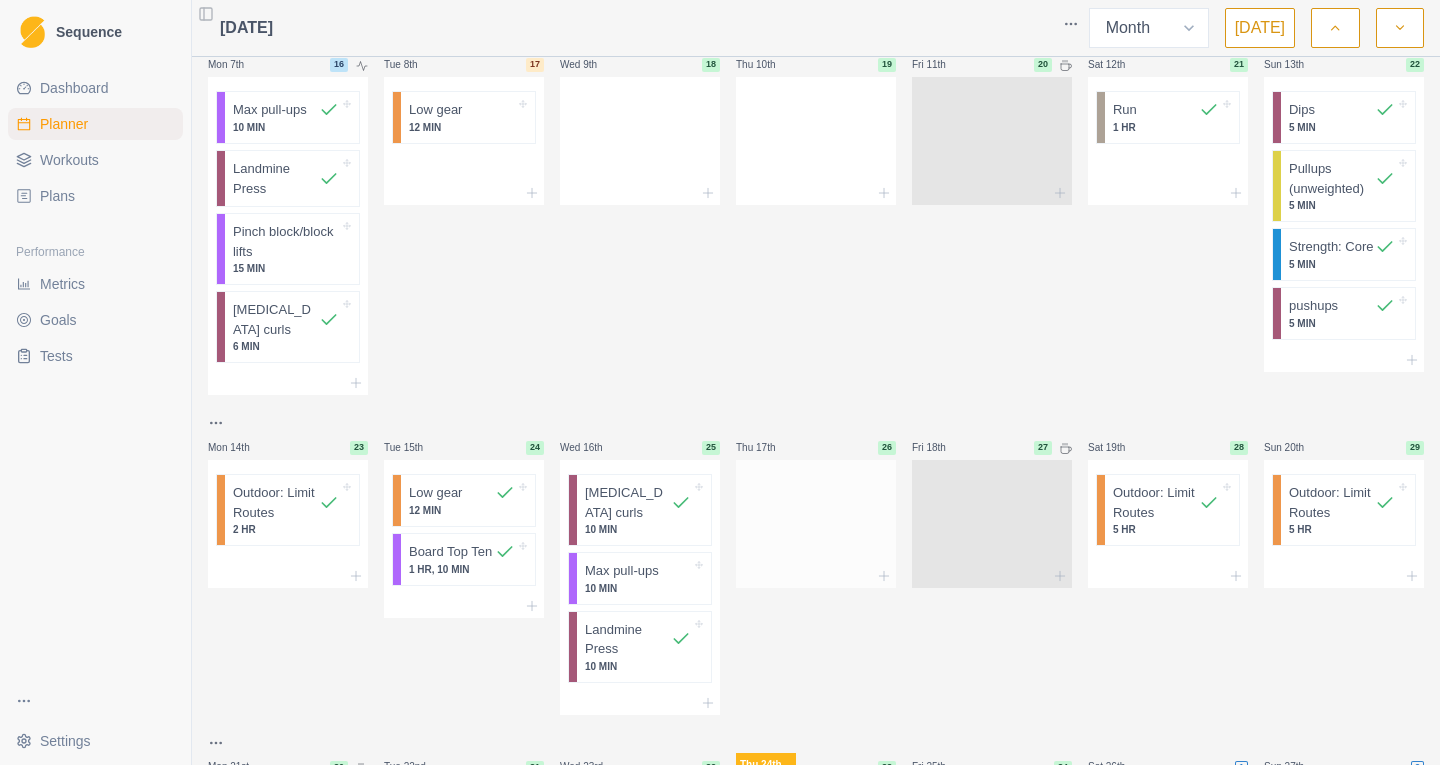 click at bounding box center [816, 520] 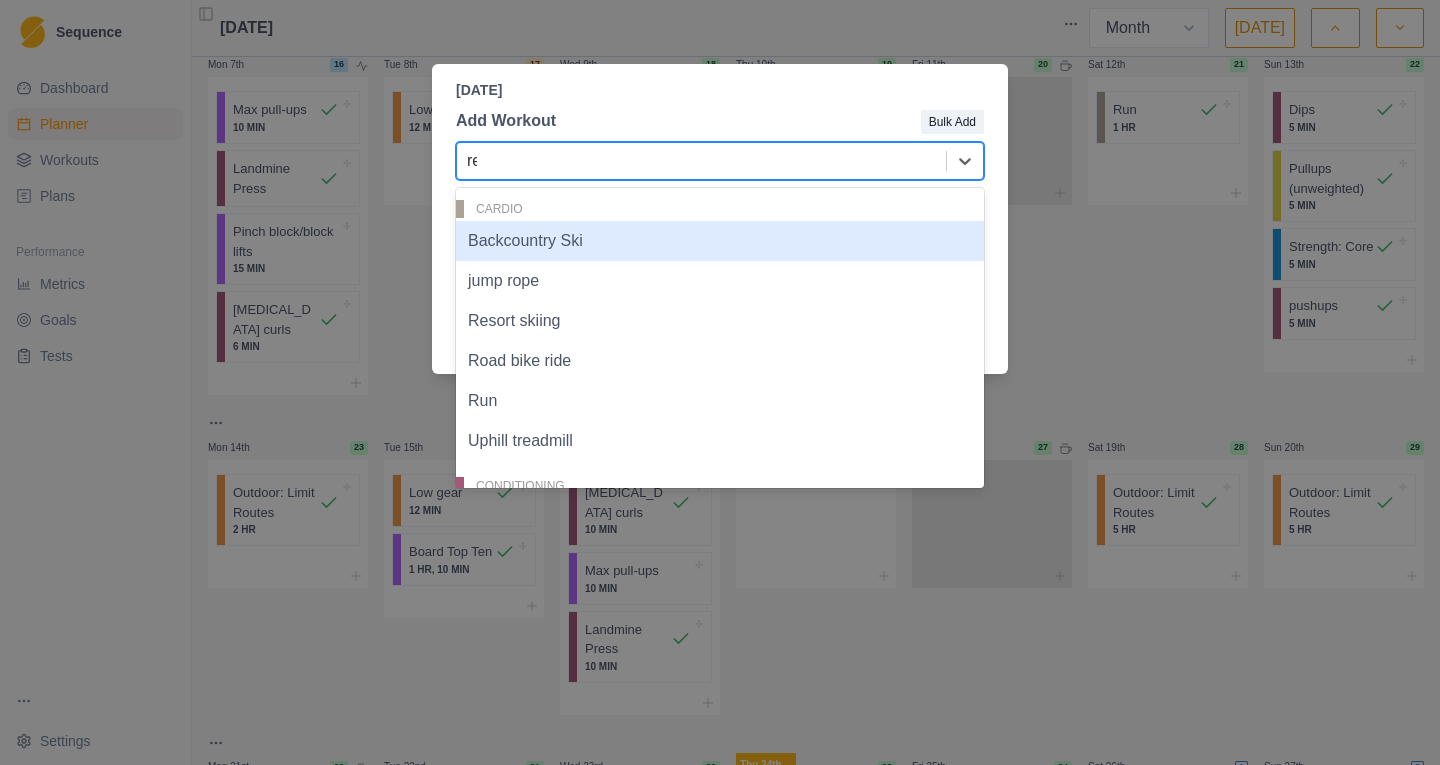type on "red" 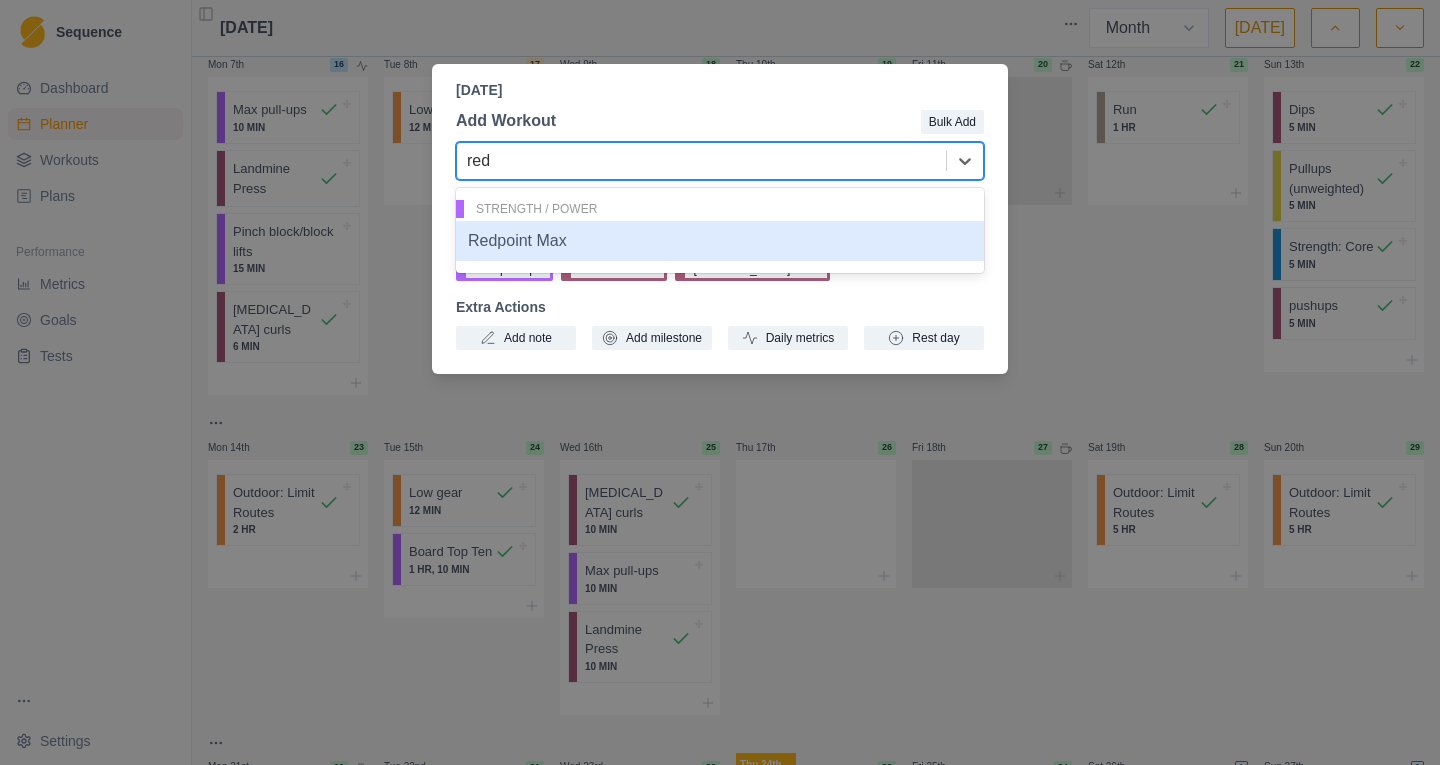 type 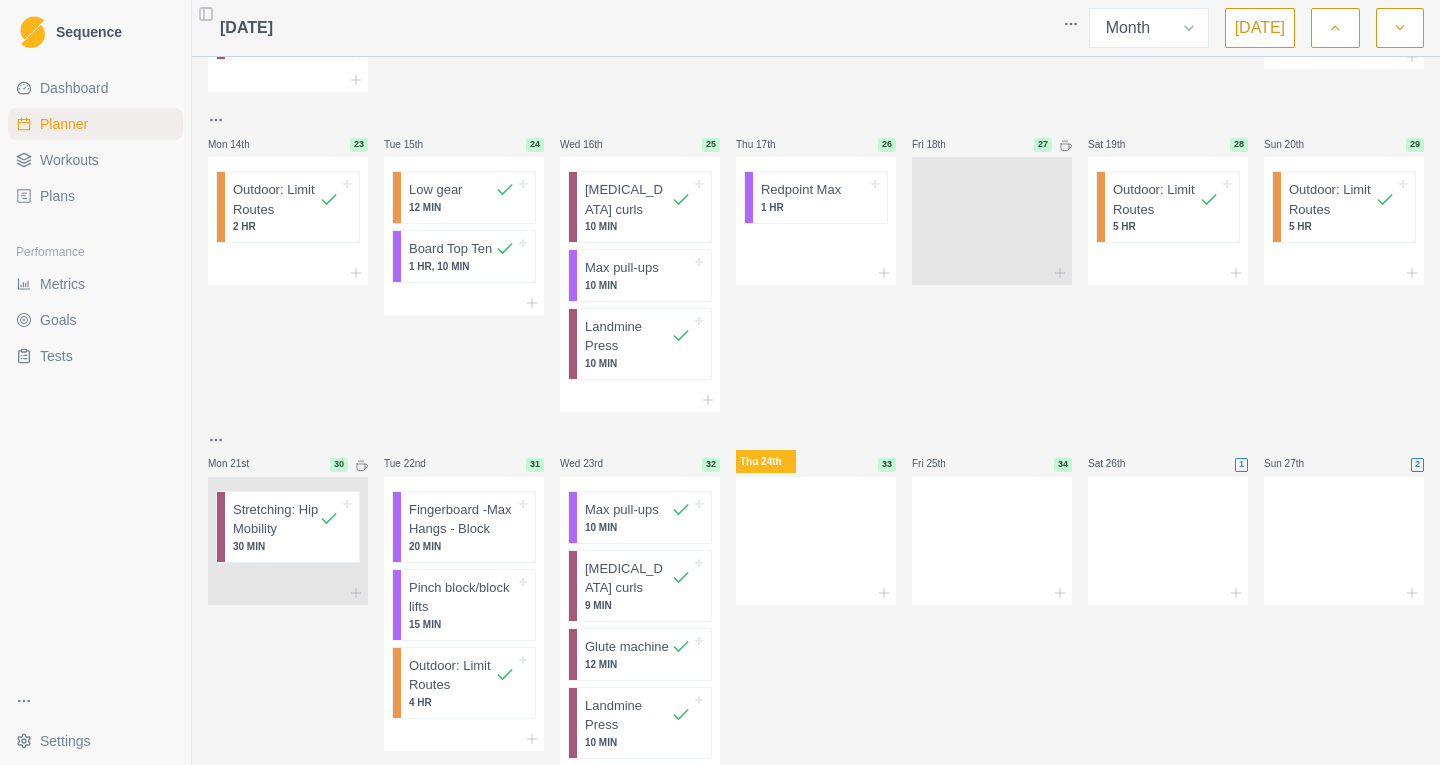 scroll, scrollTop: 852, scrollLeft: 0, axis: vertical 